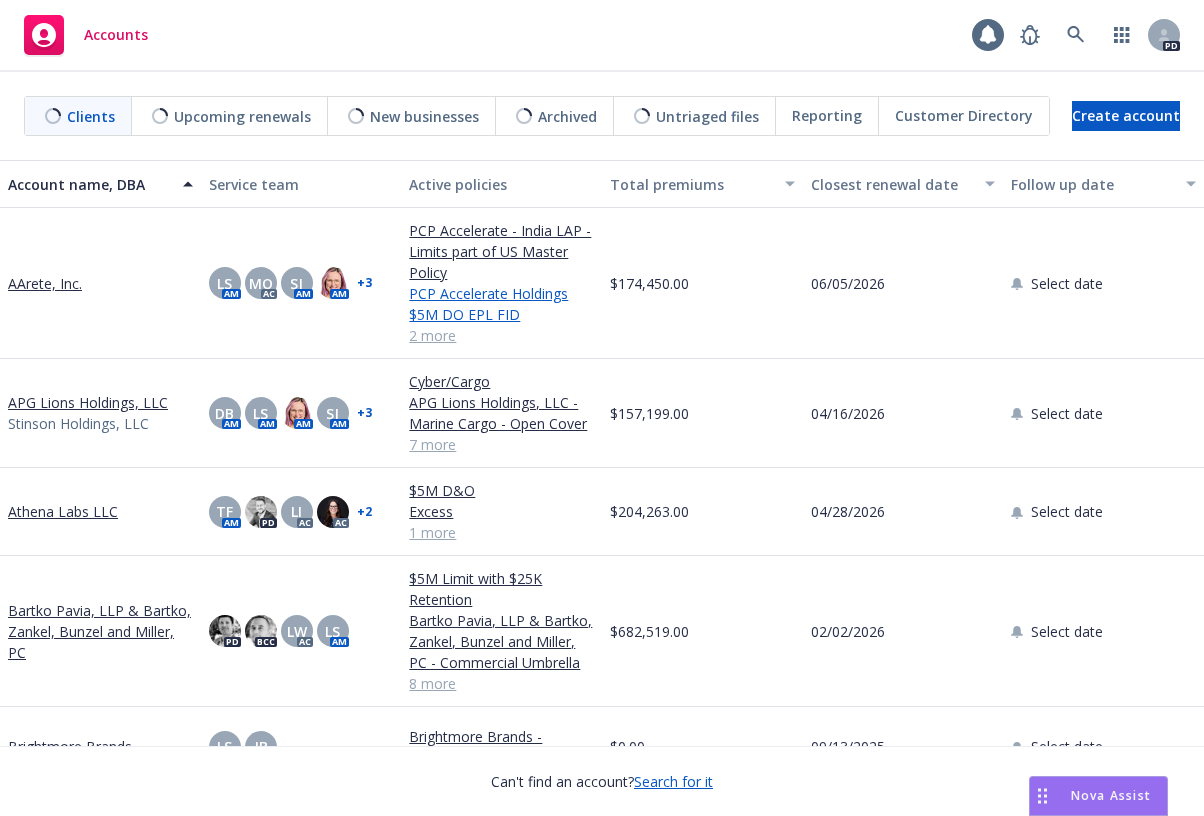 scroll, scrollTop: 0, scrollLeft: 0, axis: both 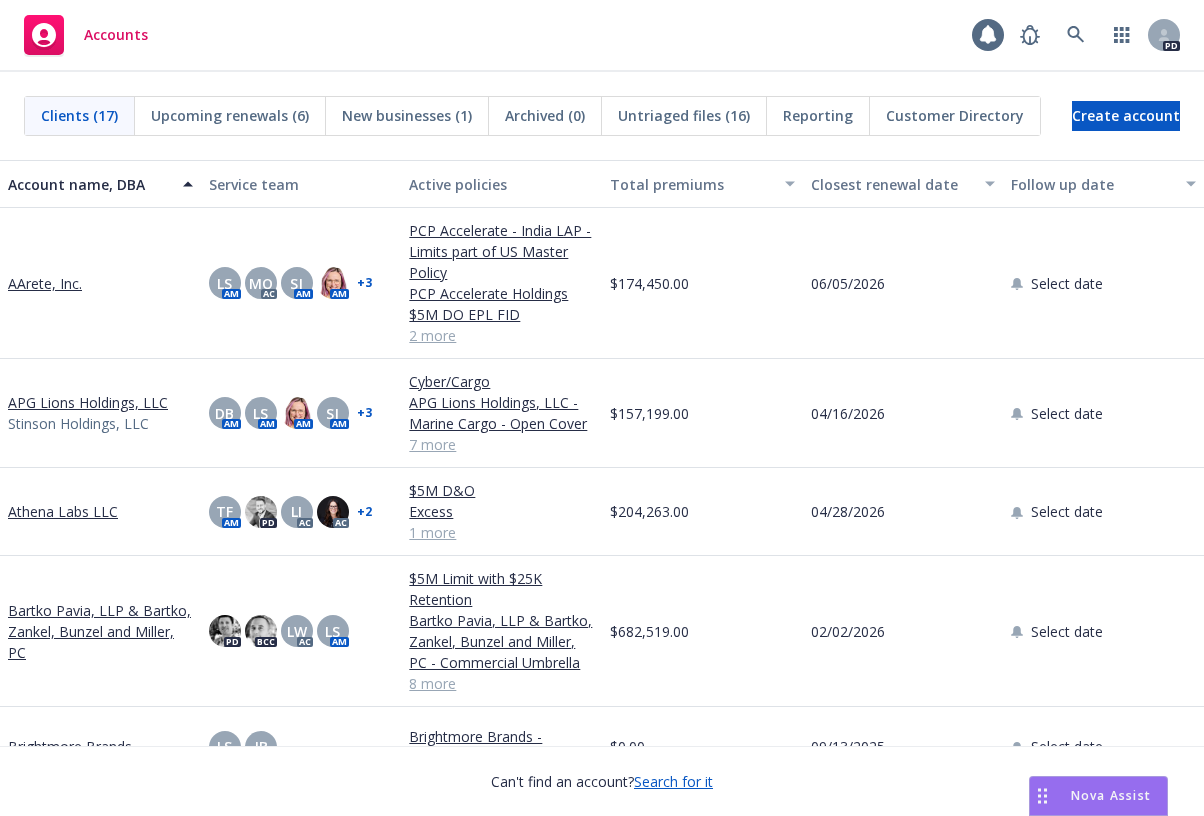 click on "Upcoming renewals (6)" at bounding box center (230, 115) 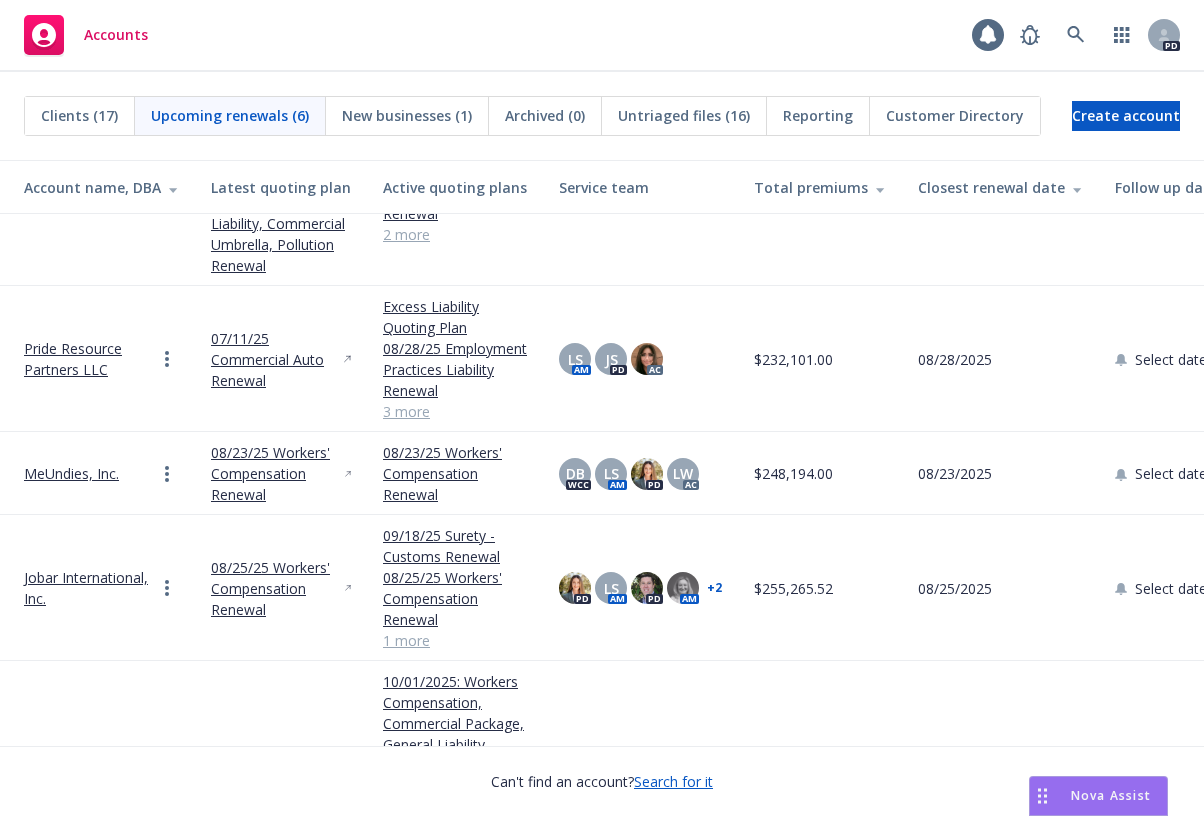 scroll, scrollTop: 288, scrollLeft: 0, axis: vertical 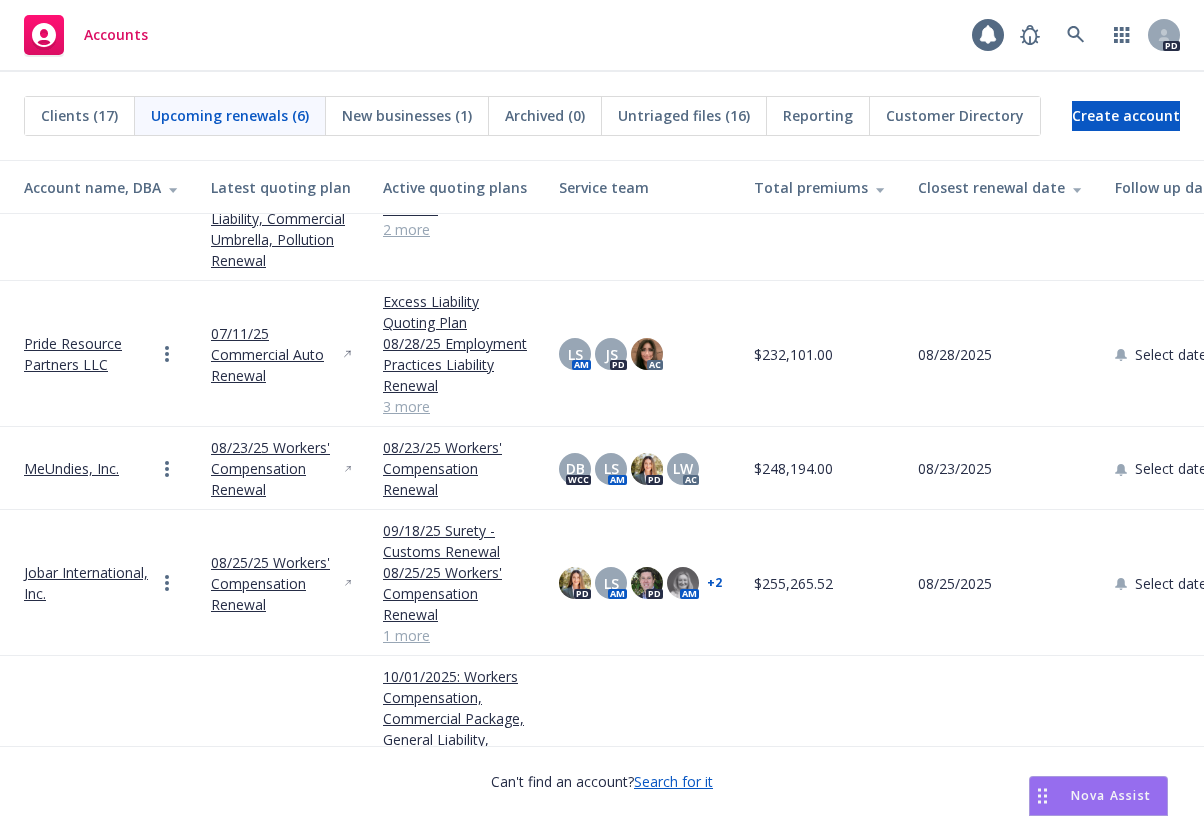 click on "Pride Resource Partners LLC" at bounding box center (89, 354) 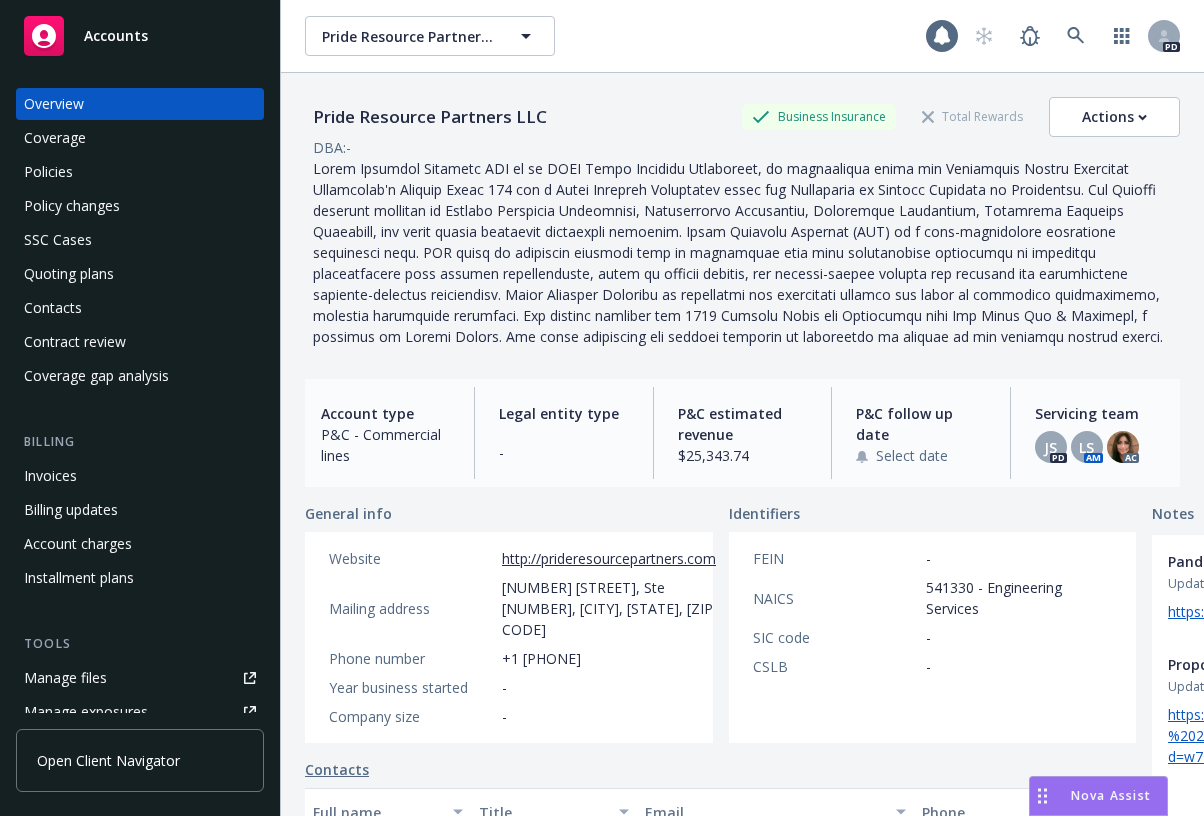 click on "Policies" at bounding box center (48, 172) 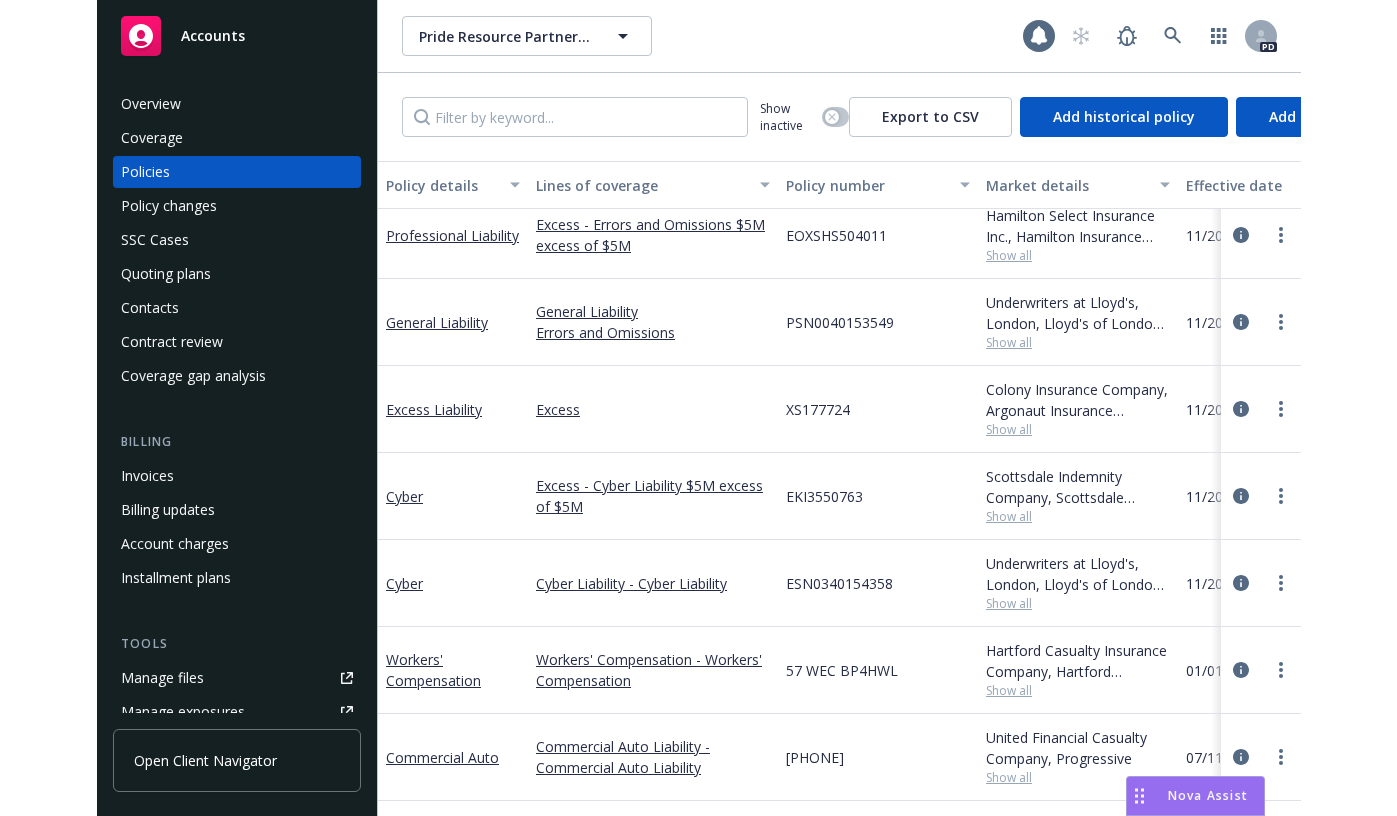 scroll, scrollTop: 0, scrollLeft: 0, axis: both 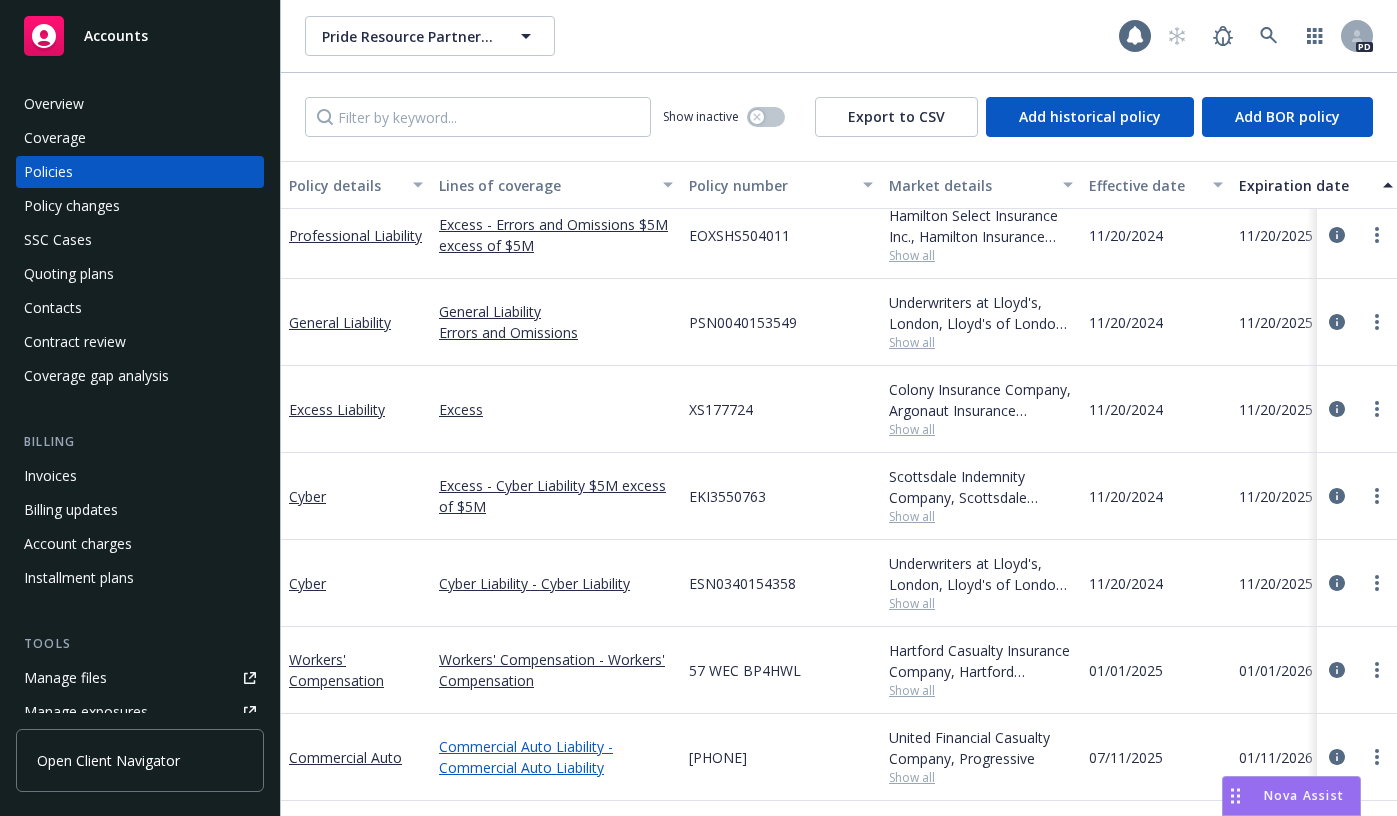 click on "Commercial Auto Liability - Commercial Auto Liability" at bounding box center (556, 757) 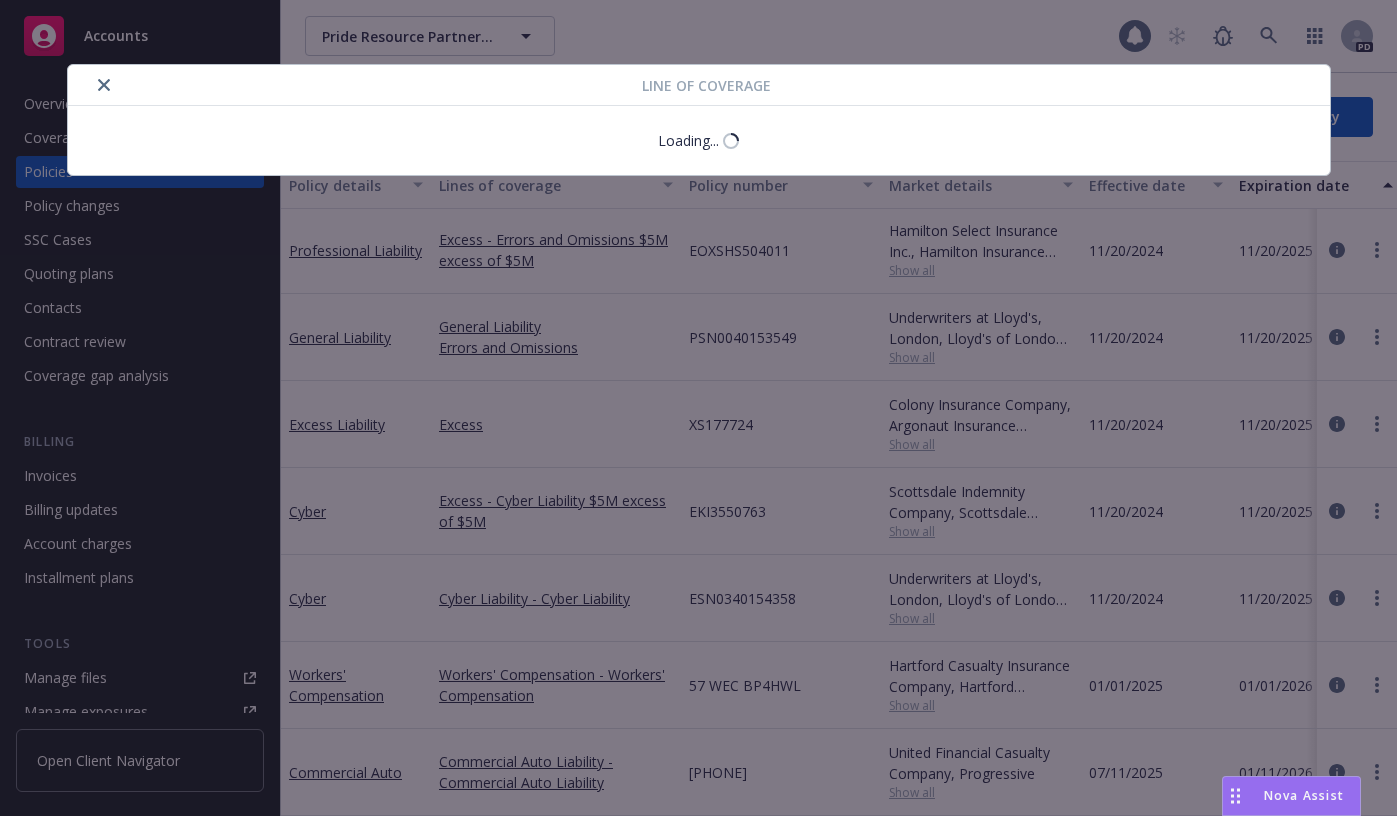 scroll, scrollTop: 105, scrollLeft: 0, axis: vertical 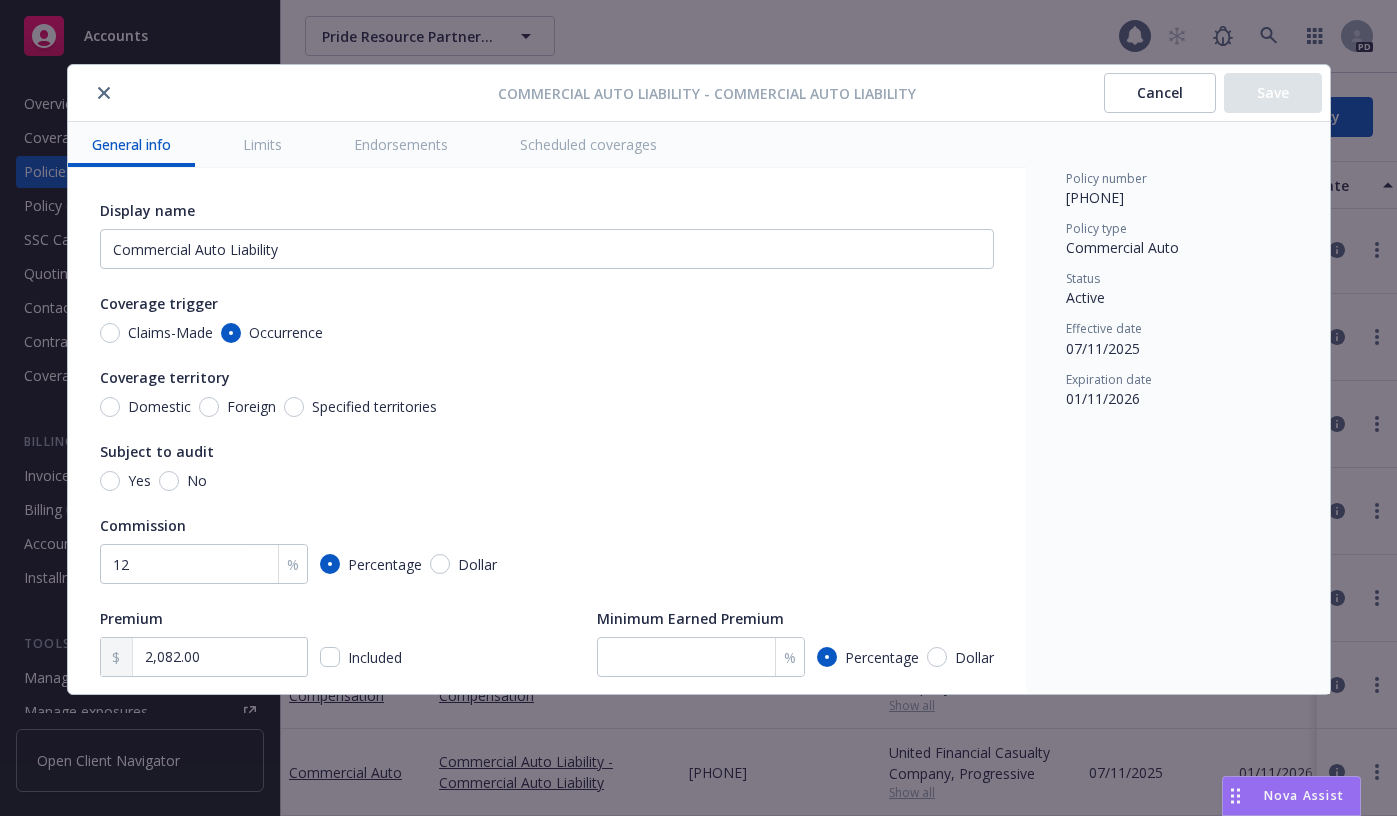 click 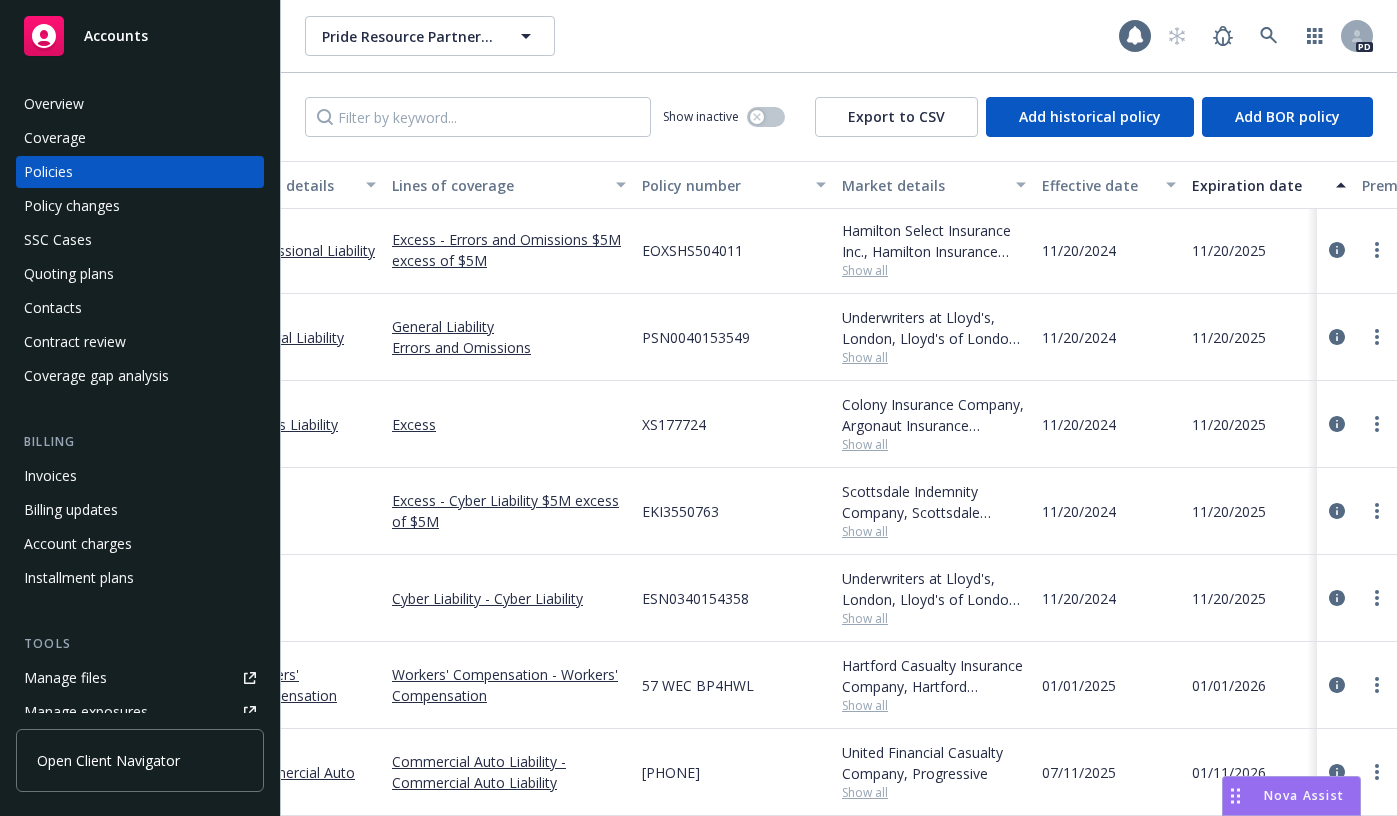 scroll, scrollTop: 105, scrollLeft: 0, axis: vertical 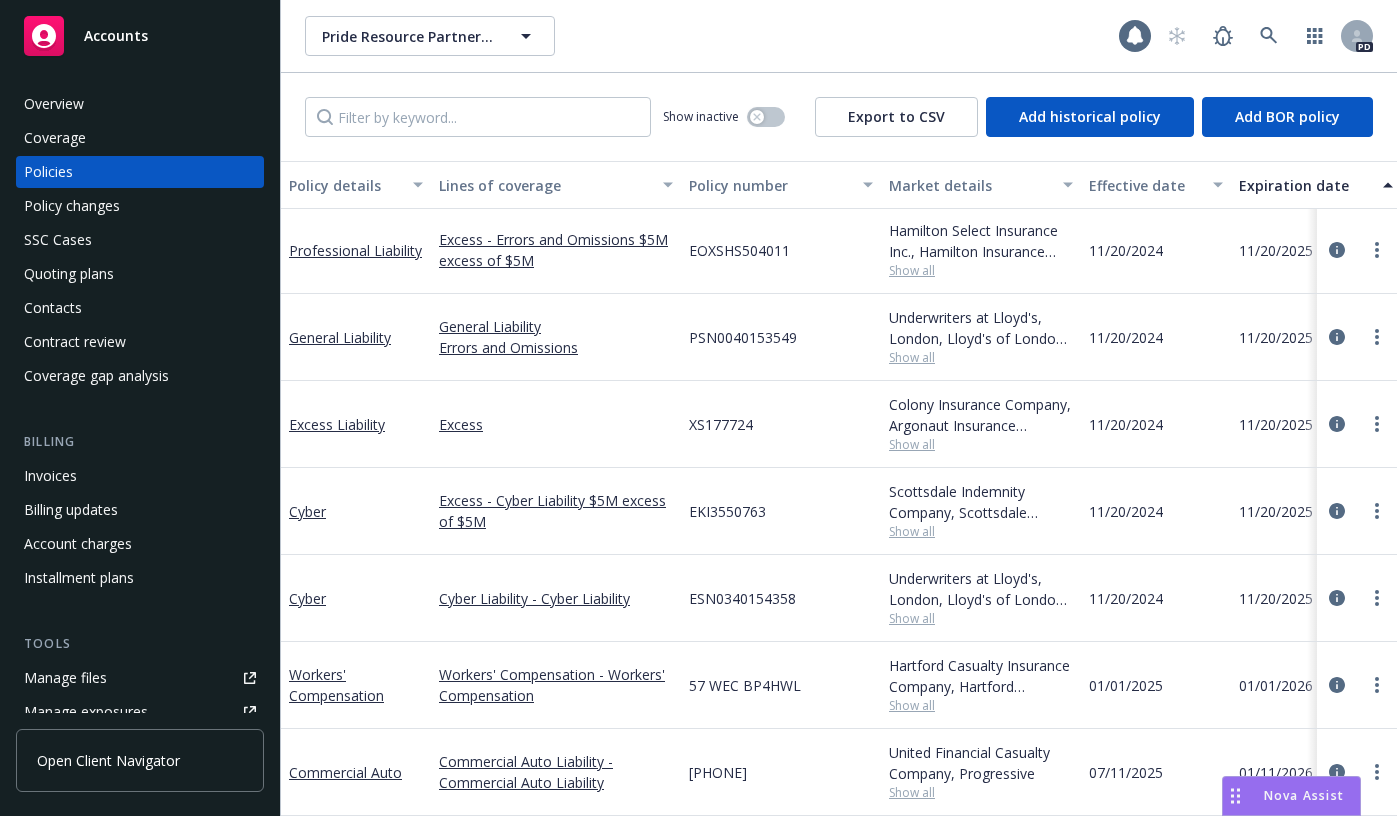 click on "Accounts" at bounding box center (116, 36) 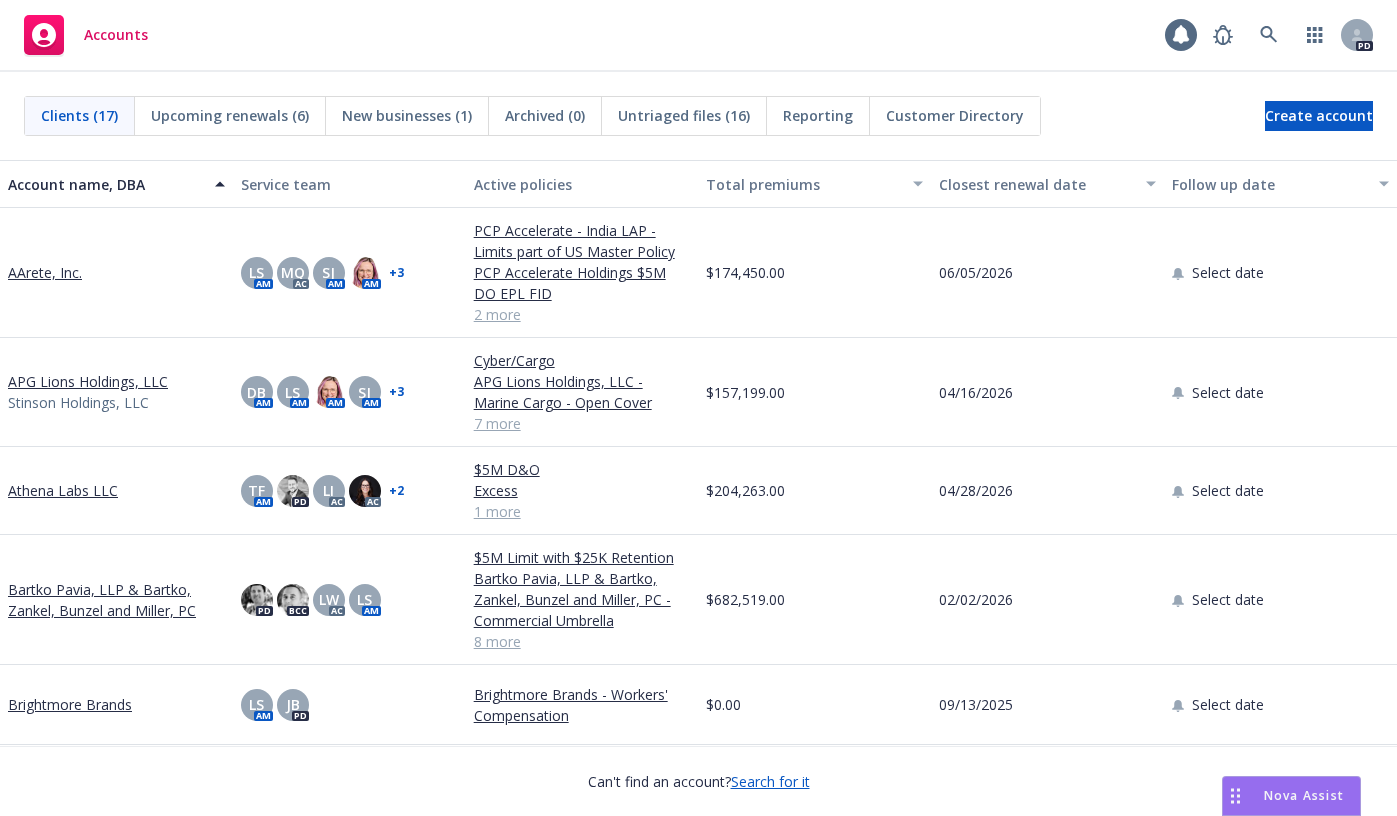 click on "Clients (17)" at bounding box center (79, 115) 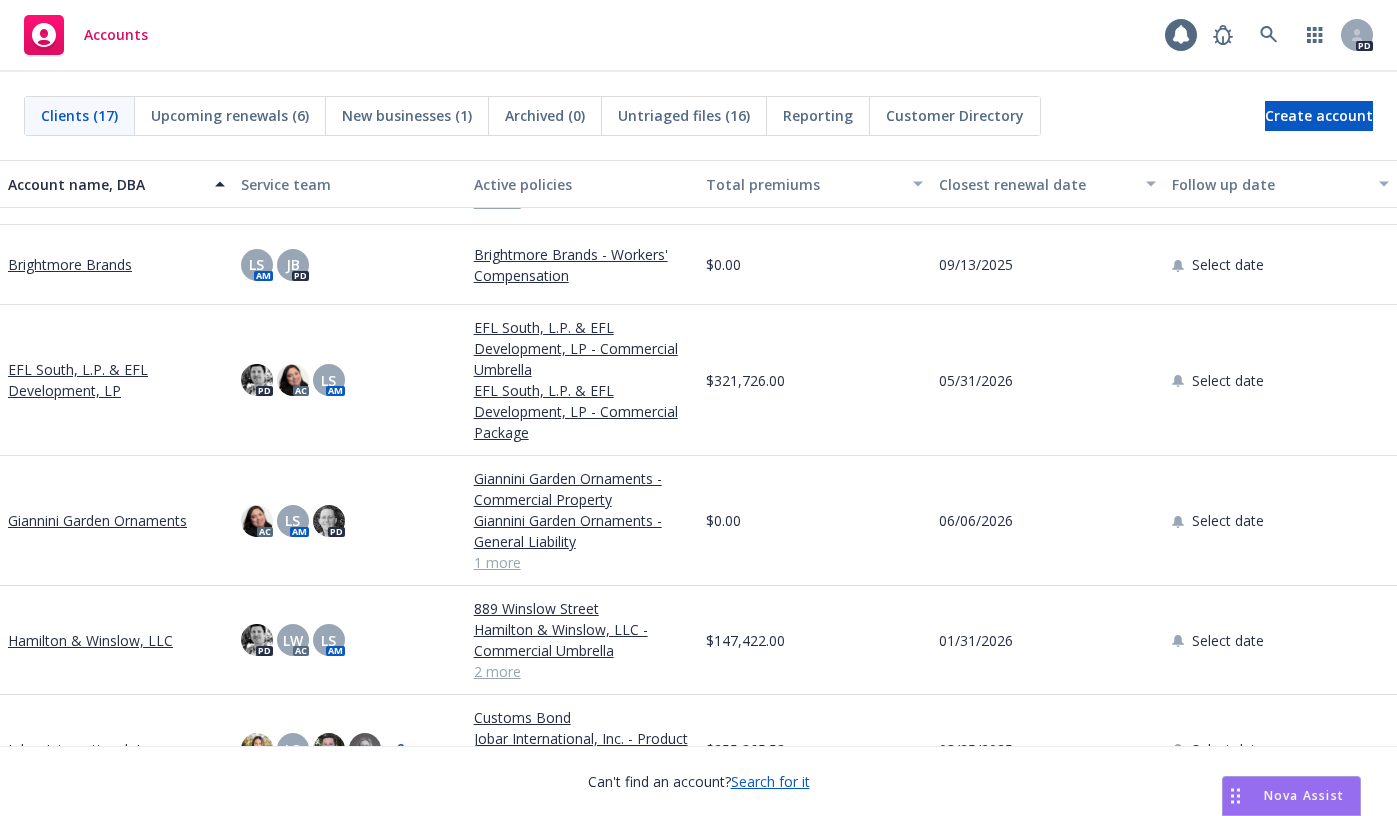 scroll, scrollTop: 348, scrollLeft: 0, axis: vertical 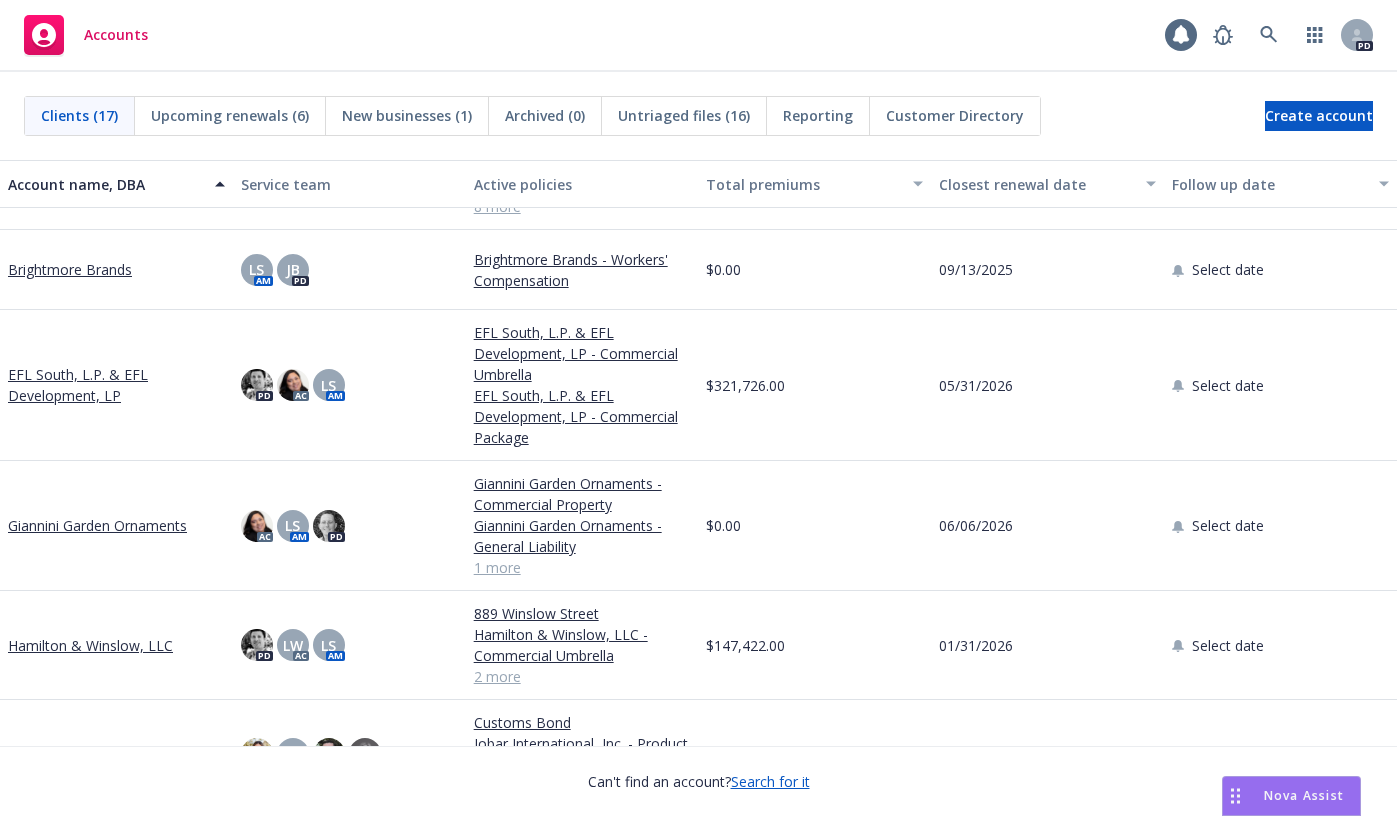 click on "Brightmore Brands" at bounding box center (70, 269) 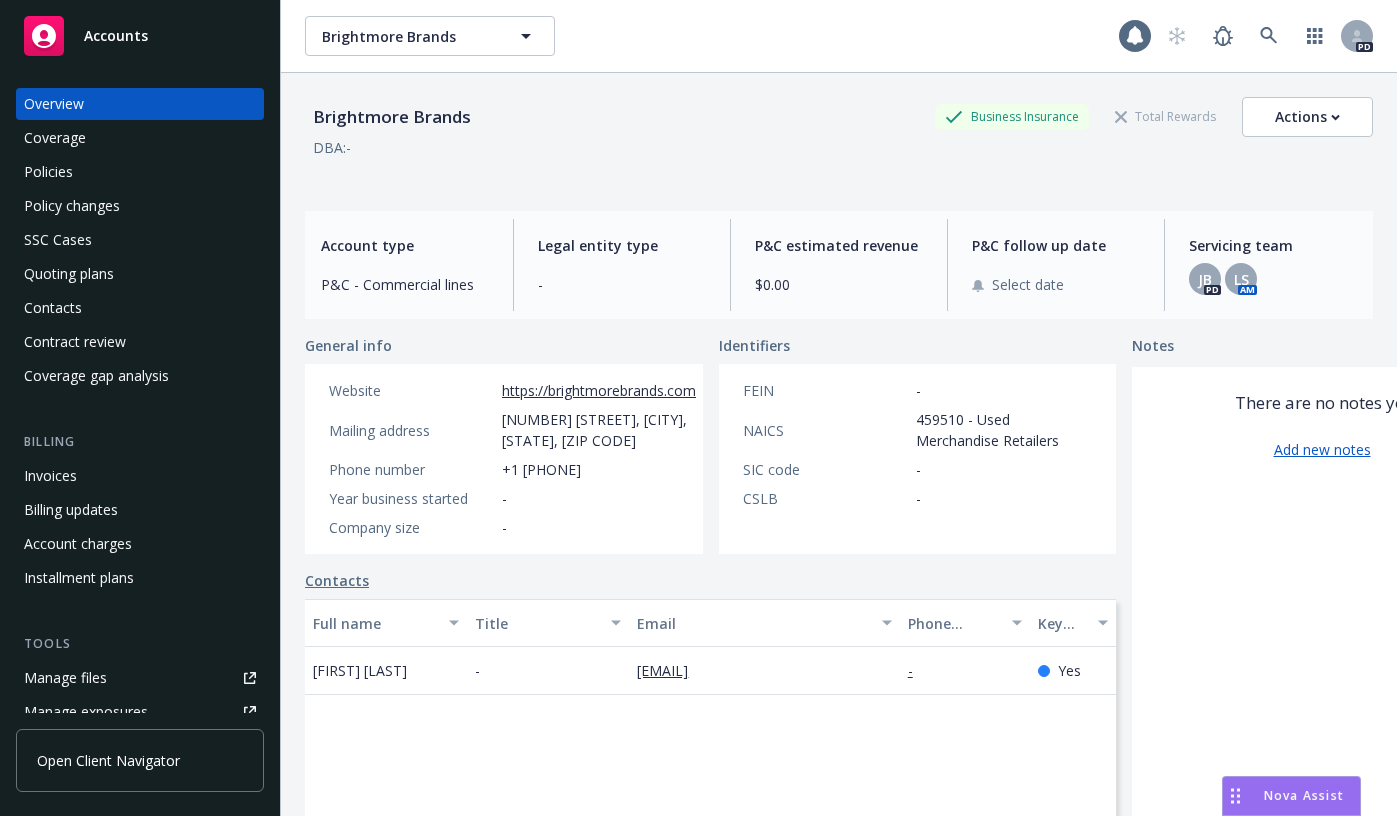 click on "Nova Assist" at bounding box center (1304, 795) 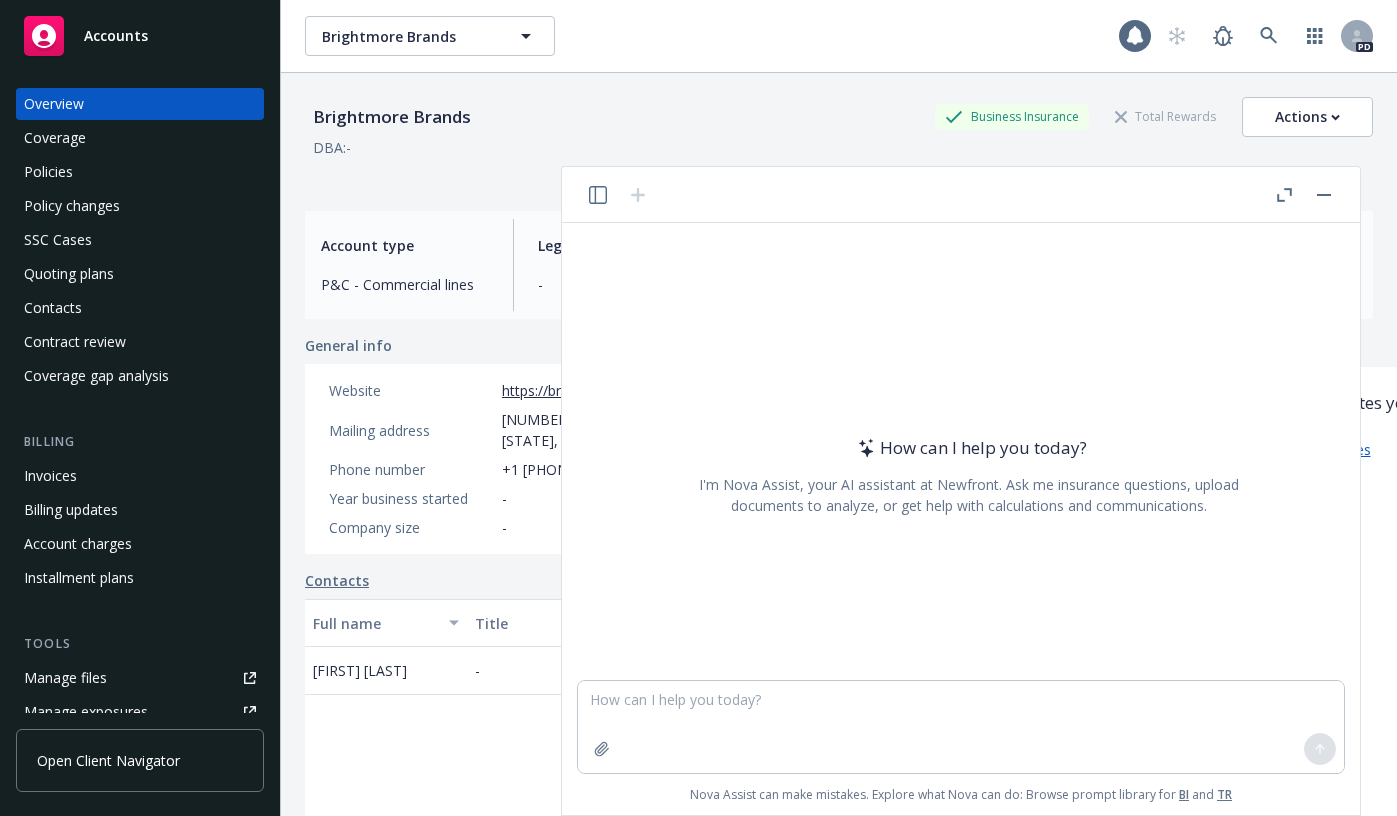 drag, startPoint x: 953, startPoint y: 192, endPoint x: 867, endPoint y: 176, distance: 87.47571 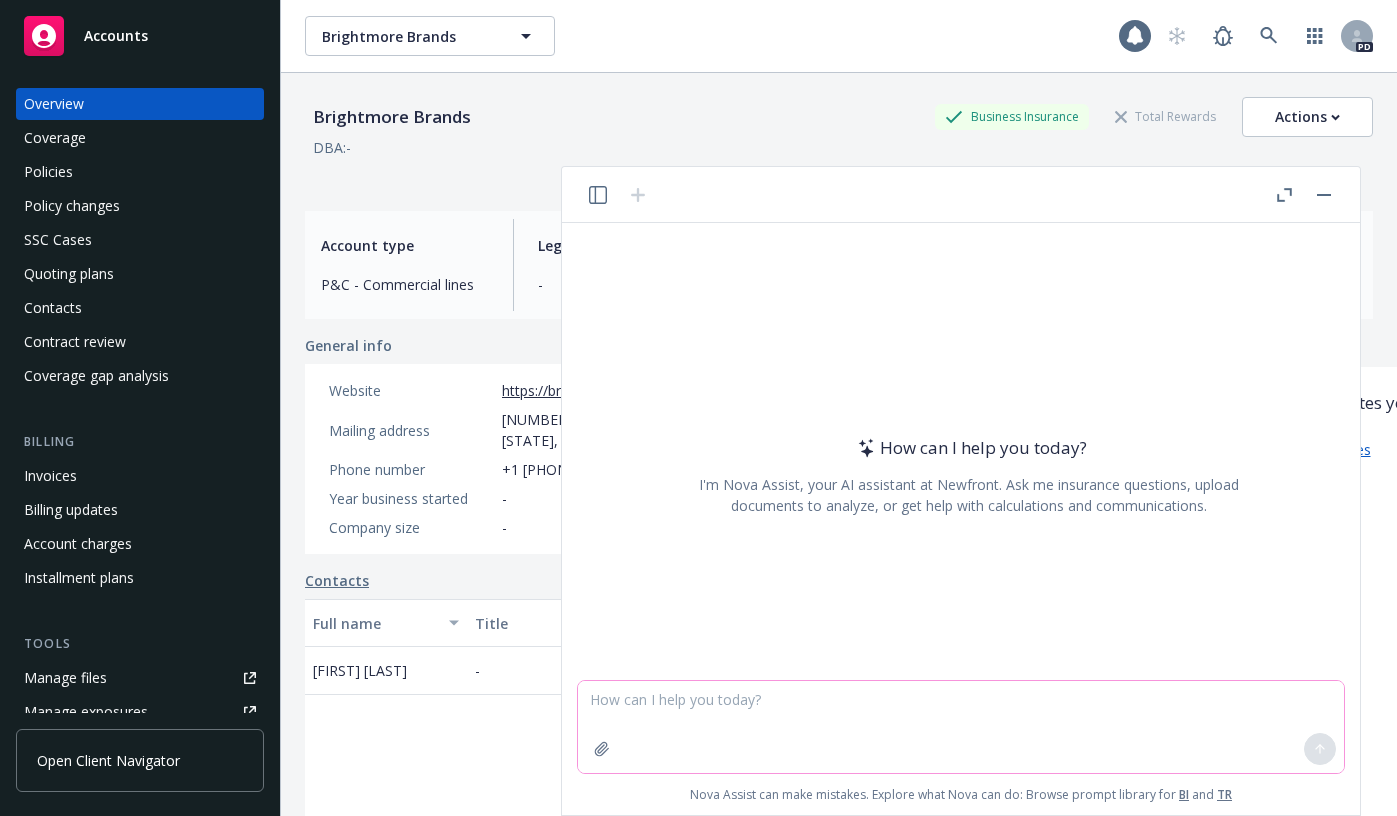 click at bounding box center (961, 727) 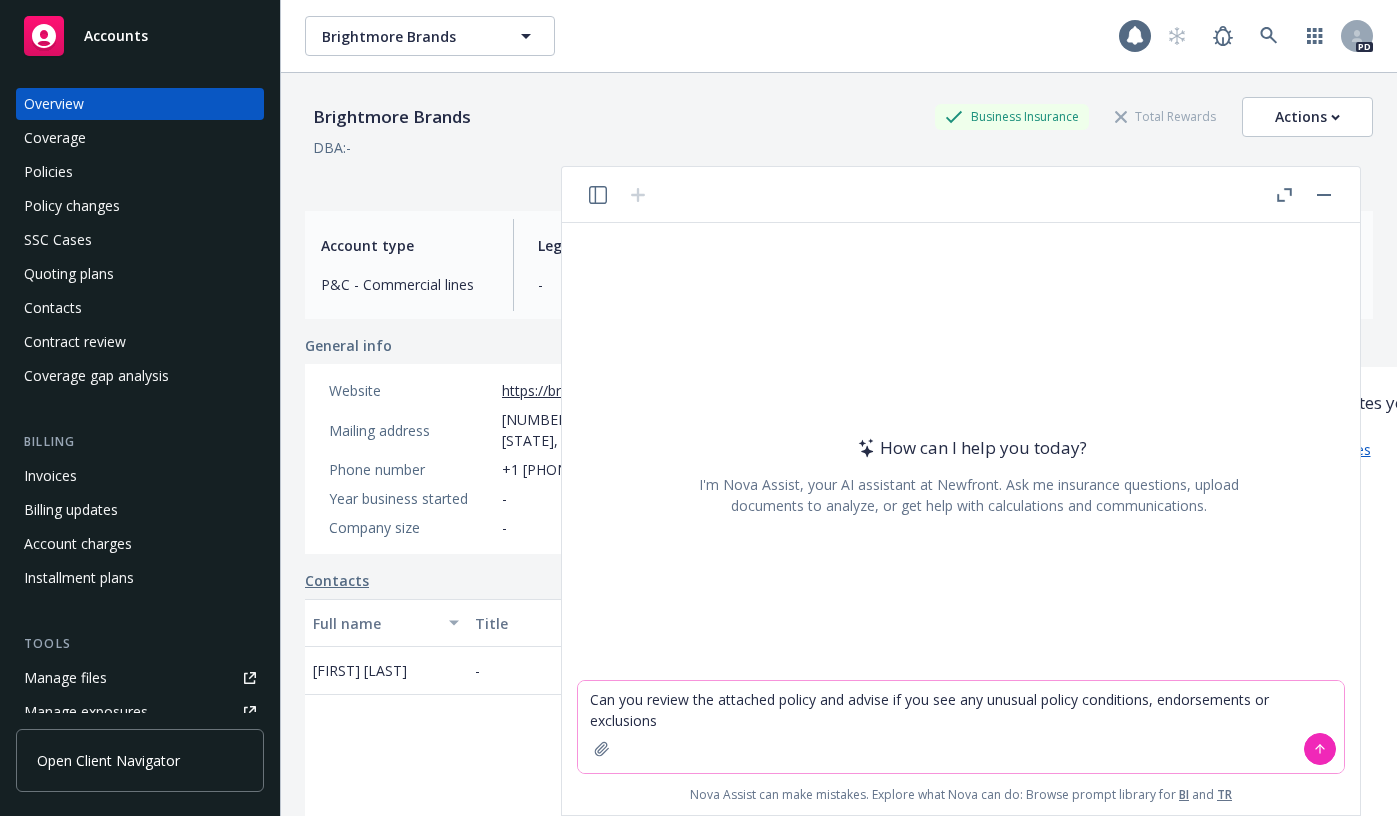 type on "Can you review the attached policy and advise if you see any unusual policy conditions, endorsements or exclusions" 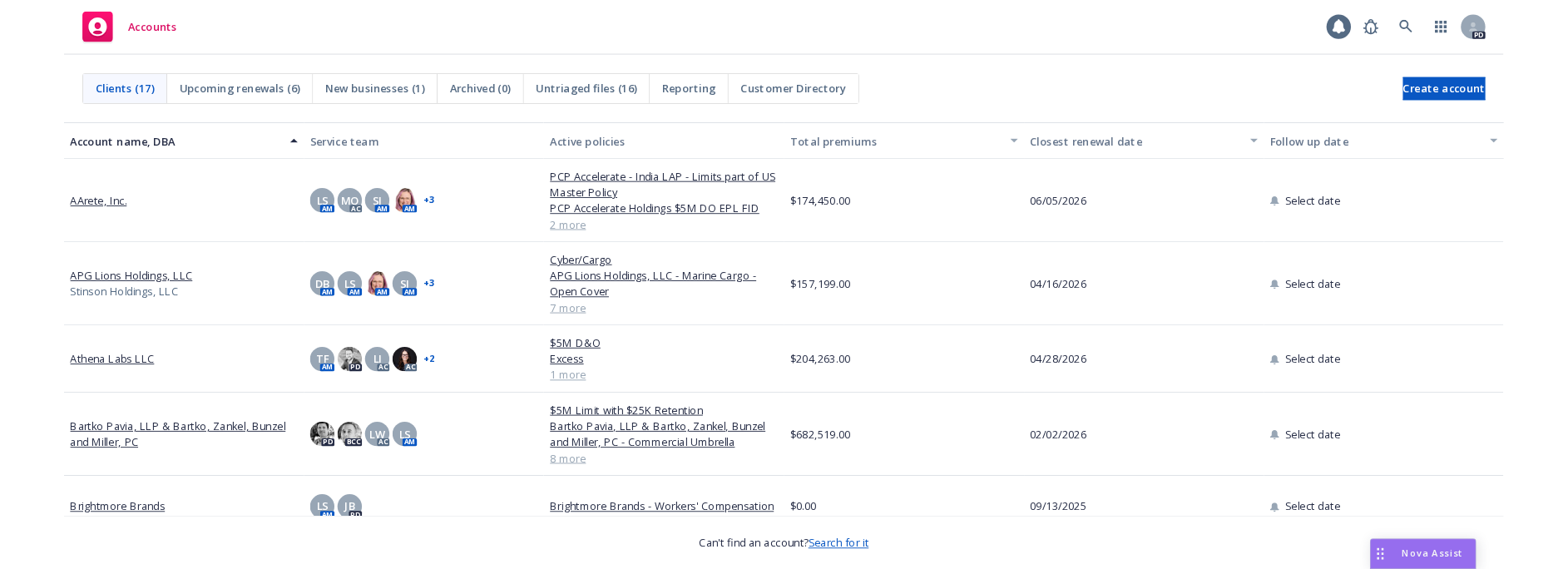 scroll, scrollTop: 0, scrollLeft: 0, axis: both 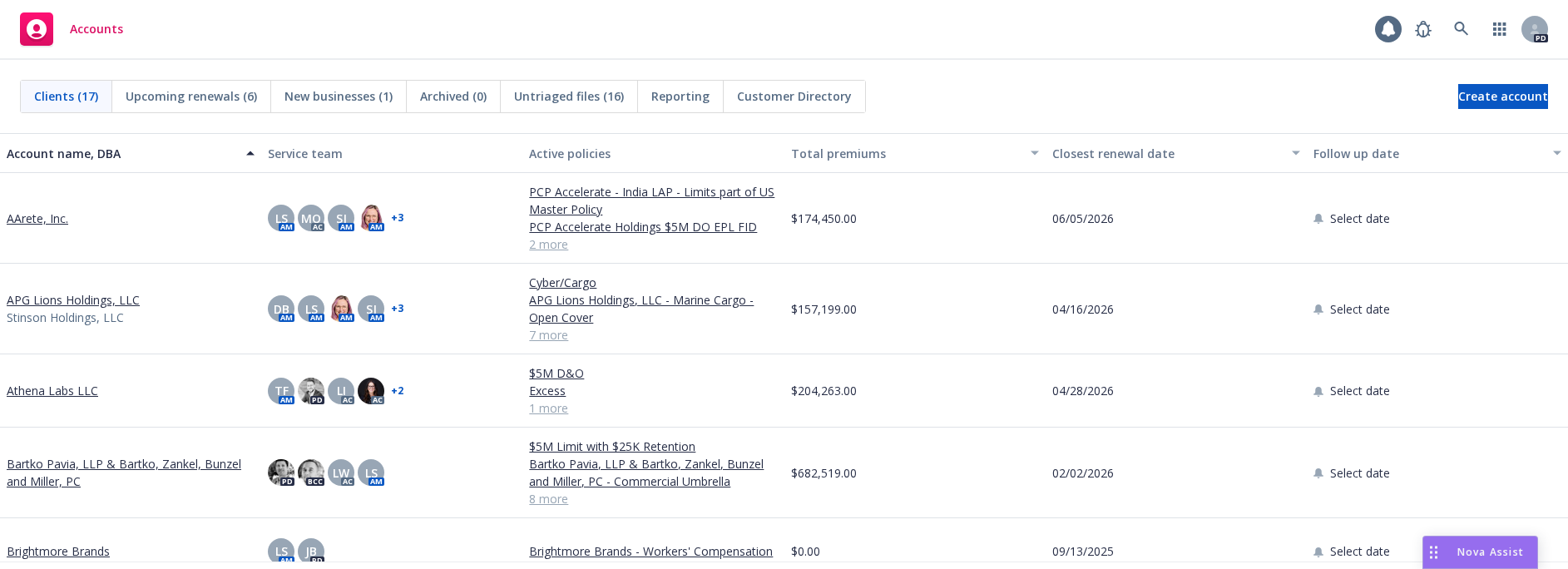 click on "Brightmore Brands" at bounding box center [58, 551] 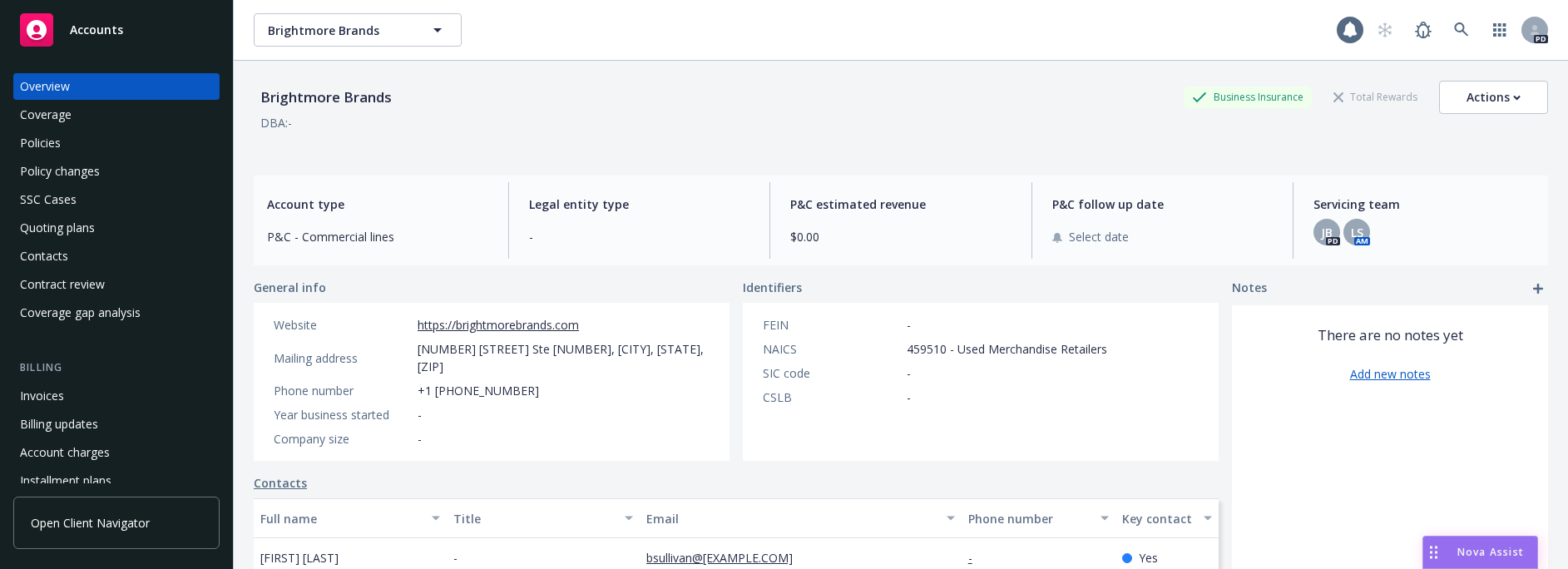 click on "Nova Assist" at bounding box center (1491, 552) 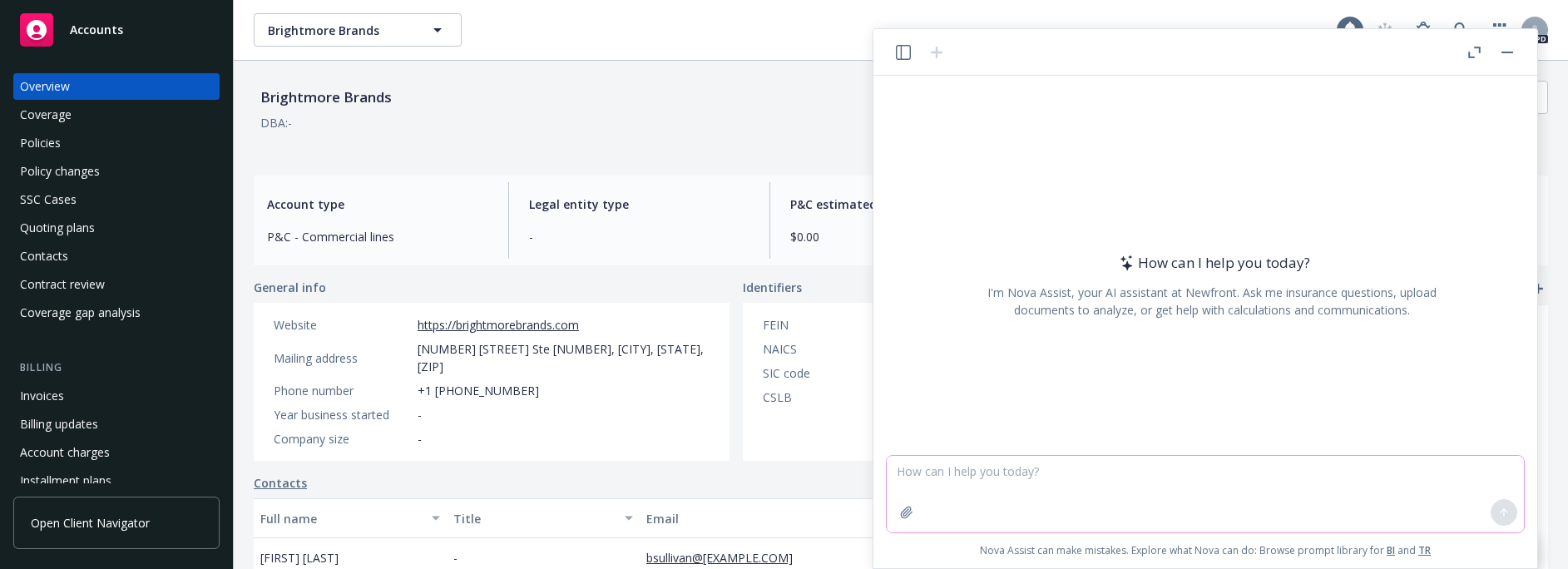 click at bounding box center [1205, 494] 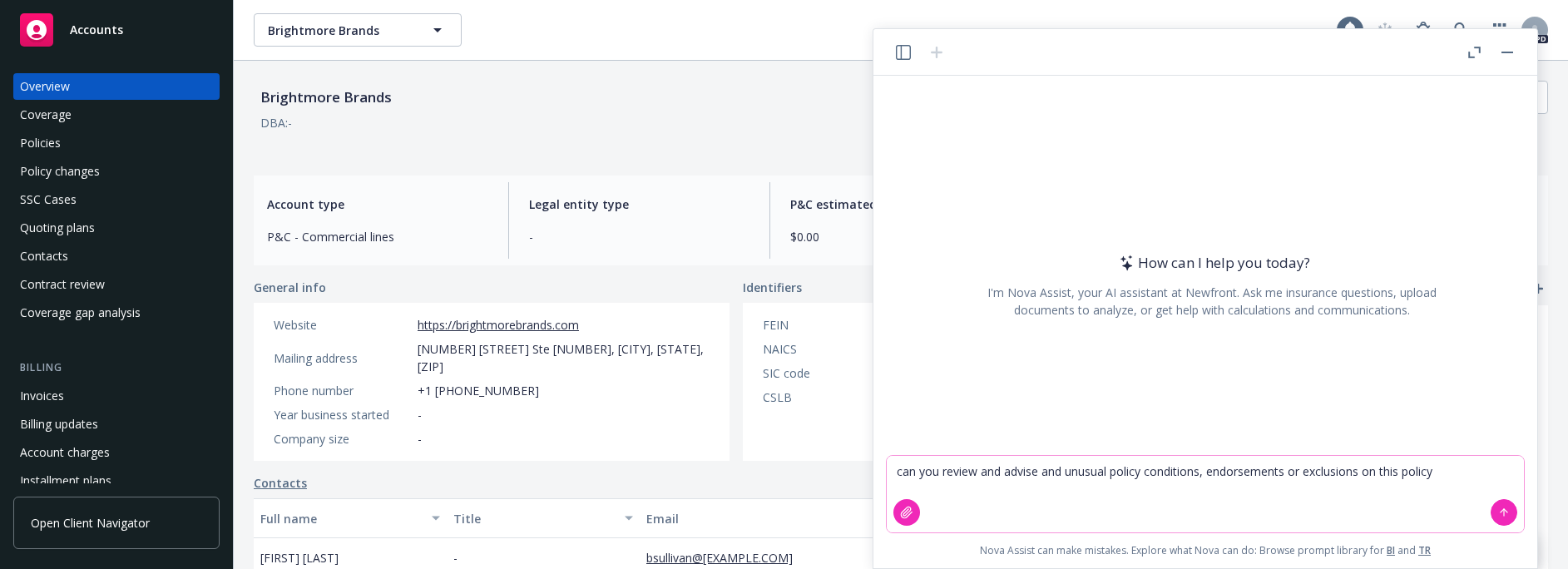 type on "can you review and advise and unusual policy conditions, endorsements or exclusions on this policy" 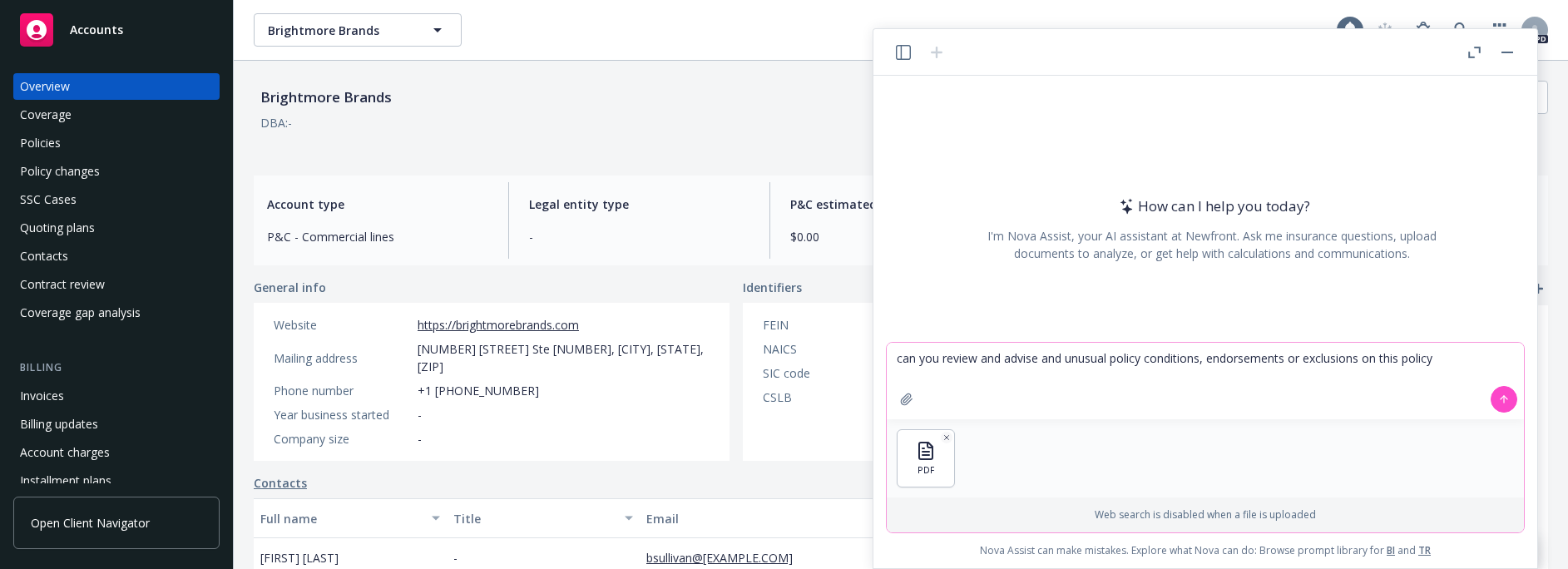 click at bounding box center (1504, 399) 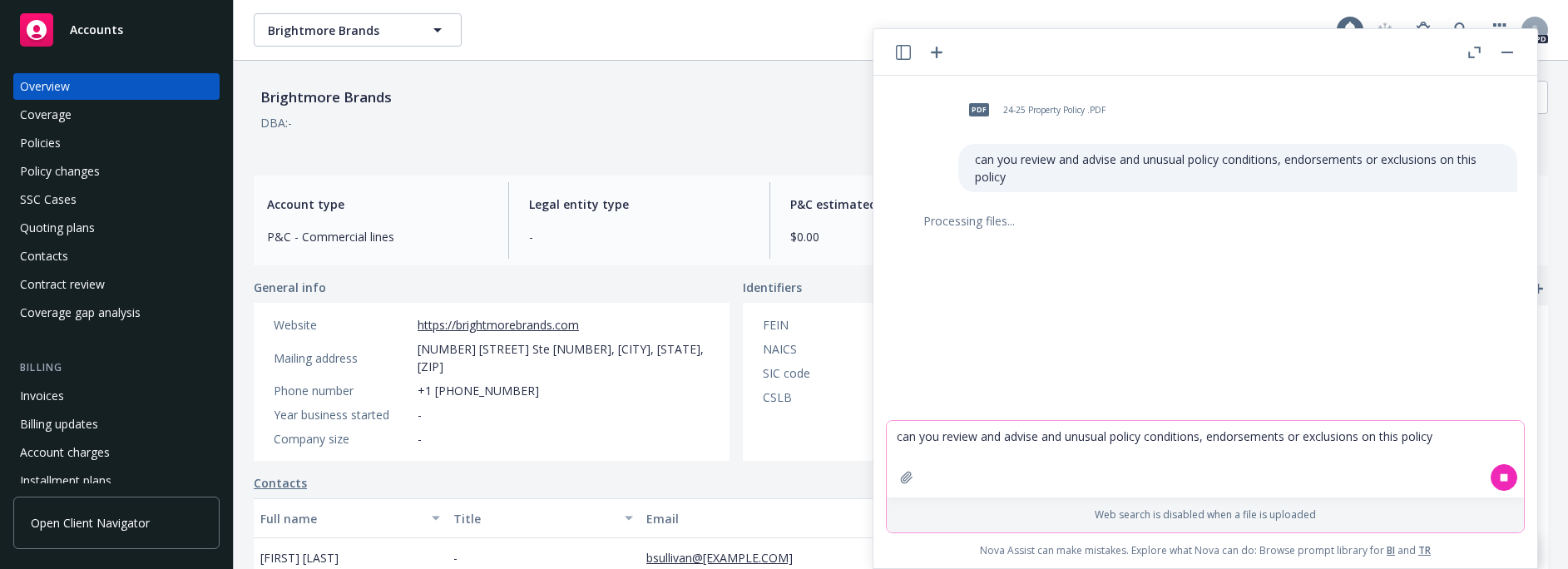 drag, startPoint x: 1224, startPoint y: 41, endPoint x: 1122, endPoint y: 45, distance: 102.0784 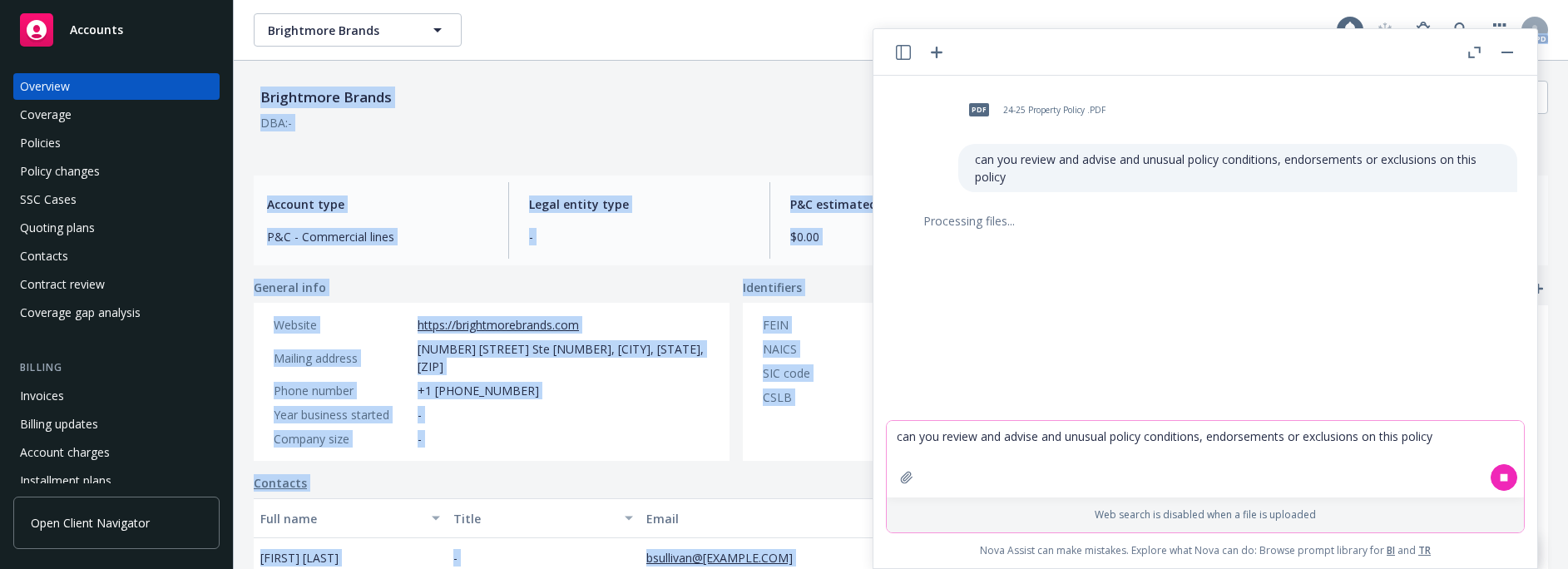 drag, startPoint x: 1102, startPoint y: 50, endPoint x: 1092, endPoint y: 22, distance: 29.7321 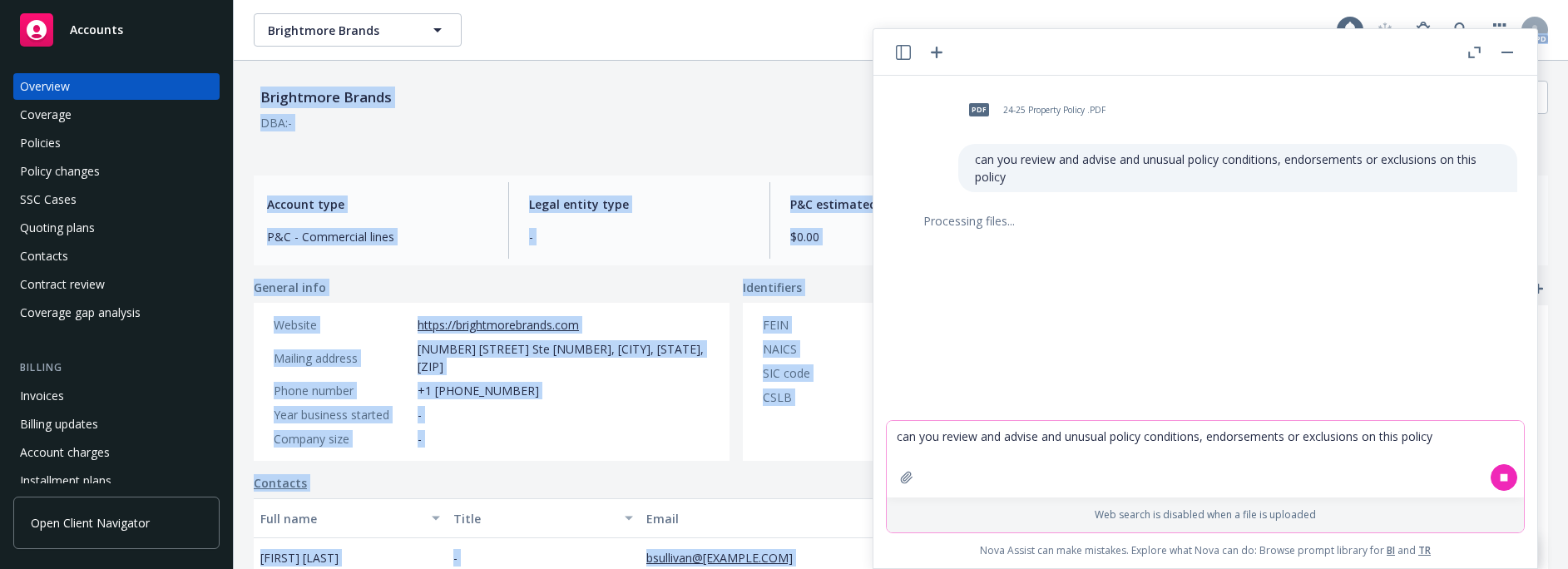 click on "Brightmore Brands Brightmore Brands" at bounding box center [795, 30] 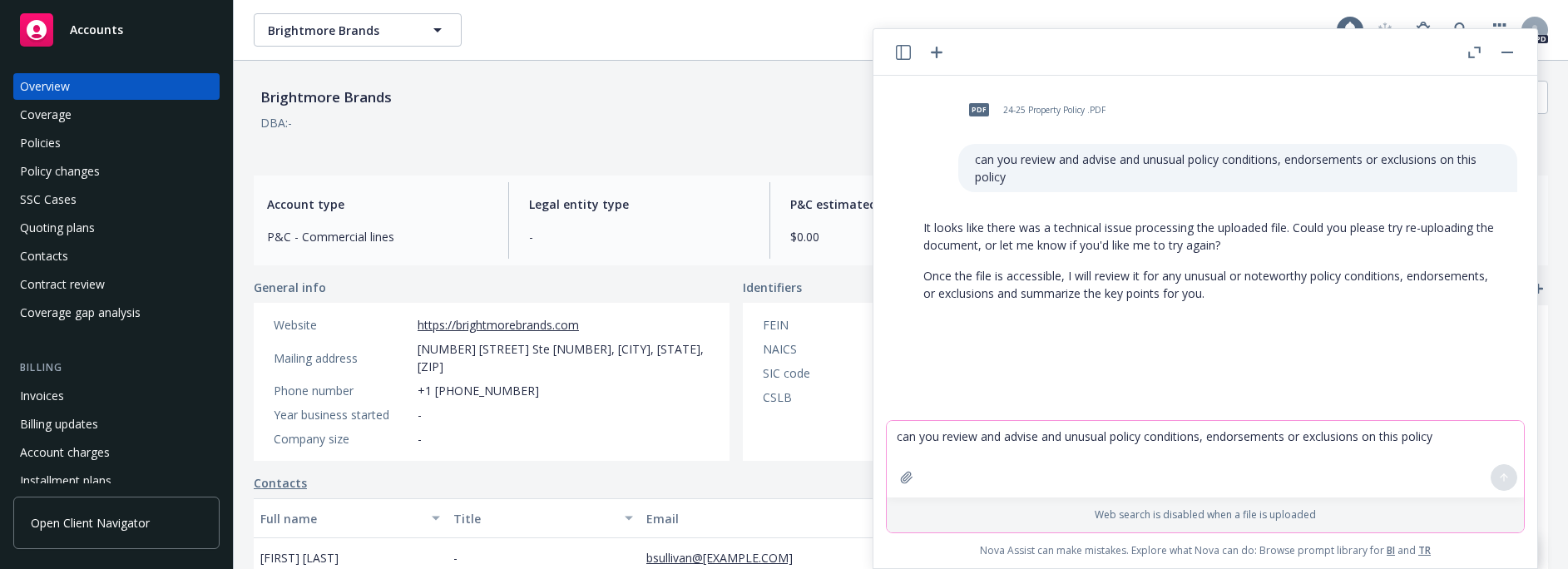 click on "can you review and advise and unusual policy conditions, endorsements or exclusions on this policy" at bounding box center [1205, 459] 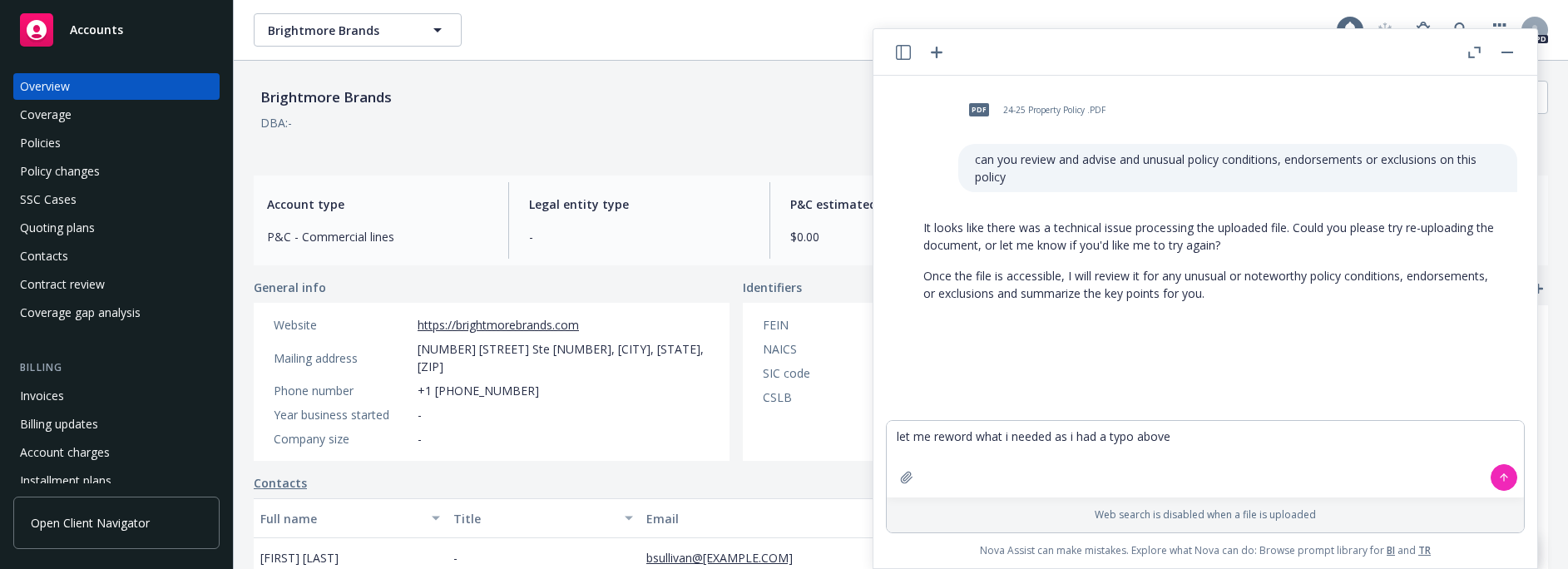click on "can you review and advise and unusual policy conditions, endorsements or exclusions on this policy" at bounding box center [1238, 168] 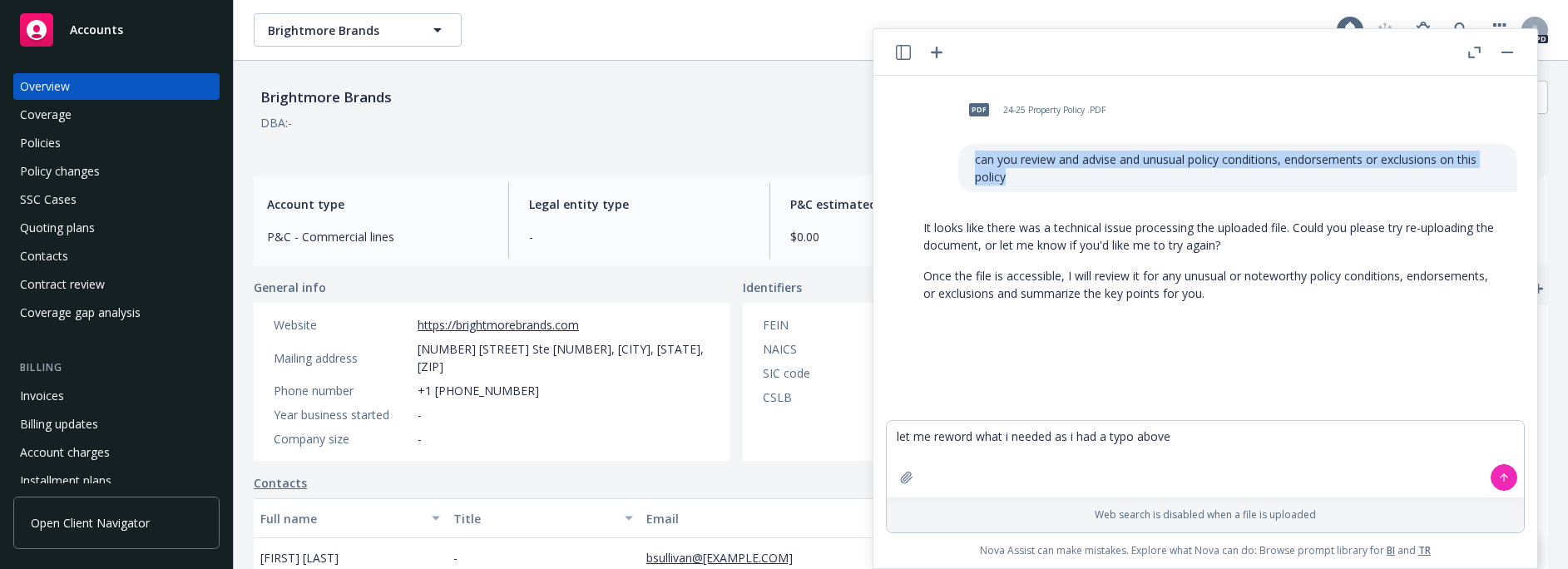 drag, startPoint x: 962, startPoint y: 158, endPoint x: 1207, endPoint y: 179, distance: 245.89835 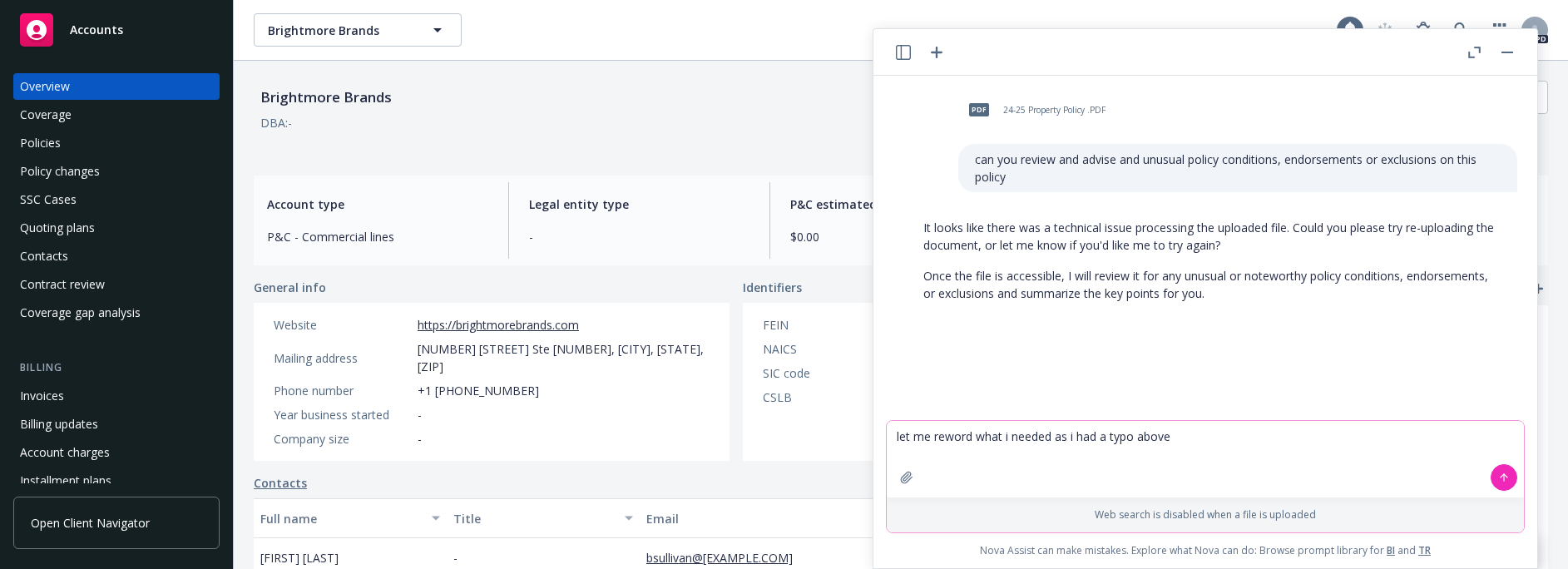 click on "let me reword what i needed as i had a typo above" at bounding box center [1205, 459] 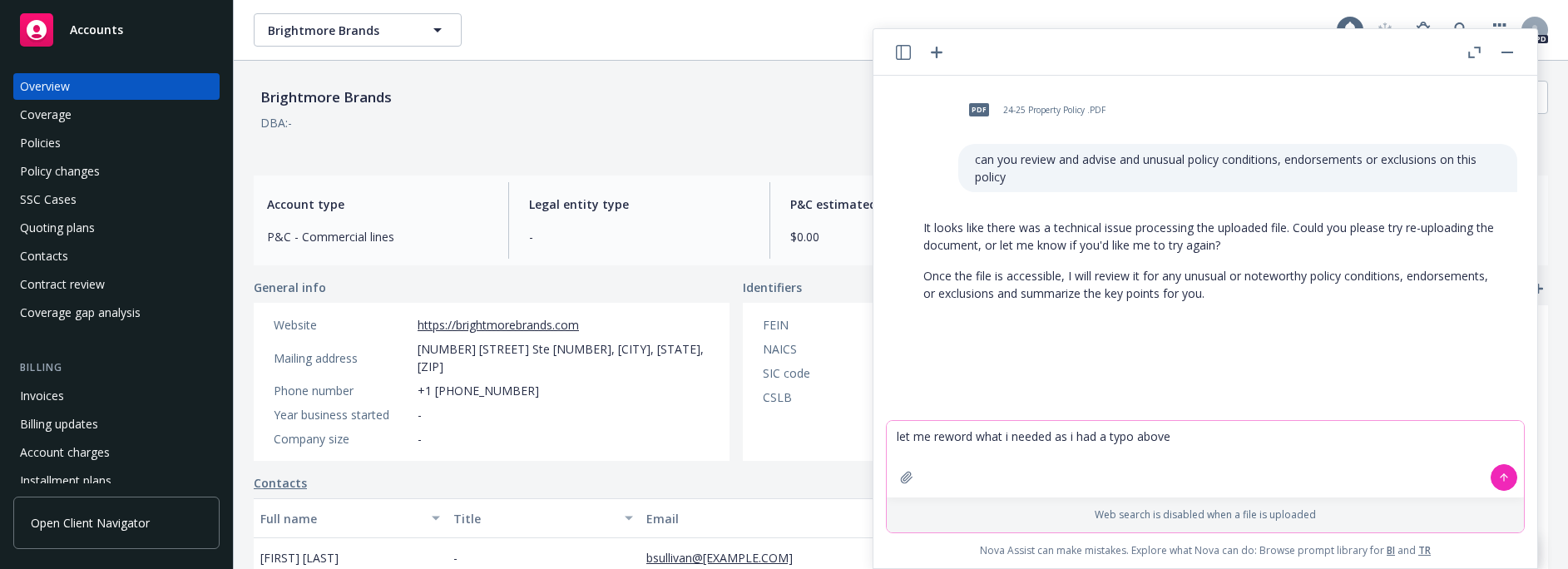 paste on "can you review and advise and unusual policy conditions, endorsements or exclusions on this policy" 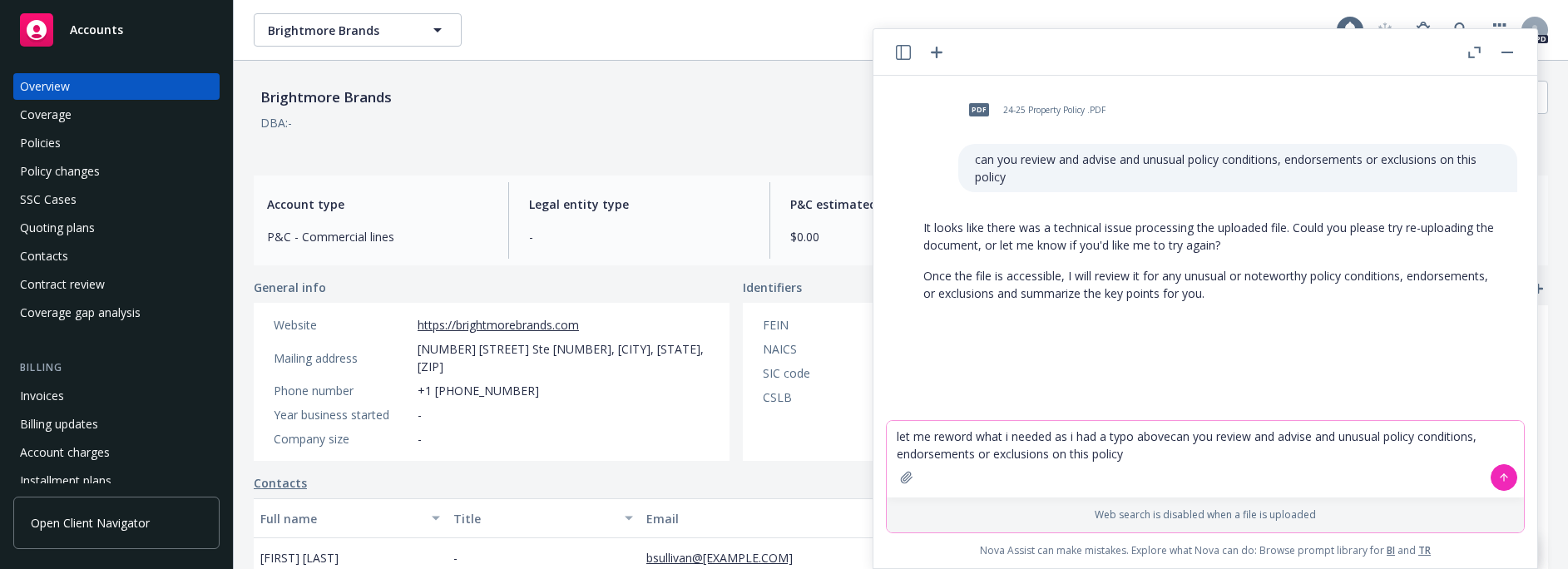 click on "let me reword what i needed as i had a typo abovecan you review and advise and unusual policy conditions, endorsements or exclusions on this policy" at bounding box center [1205, 459] 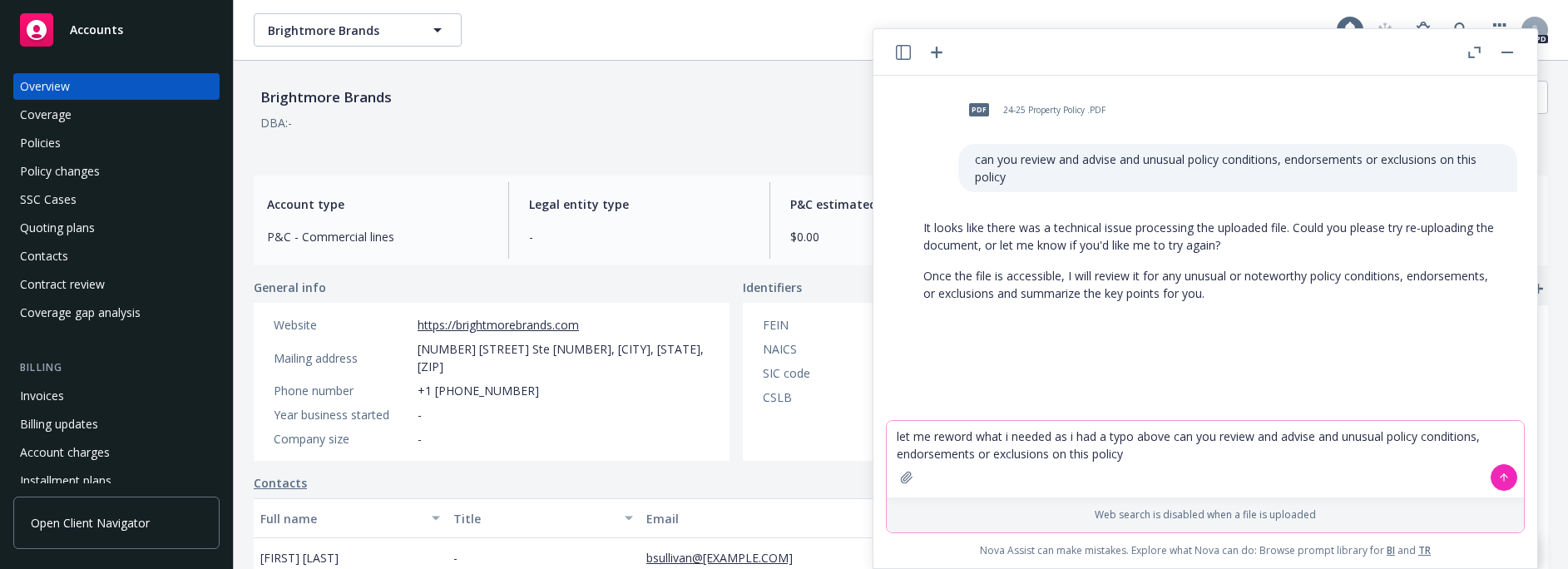 click on "let me reword what i needed as i had a typo above can you review and advise and unusual policy conditions, endorsements or exclusions on this policy" at bounding box center [1205, 459] 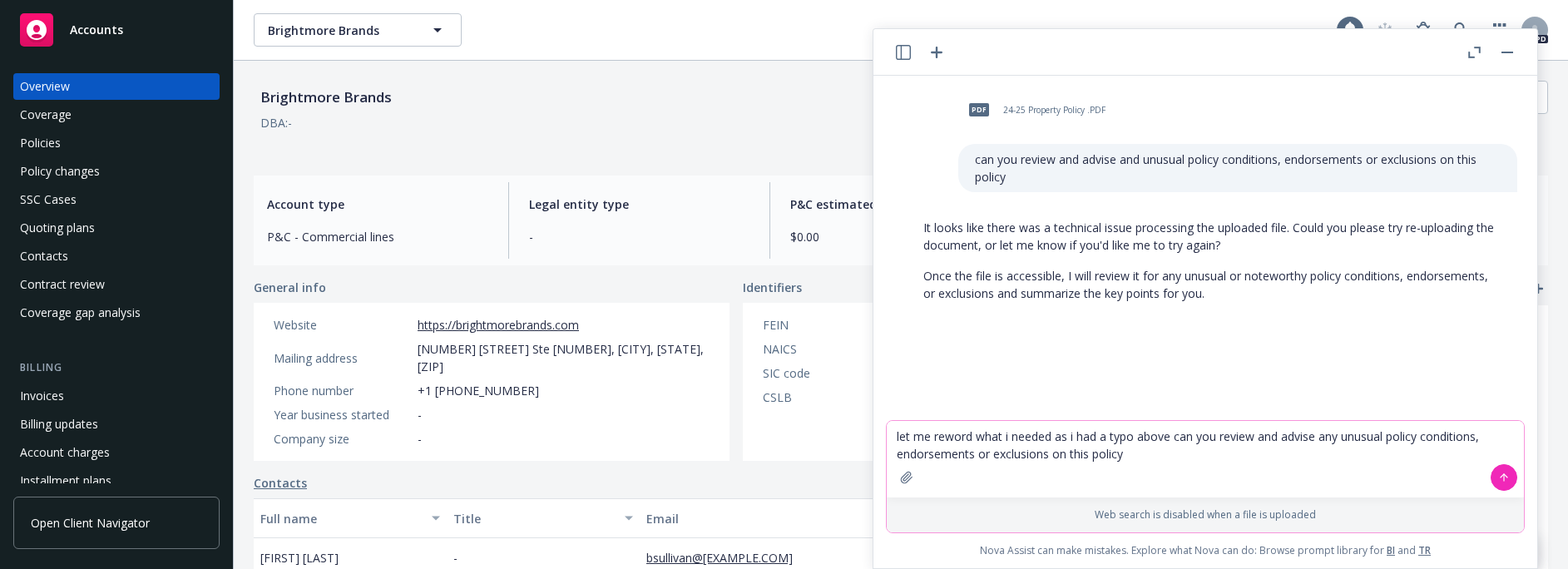 click on "let me reword what i needed as i had a typo above can you review and advise any unusual policy conditions, endorsements or exclusions on this policy" at bounding box center (1205, 459) 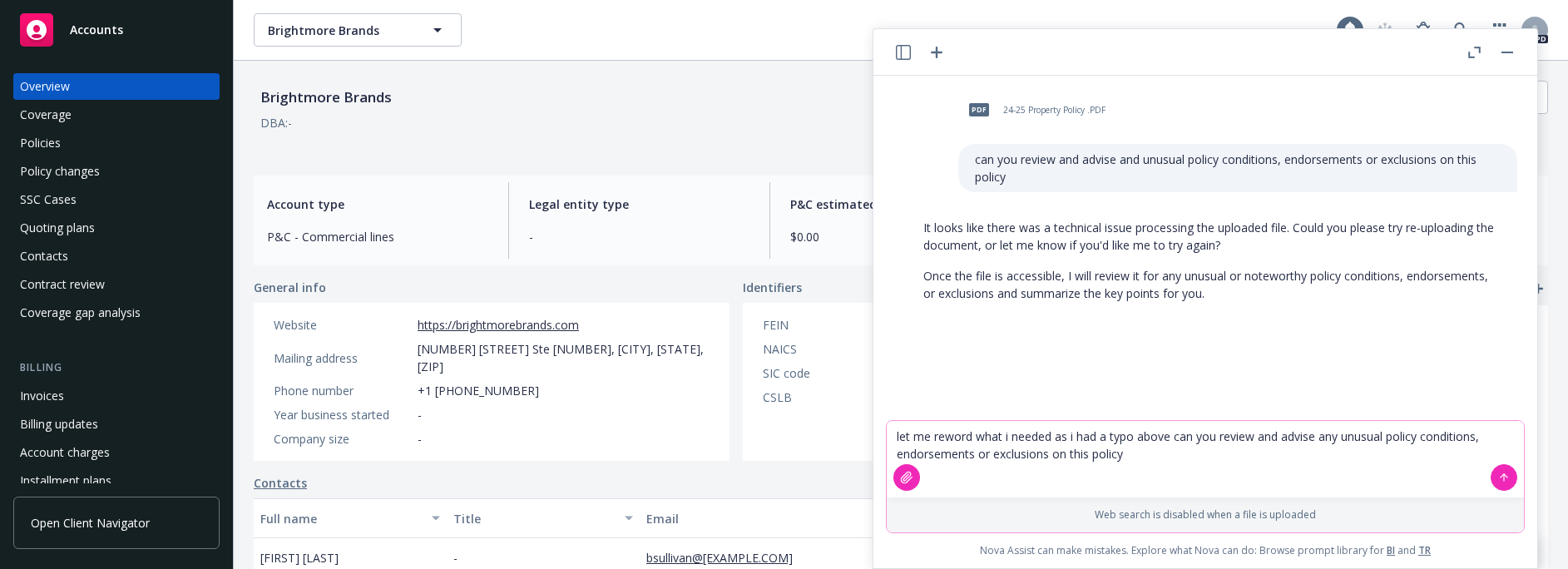 click 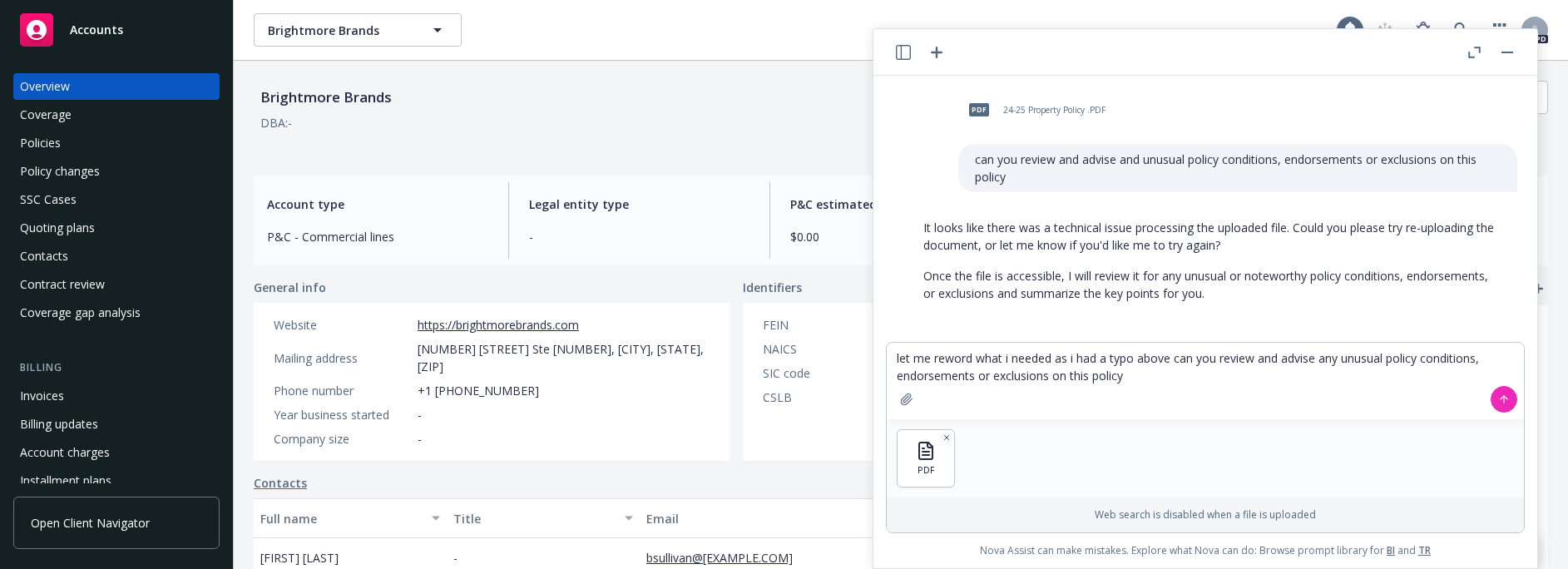 drag, startPoint x: 1506, startPoint y: 395, endPoint x: 1210, endPoint y: 413, distance: 296.54679 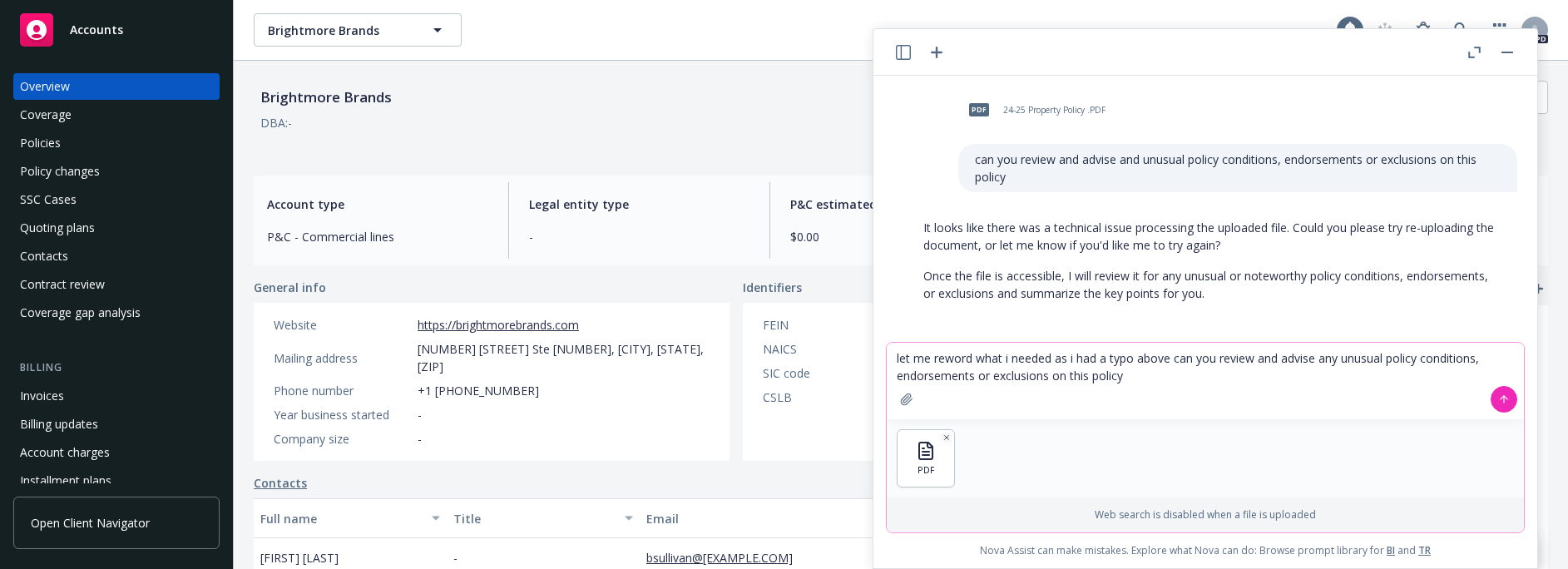 drag, startPoint x: 894, startPoint y: 358, endPoint x: 1153, endPoint y: 379, distance: 259.84996 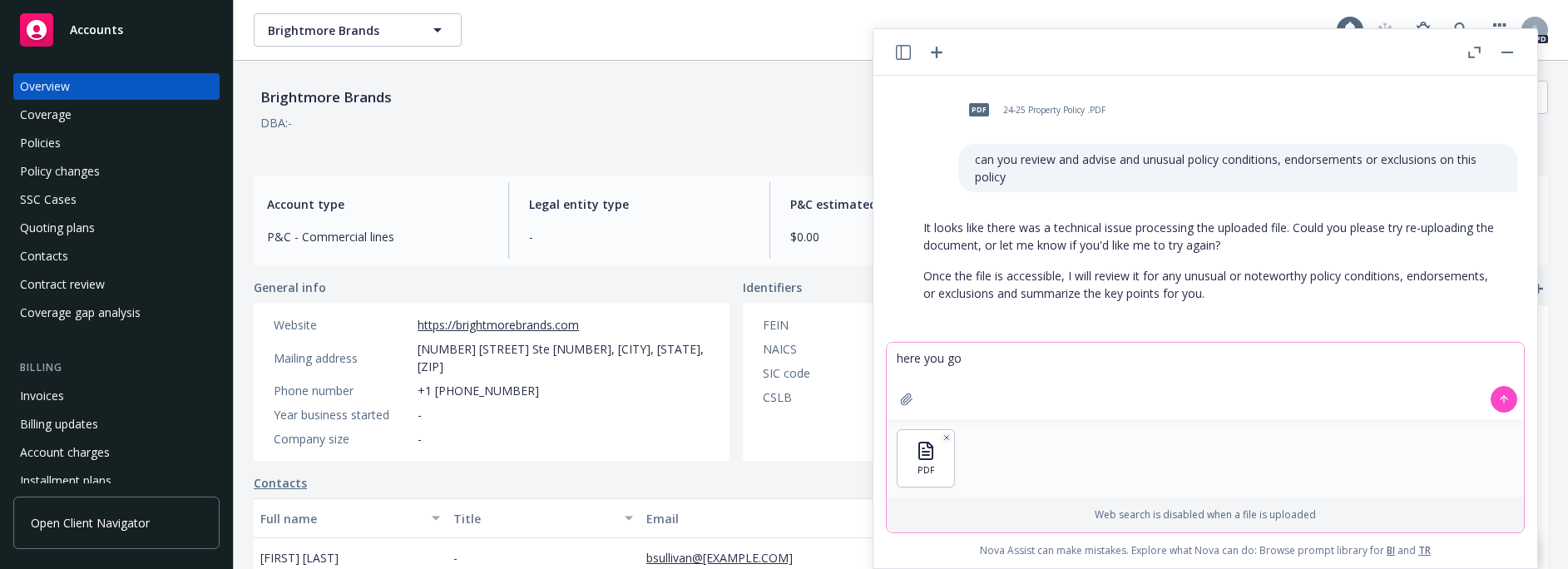 type on "here you go" 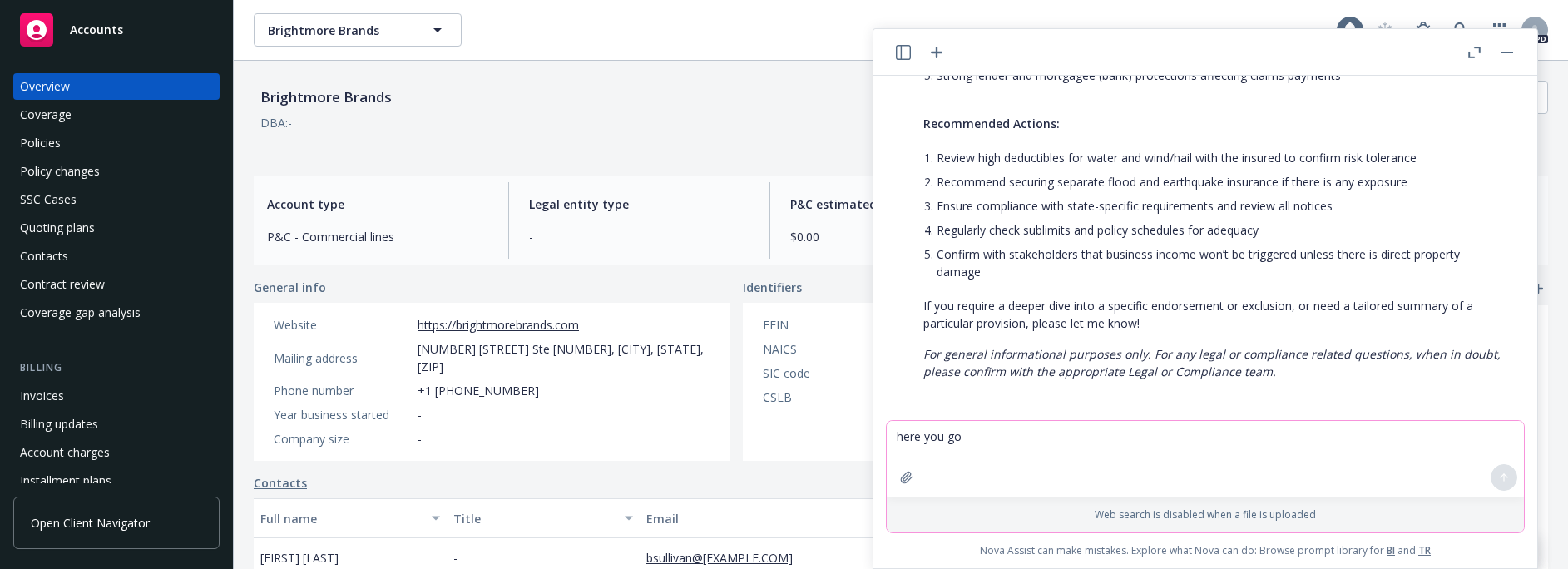 scroll, scrollTop: 1458, scrollLeft: 0, axis: vertical 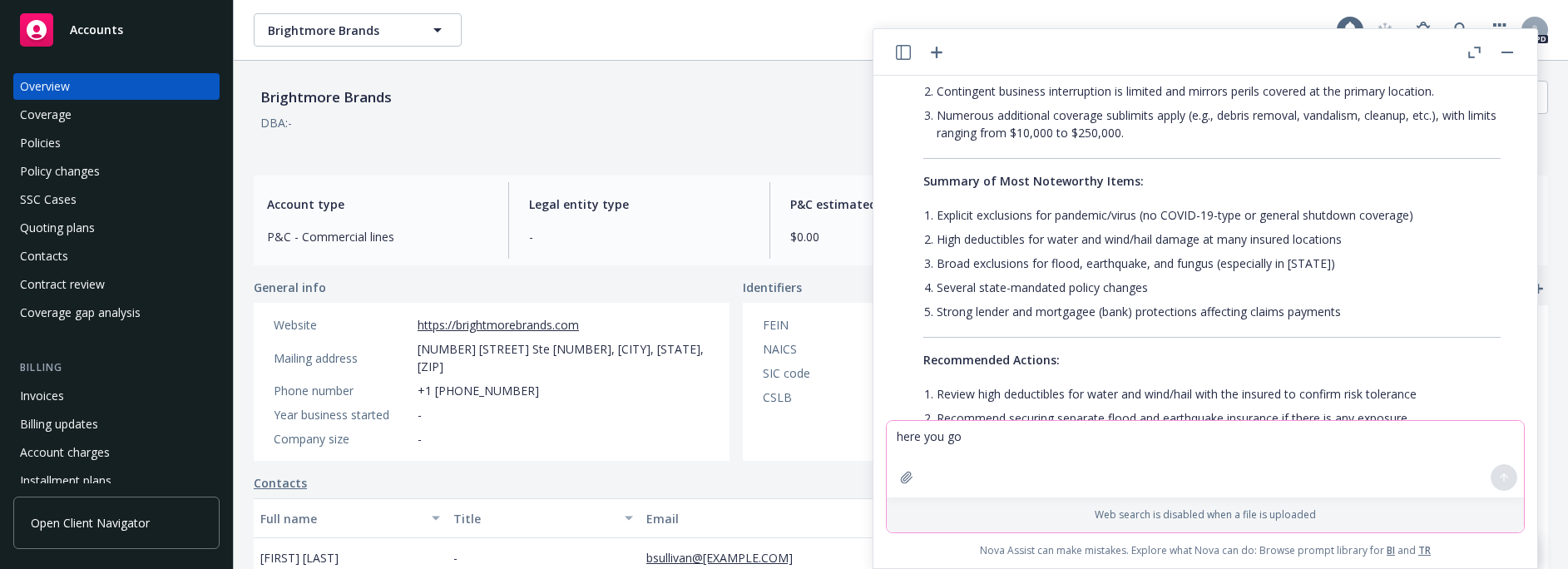 click on "here you go" at bounding box center (1205, 459) 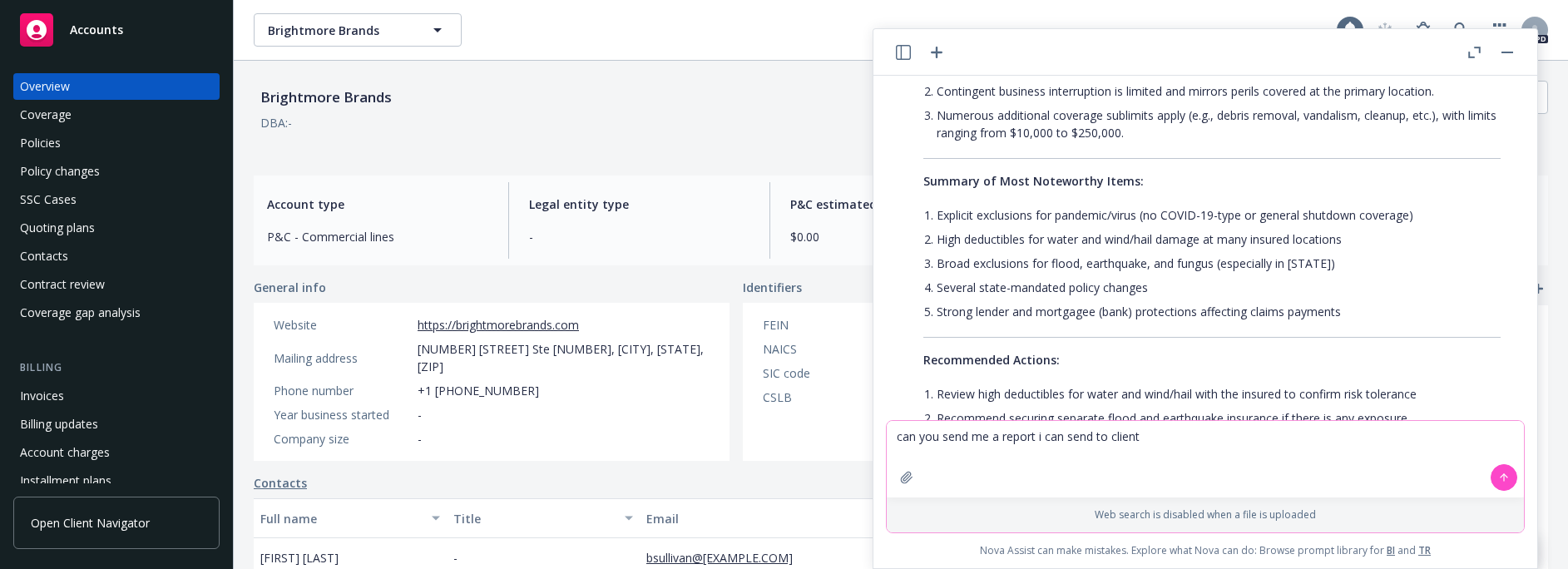 type on "can you send me a report i can send to client" 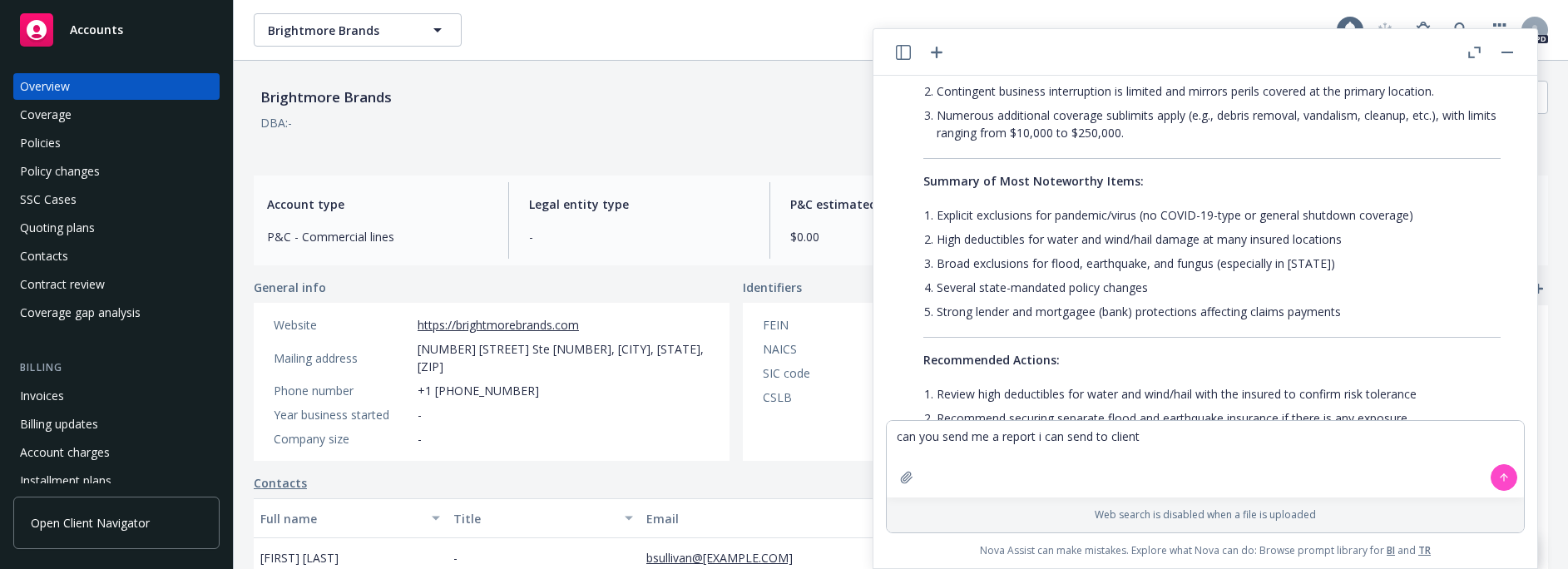 click 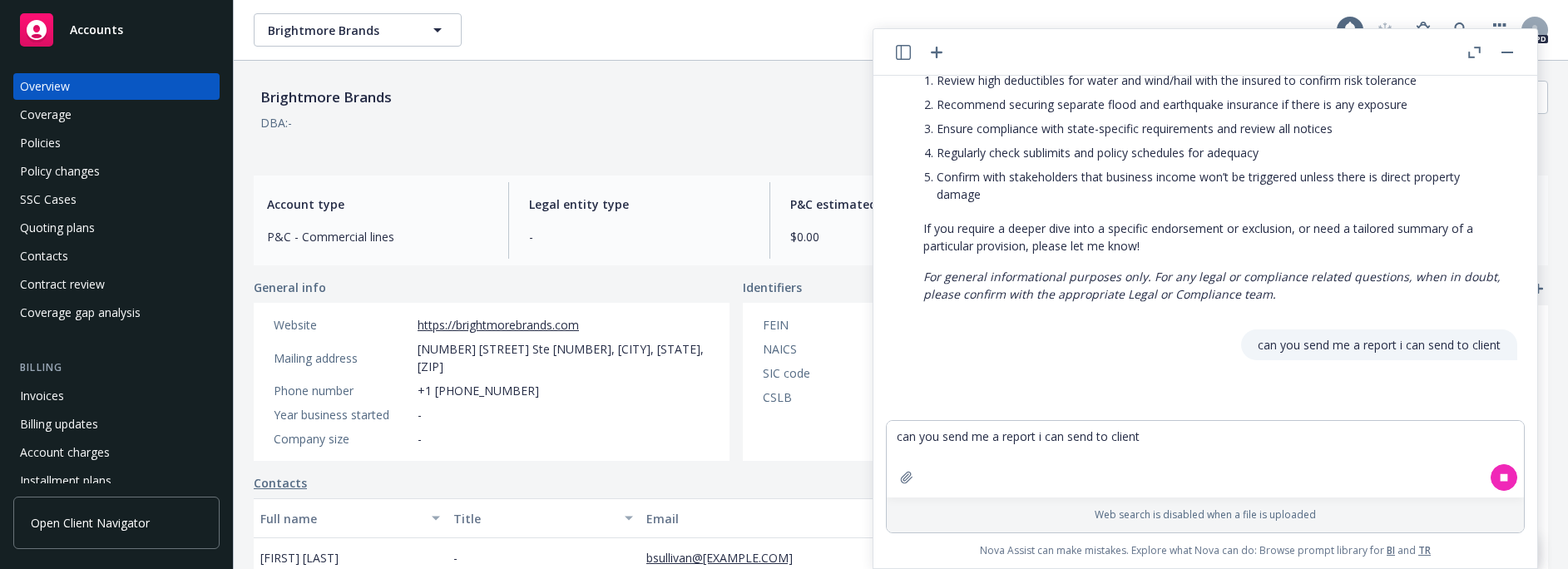 scroll, scrollTop: 1536, scrollLeft: 0, axis: vertical 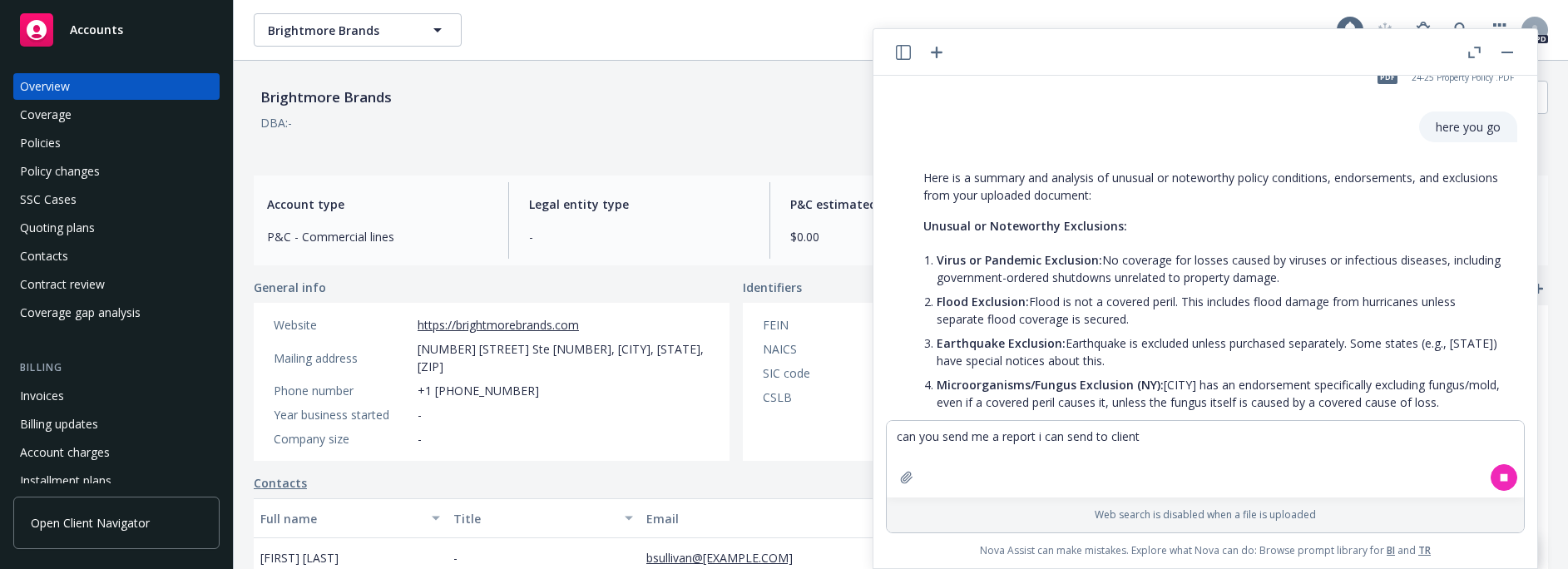 click on "Here is a summary and analysis of unusual or noteworthy policy conditions, endorsements, and exclusions from your uploaded document:
Unusual or Noteworthy Exclusions:
Virus or Pandemic Exclusion:  No coverage for losses caused by viruses or infectious diseases, including government-ordered shutdowns unrelated to property damage.
Flood Exclusion:  Flood is not a covered peril. This includes flood damage from hurricanes unless separate flood coverage is secured.
Earthquake Exclusion:  Earthquake is excluded unless purchased separately. Some states (e.g., New Jersey) have special notices about this.
Microorganisms/Fungus Exclusion (NY):  New York has an endorsement specifically excluding fungus/mold, even if a covered peril causes it, unless the fungus itself is caused by a covered cause of loss.
Notable Deductibles and Catastrophe Features:
Water Damage Deductible:  High deductible (e.g., $100,000 per premises) applies to many types of water loss.
Wind/Hail Deductibles:" at bounding box center (1212, 838) 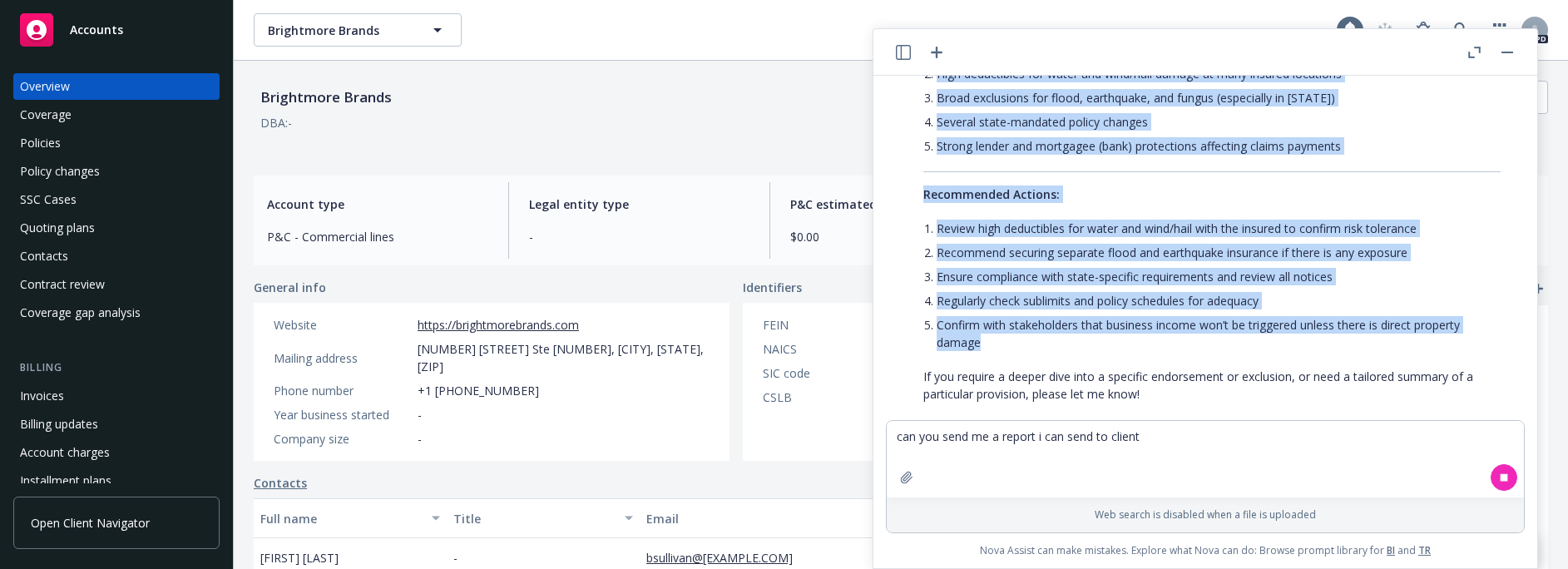 scroll, scrollTop: 1331, scrollLeft: 0, axis: vertical 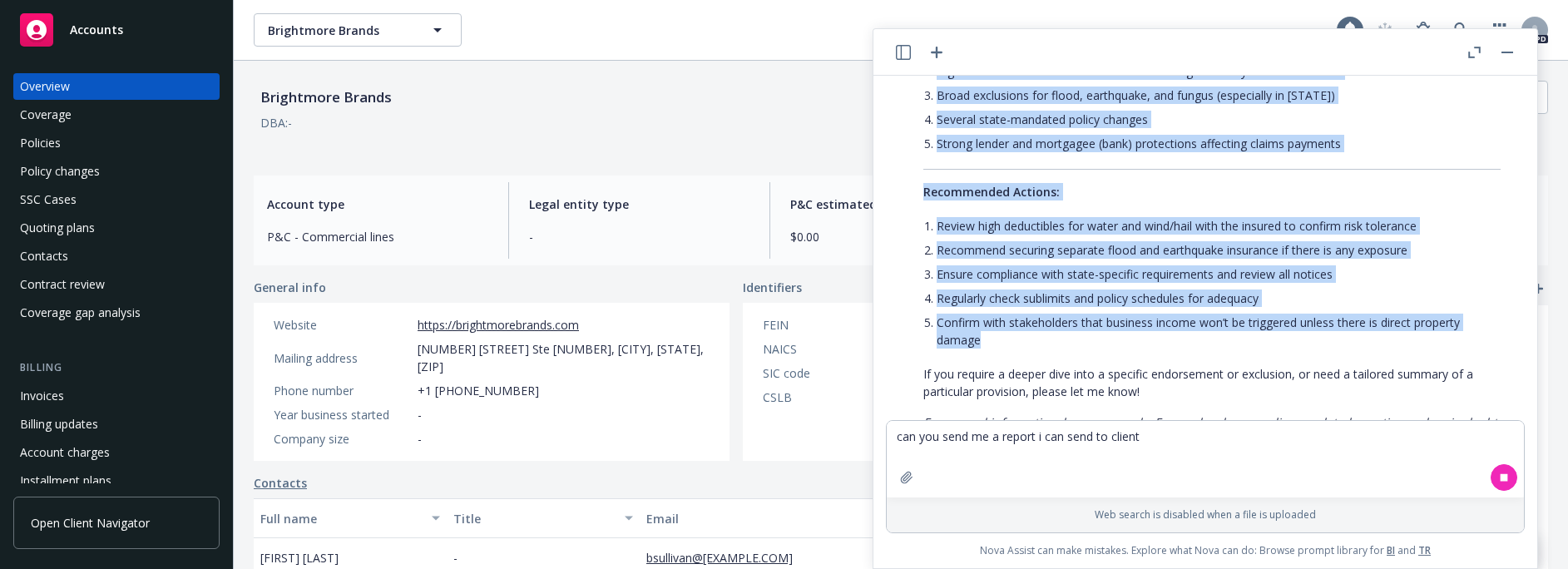 drag, startPoint x: 926, startPoint y: 175, endPoint x: 1472, endPoint y: 391, distance: 587.1729 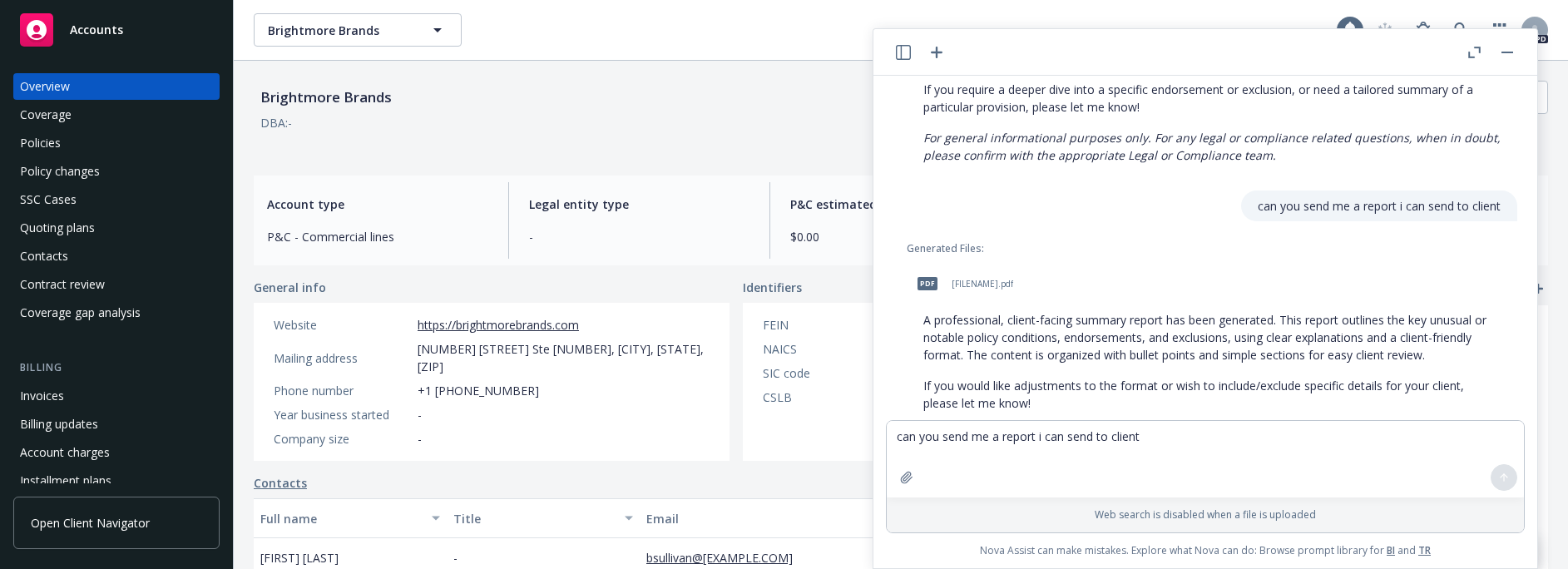 scroll, scrollTop: 1706, scrollLeft: 0, axis: vertical 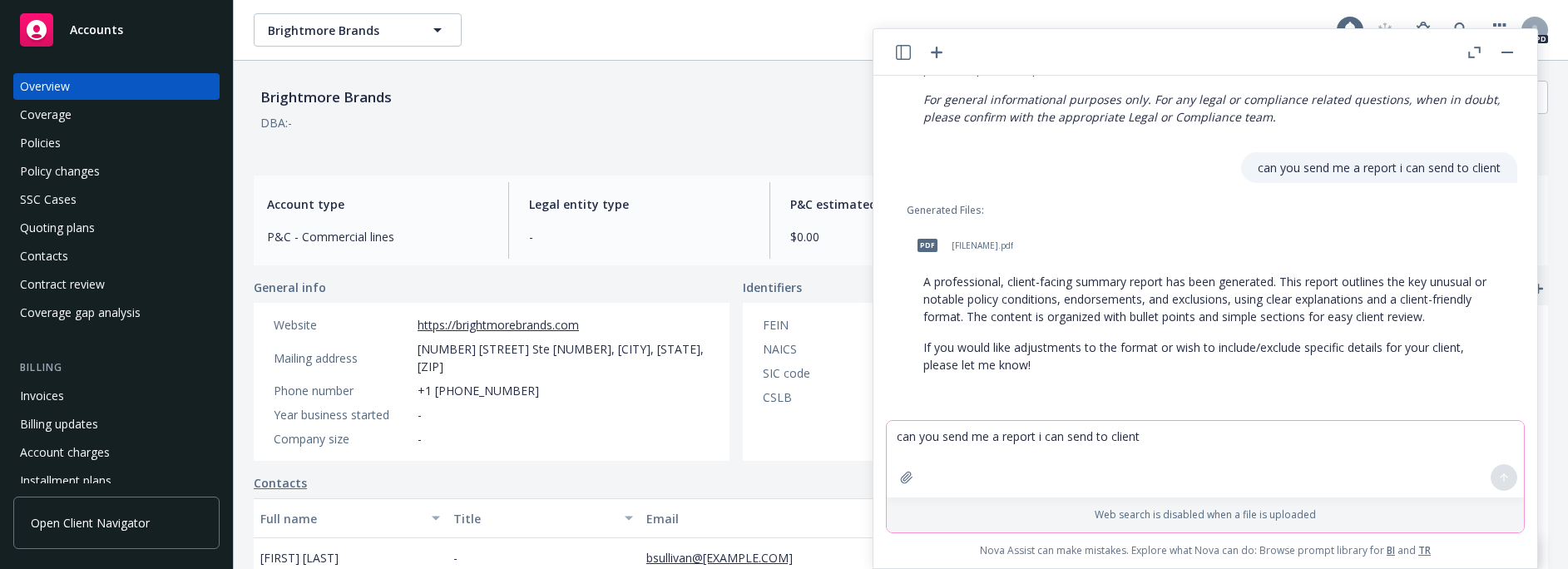 drag, startPoint x: 1165, startPoint y: 451, endPoint x: 1151, endPoint y: 444, distance: 15.652476 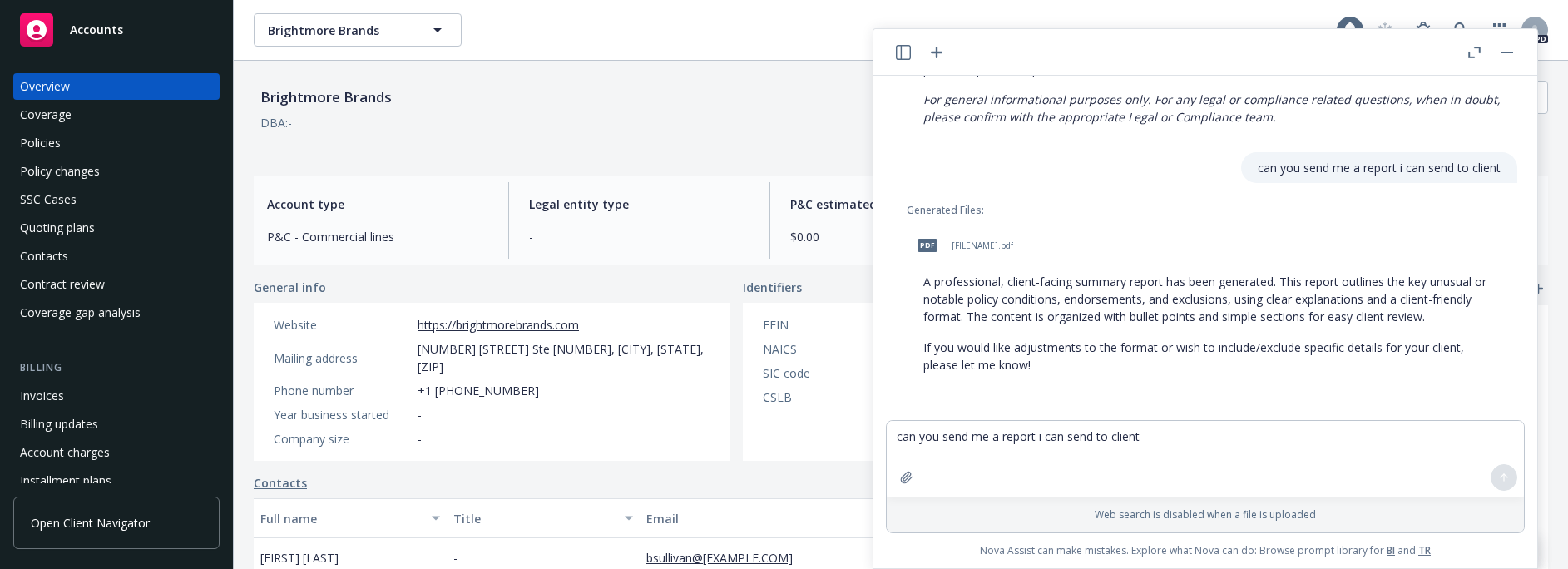 click on "client_facing_policy_summary_report.pdf" at bounding box center [982, 245] 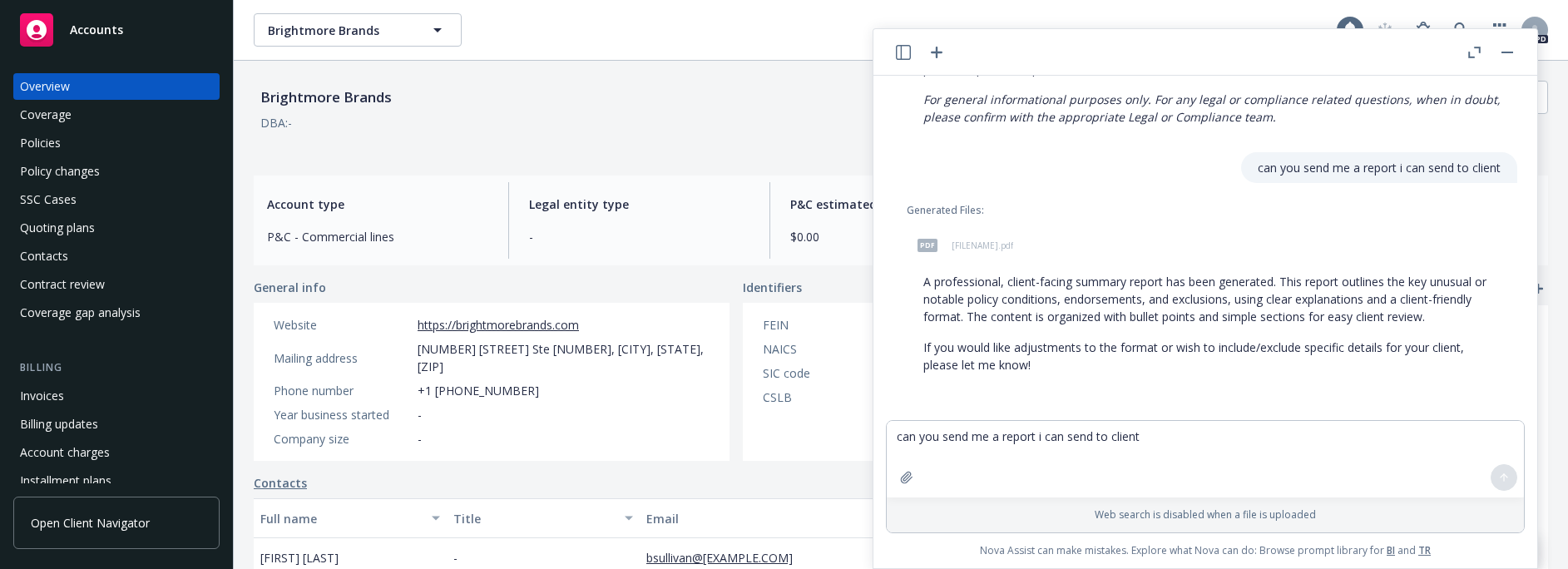 click on "pdf client_facing_policy_summary_report.pdf" at bounding box center (1212, 245) 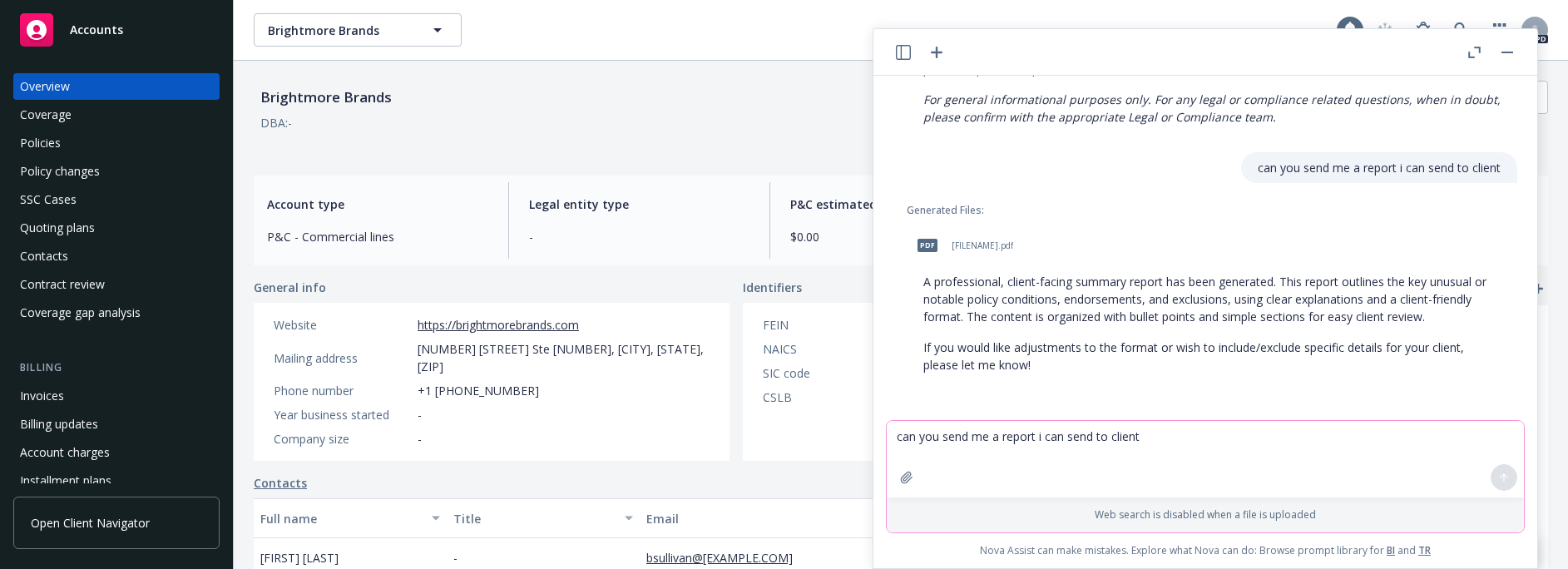 drag, startPoint x: 988, startPoint y: 445, endPoint x: 955, endPoint y: 446, distance: 33.015148 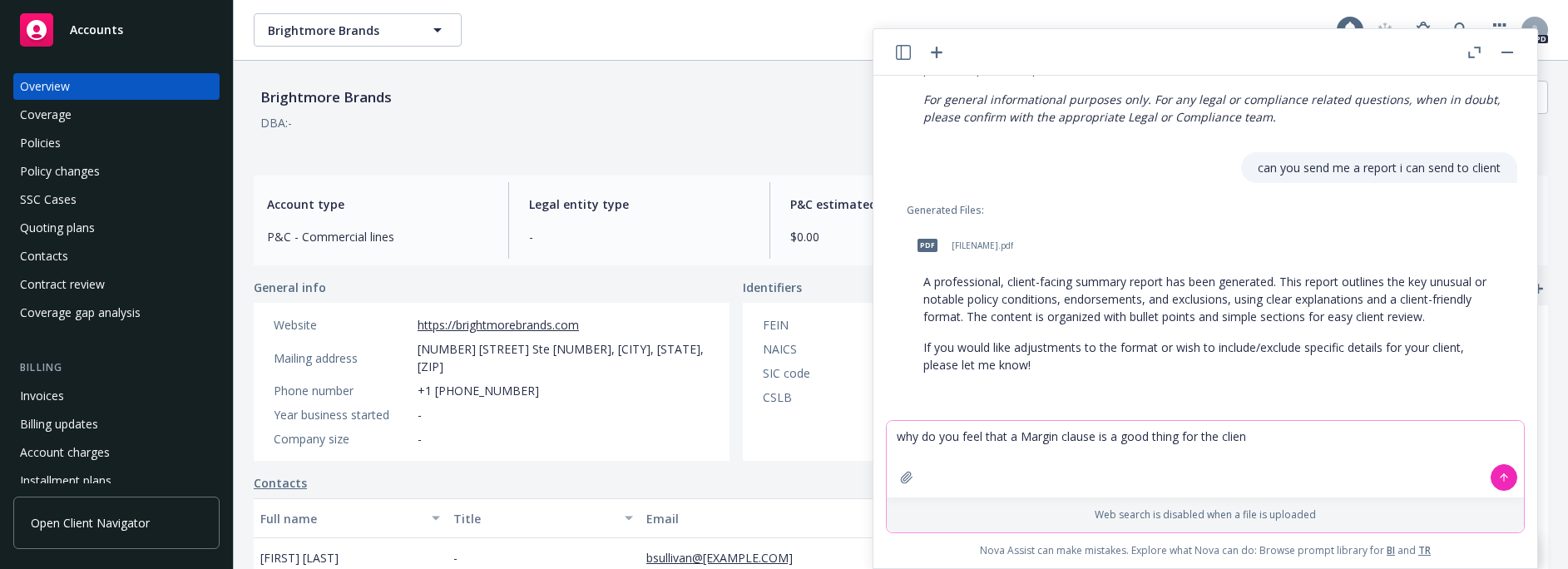 type on "why do you feel that a Margin clause is a good thing for the client" 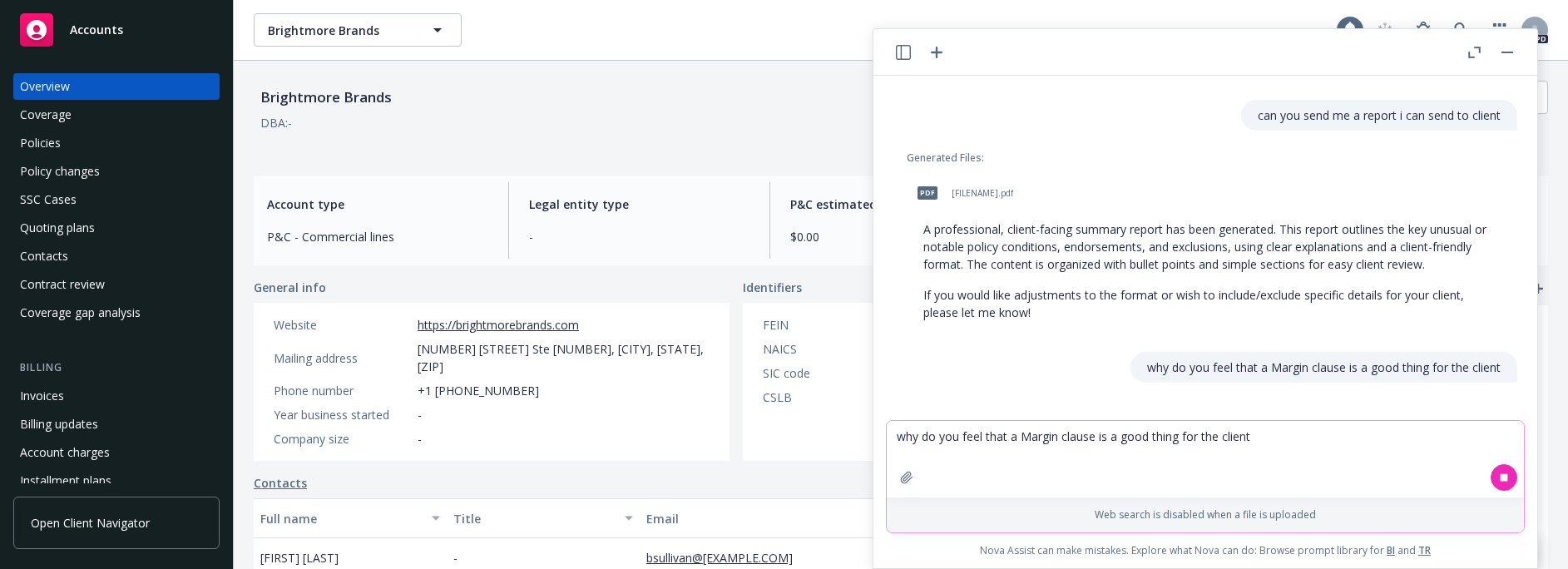 type 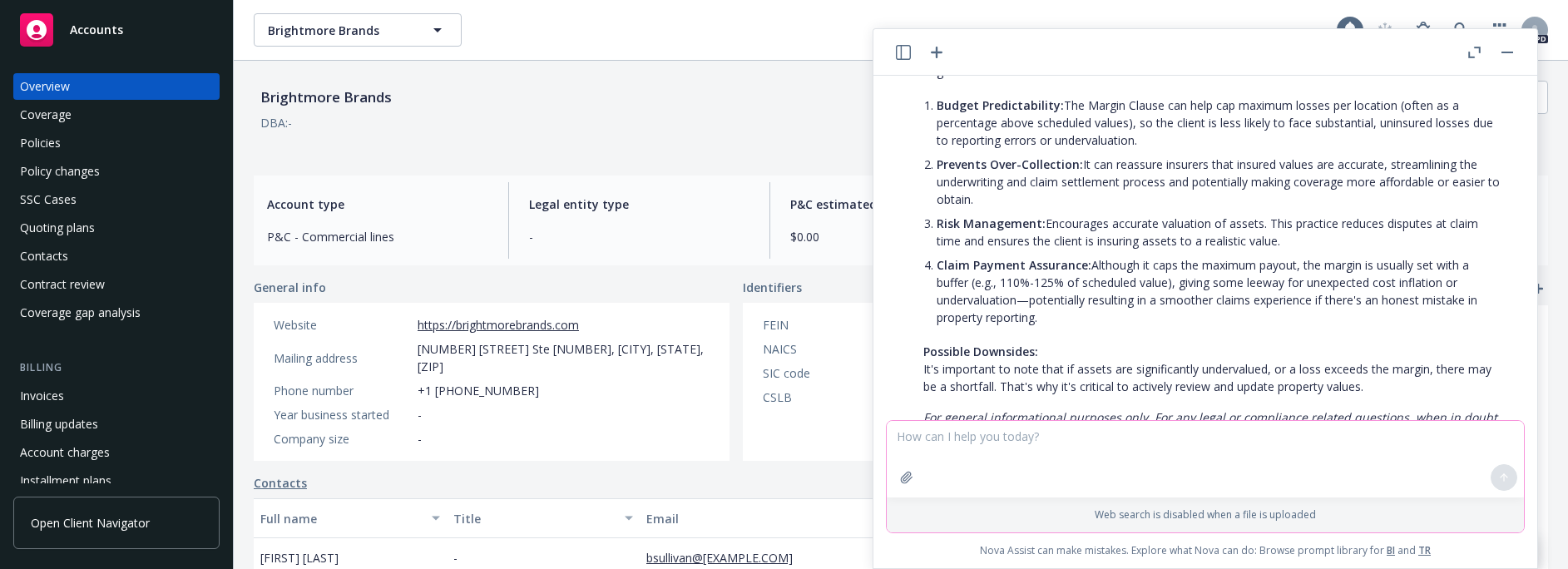 scroll, scrollTop: 2224, scrollLeft: 0, axis: vertical 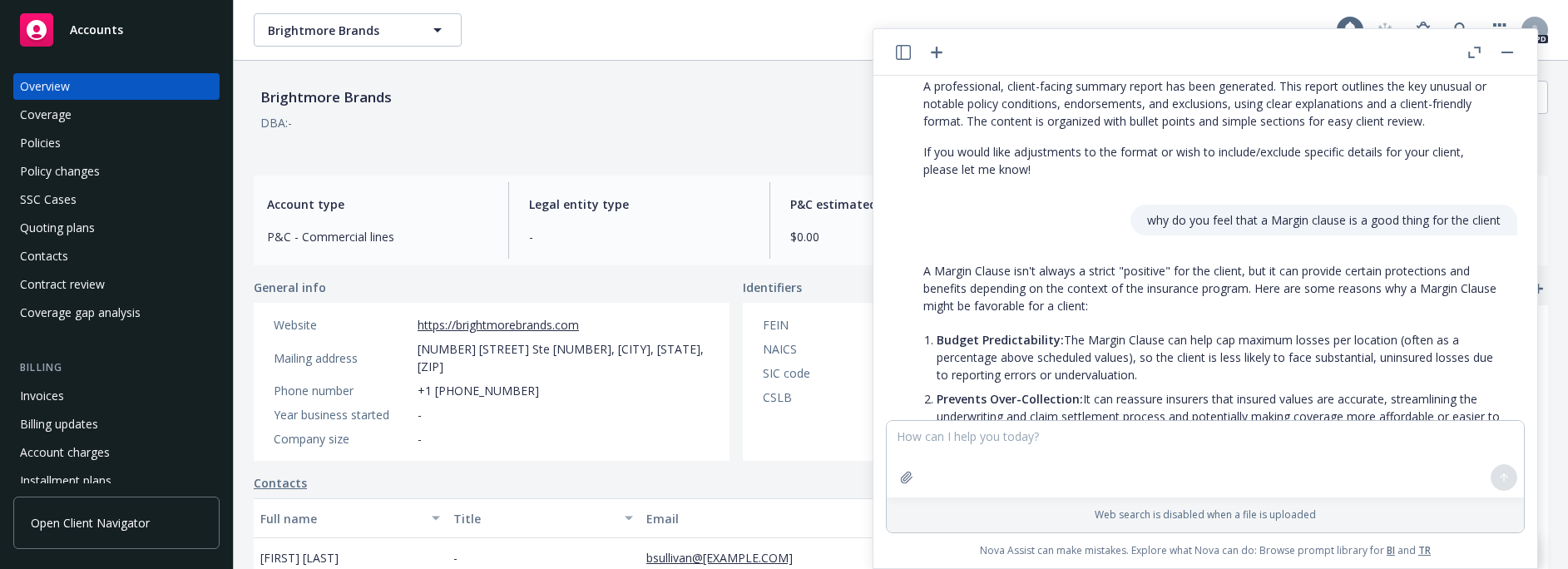 click on "A Margin Clause isn't always a strict "positive" for the client, but it can provide certain protections and benefits depending on the context of the insurance program. Here are some reasons why a Margin Clause might be favorable for a client:
Budget Predictability:  The Margin Clause can help cap maximum losses per location (often as a percentage above scheduled values), so the client is less likely to face substantial, uninsured losses due to reporting errors or undervaluation.
Prevents Over-Collection:  It can reassure insurers that insured values are accurate, streamlining the underwriting and claim settlement process and potentially making coverage more affordable or easier to obtain.
Risk Management:  Encourages accurate valuation of assets. This practice reduces disputes at claim time and ensures the client is insuring assets to a realistic value.
Claim Payment Assurance:
Possible Downsides:" at bounding box center [1212, 478] 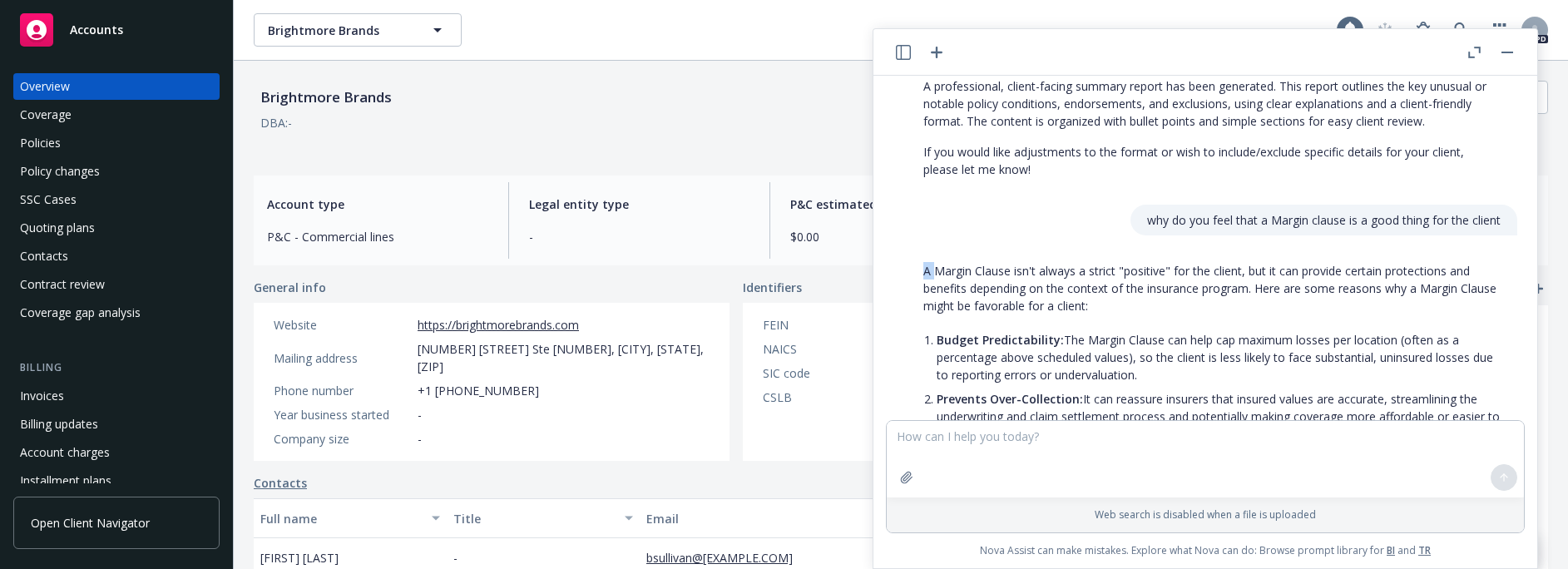 click on "A Margin Clause isn't always a strict "positive" for the client, but it can provide certain protections and benefits depending on the context of the insurance program. Here are some reasons why a Margin Clause might be favorable for a client:
Budget Predictability:  The Margin Clause can help cap maximum losses per location (often as a percentage above scheduled values), so the client is less likely to face substantial, uninsured losses due to reporting errors or undervaluation.
Prevents Over-Collection:  It can reassure insurers that insured values are accurate, streamlining the underwriting and claim settlement process and potentially making coverage more affordable or easier to obtain.
Risk Management:  Encourages accurate valuation of assets. This practice reduces disputes at claim time and ensures the client is insuring assets to a realistic value.
Claim Payment Assurance:
Possible Downsides:" at bounding box center [1212, 478] 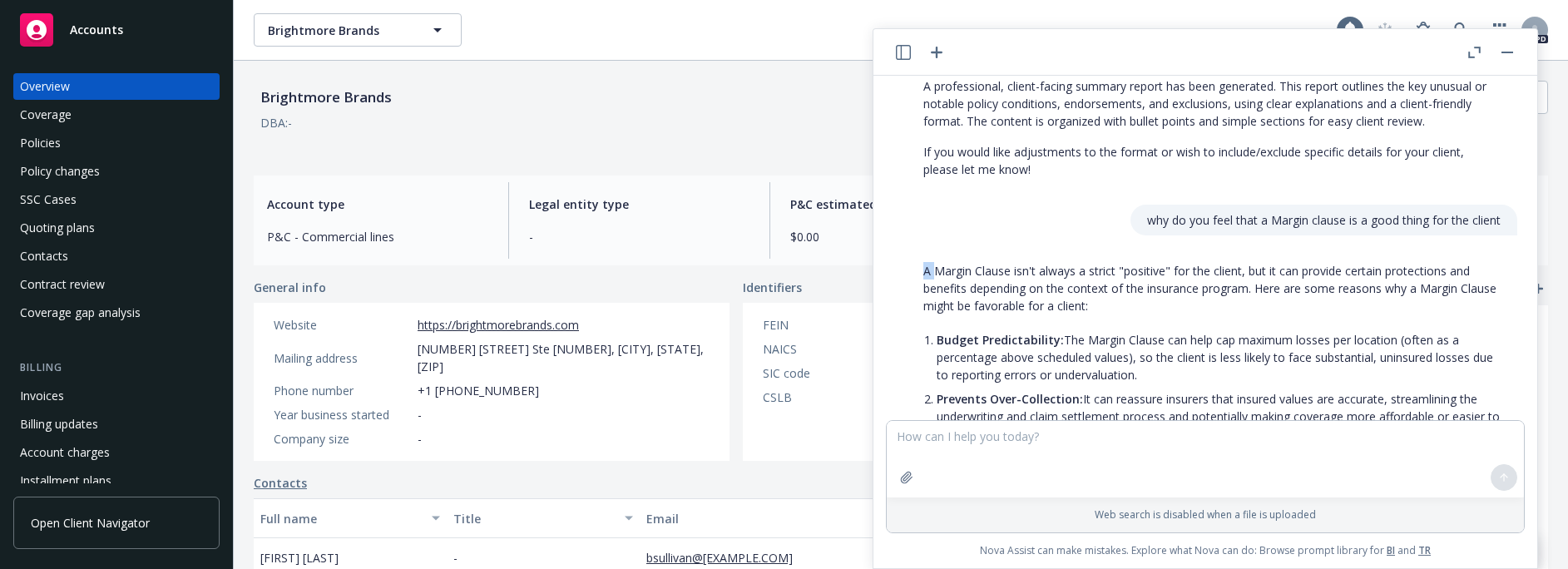 click on "A Margin Clause isn't always a strict "positive" for the client, but it can provide certain protections and benefits depending on the context of the insurance program. Here are some reasons why a Margin Clause might be favorable for a client:
Budget Predictability:  The Margin Clause can help cap maximum losses per location (often as a percentage above scheduled values), so the client is less likely to face substantial, uninsured losses due to reporting errors or undervaluation.
Prevents Over-Collection:  It can reassure insurers that insured values are accurate, streamlining the underwriting and claim settlement process and potentially making coverage more affordable or easier to obtain.
Risk Management:  Encourages accurate valuation of assets. This practice reduces disputes at claim time and ensures the client is insuring assets to a realistic value.
Claim Payment Assurance:
Possible Downsides:" at bounding box center [1212, 478] 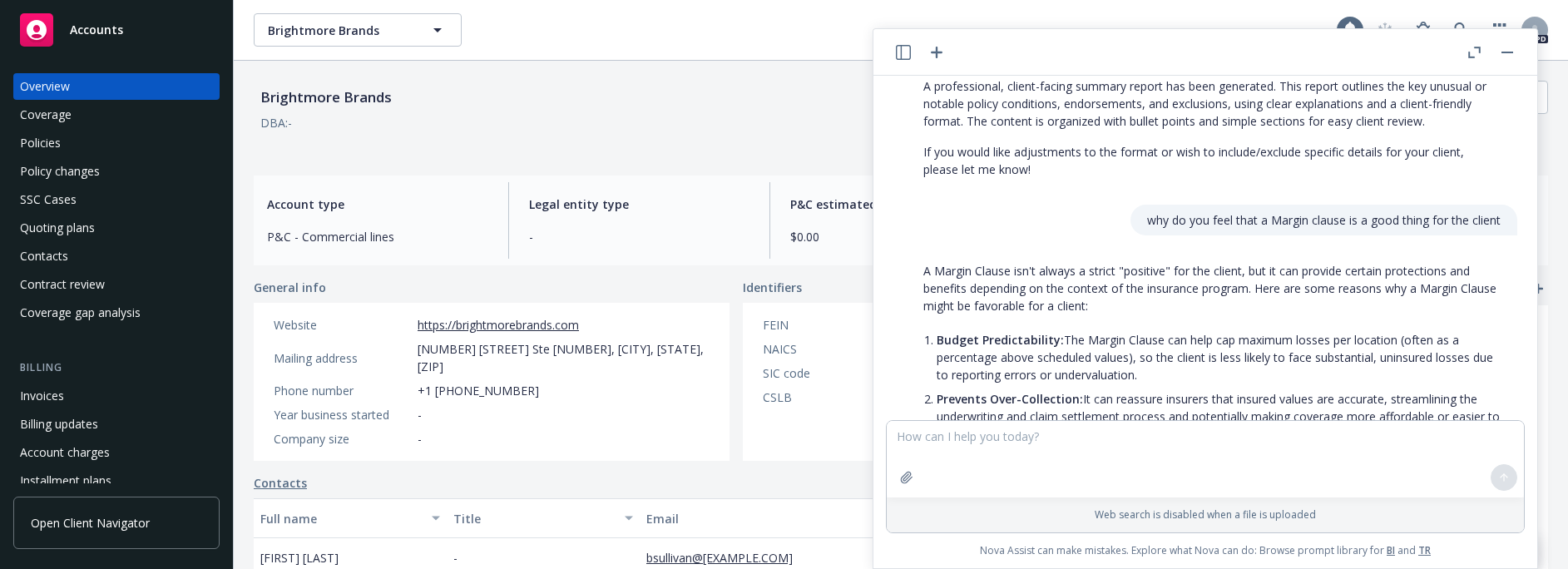 click on "A Margin Clause isn't always a strict "positive" for the client, but it can provide certain protections and benefits depending on the context of the insurance program. Here are some reasons why a Margin Clause might be favorable for a client:
Budget Predictability:  The Margin Clause can help cap maximum losses per location (often as a percentage above scheduled values), so the client is less likely to face substantial, uninsured losses due to reporting errors or undervaluation.
Prevents Over-Collection:  It can reassure insurers that insured values are accurate, streamlining the underwriting and claim settlement process and potentially making coverage more affordable or easier to obtain.
Risk Management:  Encourages accurate valuation of assets. This practice reduces disputes at claim time and ensures the client is insuring assets to a realistic value.
Claim Payment Assurance:
Possible Downsides:" at bounding box center (1212, 478) 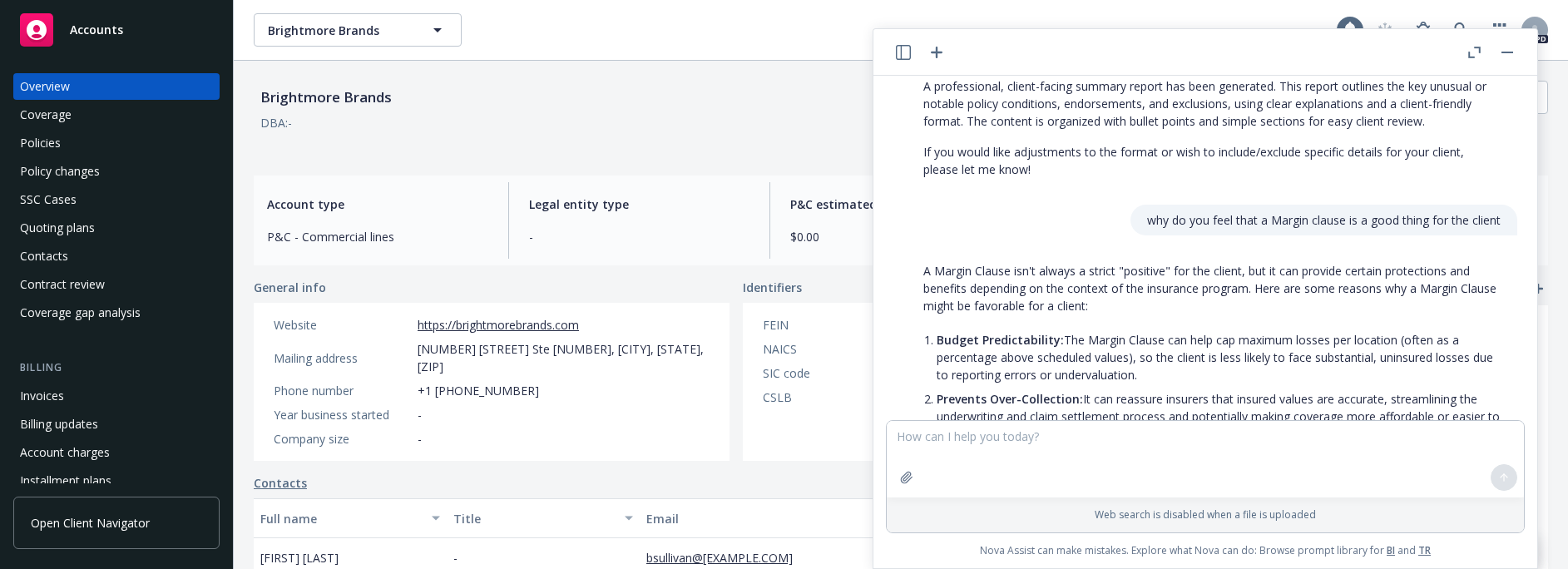 click on "A Margin Clause isn't always a strict "positive" for the client, but it can provide certain protections and benefits depending on the context of the insurance program. Here are some reasons why a Margin Clause might be favorable for a client:
Budget Predictability:  The Margin Clause can help cap maximum losses per location (often as a percentage above scheduled values), so the client is less likely to face substantial, uninsured losses due to reporting errors or undervaluation.
Prevents Over-Collection:  It can reassure insurers that insured values are accurate, streamlining the underwriting and claim settlement process and potentially making coverage more affordable or easier to obtain.
Risk Management:  Encourages accurate valuation of assets. This practice reduces disputes at claim time and ensures the client is insuring assets to a realistic value.
Claim Payment Assurance:
Possible Downsides:" at bounding box center [1212, 478] 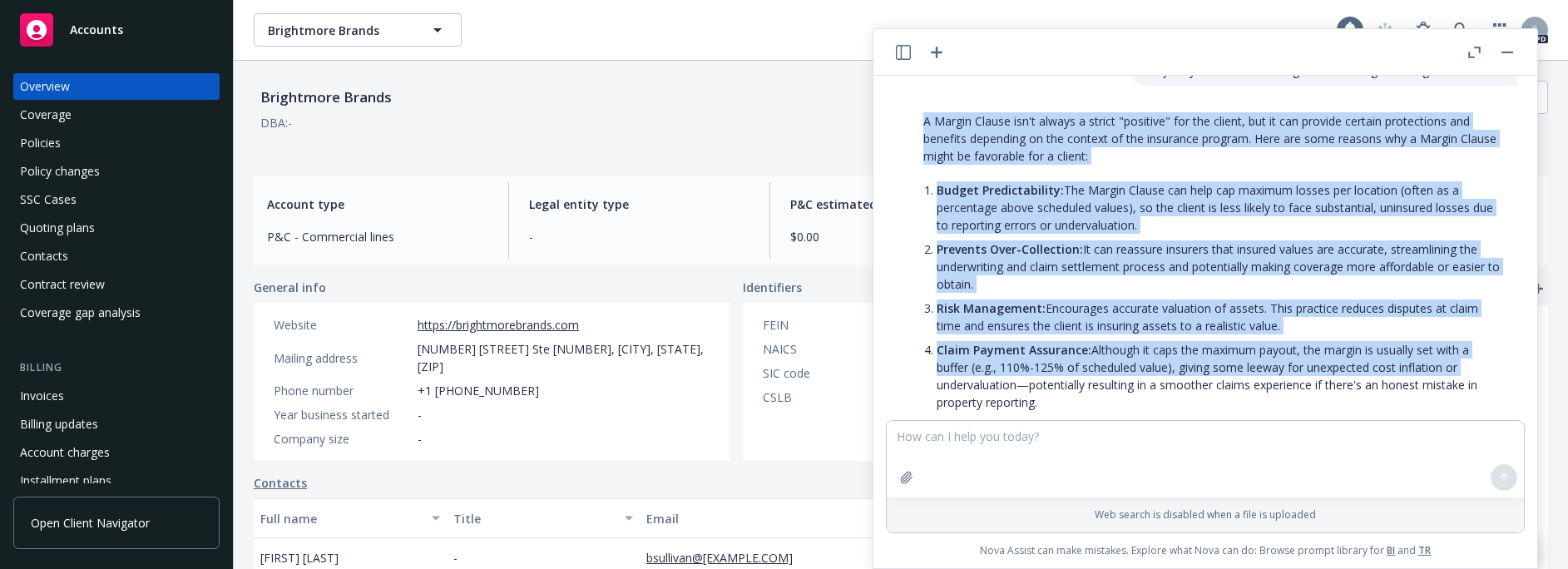 scroll, scrollTop: 2224, scrollLeft: 0, axis: vertical 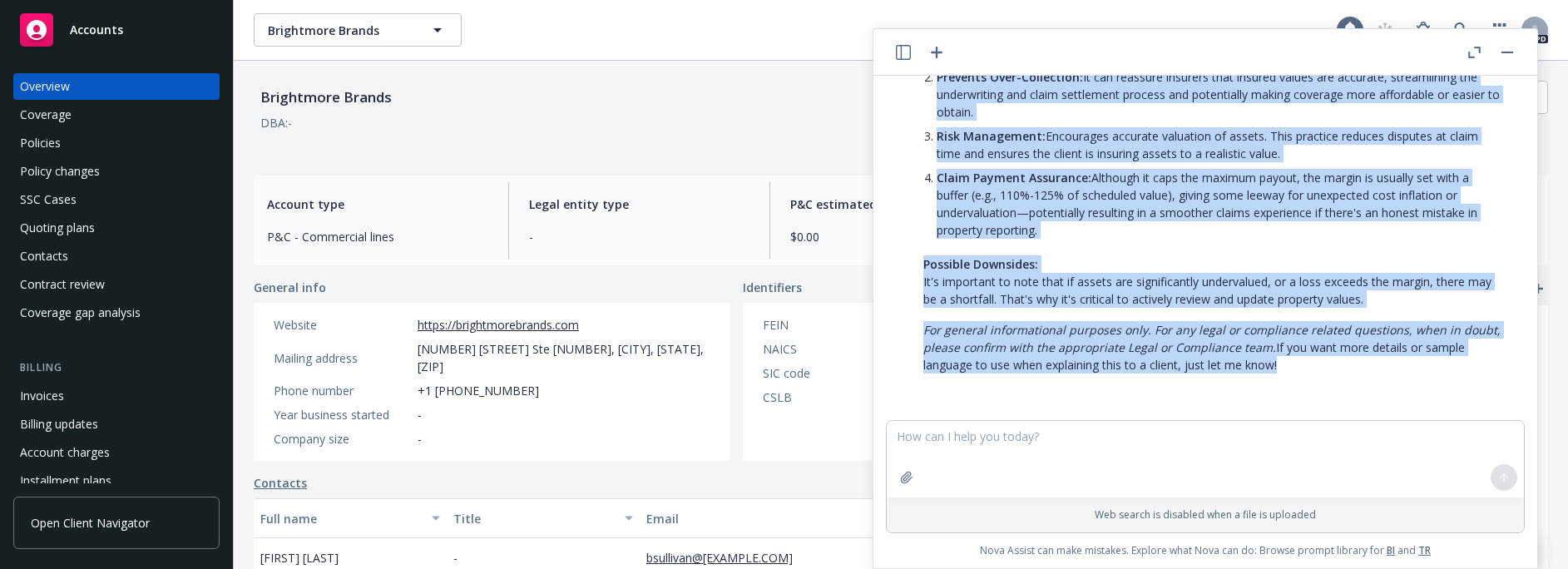 drag, startPoint x: 922, startPoint y: 322, endPoint x: 1464, endPoint y: 397, distance: 547.1645 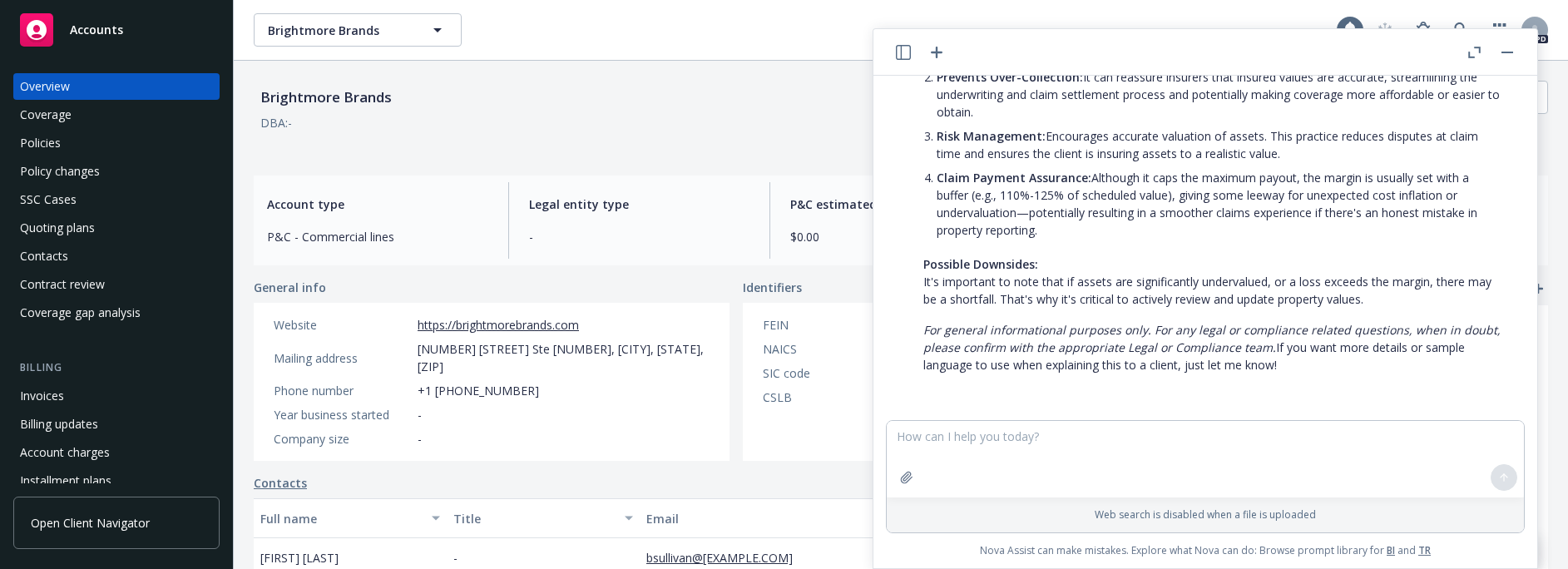 click on "Brightmore Brands Brightmore Brands" at bounding box center (795, 30) 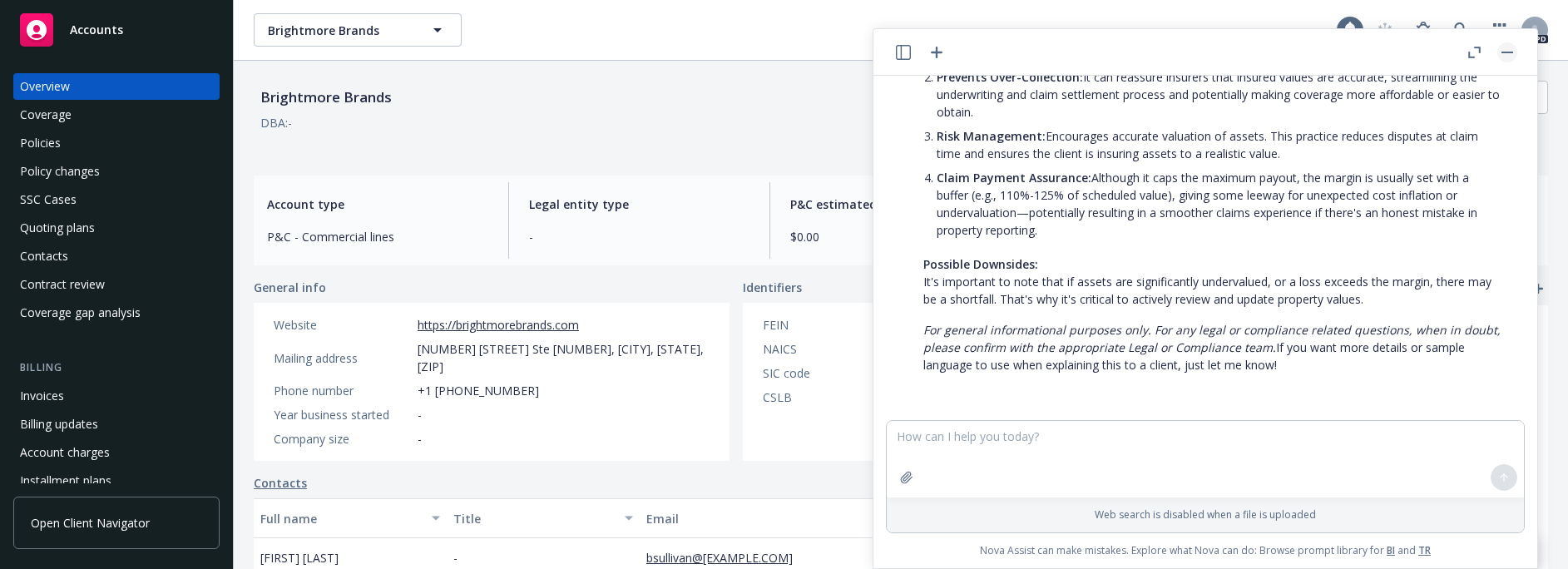 click 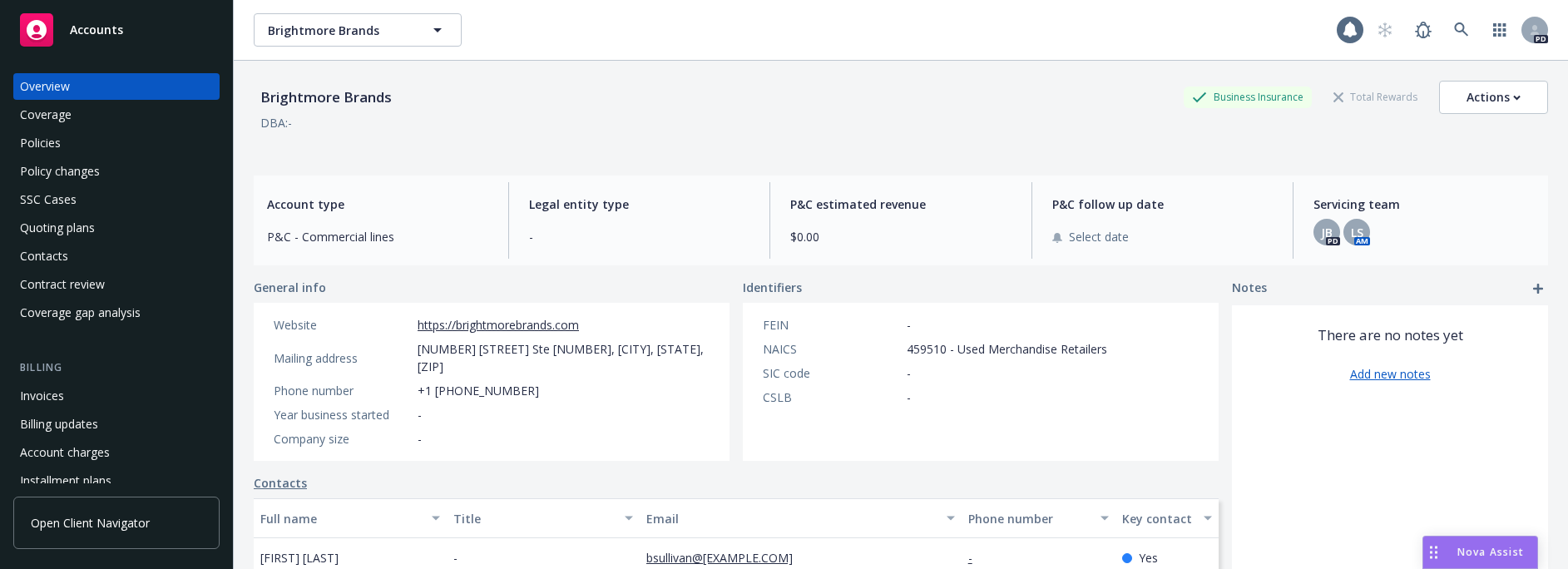 click on "Brightmore Brands   Business Insurance   Total Rewards Actions" at bounding box center [901, 97] 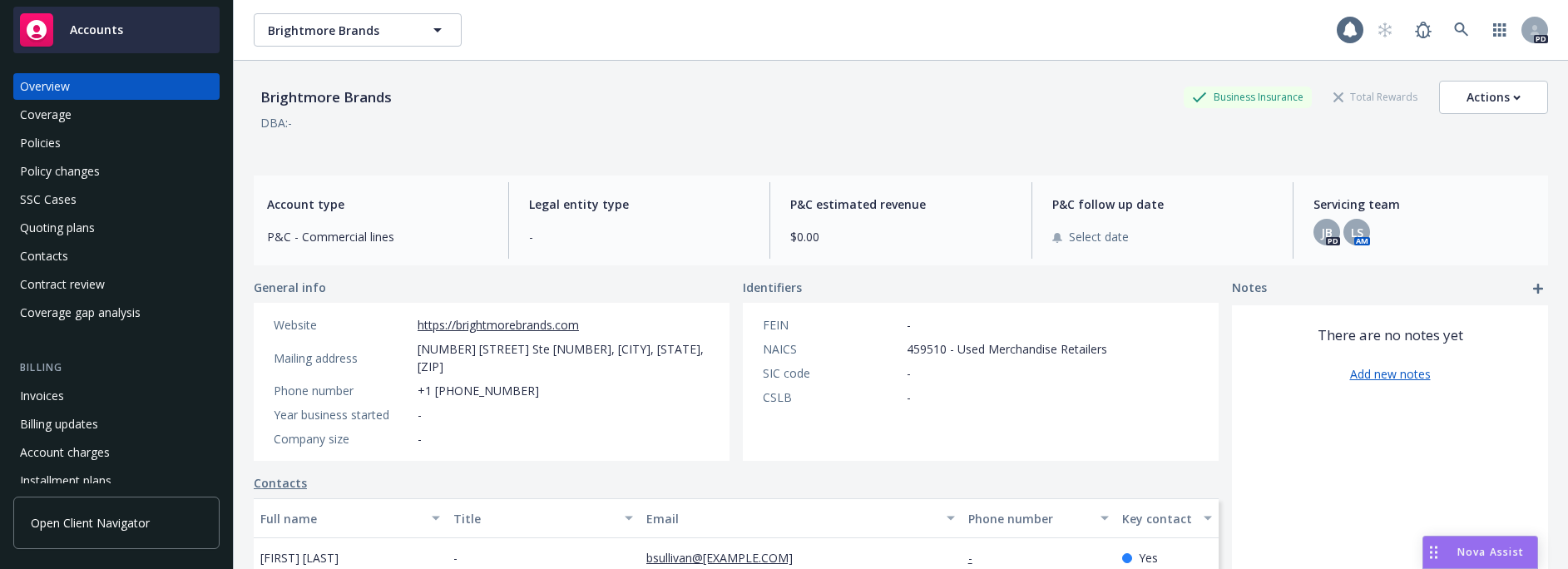 click on "Accounts" at bounding box center [96, 30] 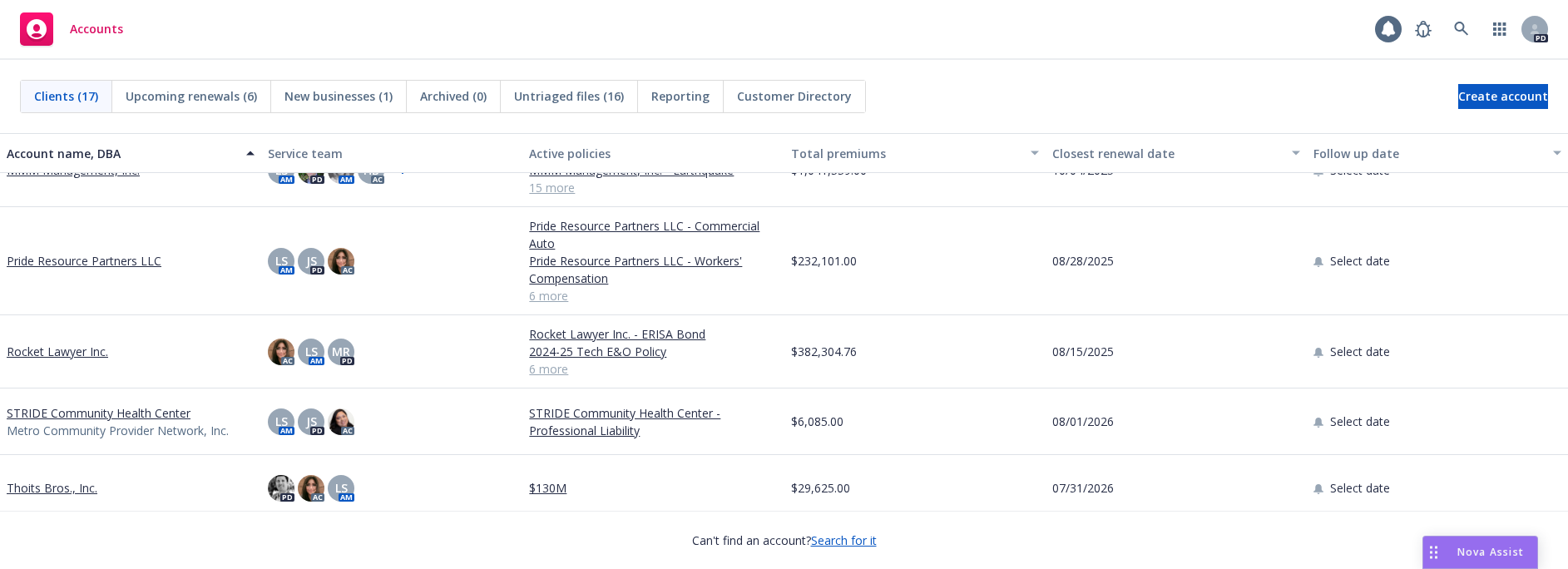 scroll, scrollTop: 787, scrollLeft: 0, axis: vertical 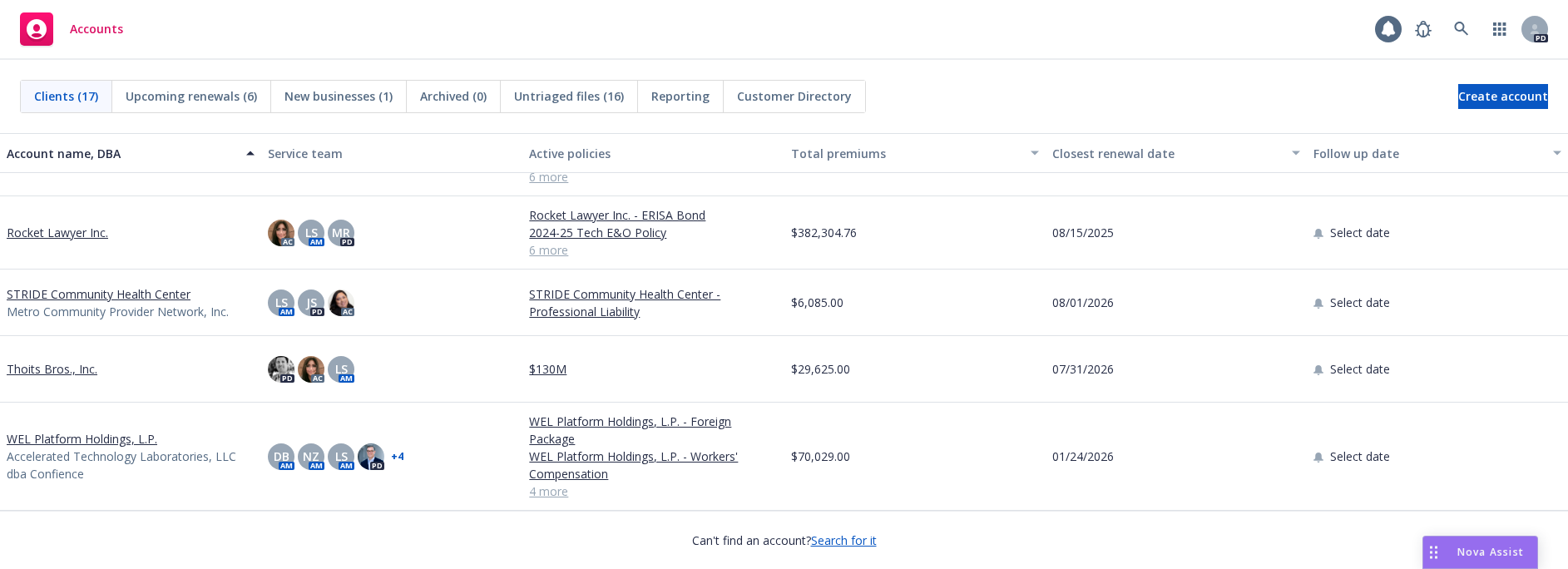 click on "WEL Platform Holdings, L.P." at bounding box center [82, 438] 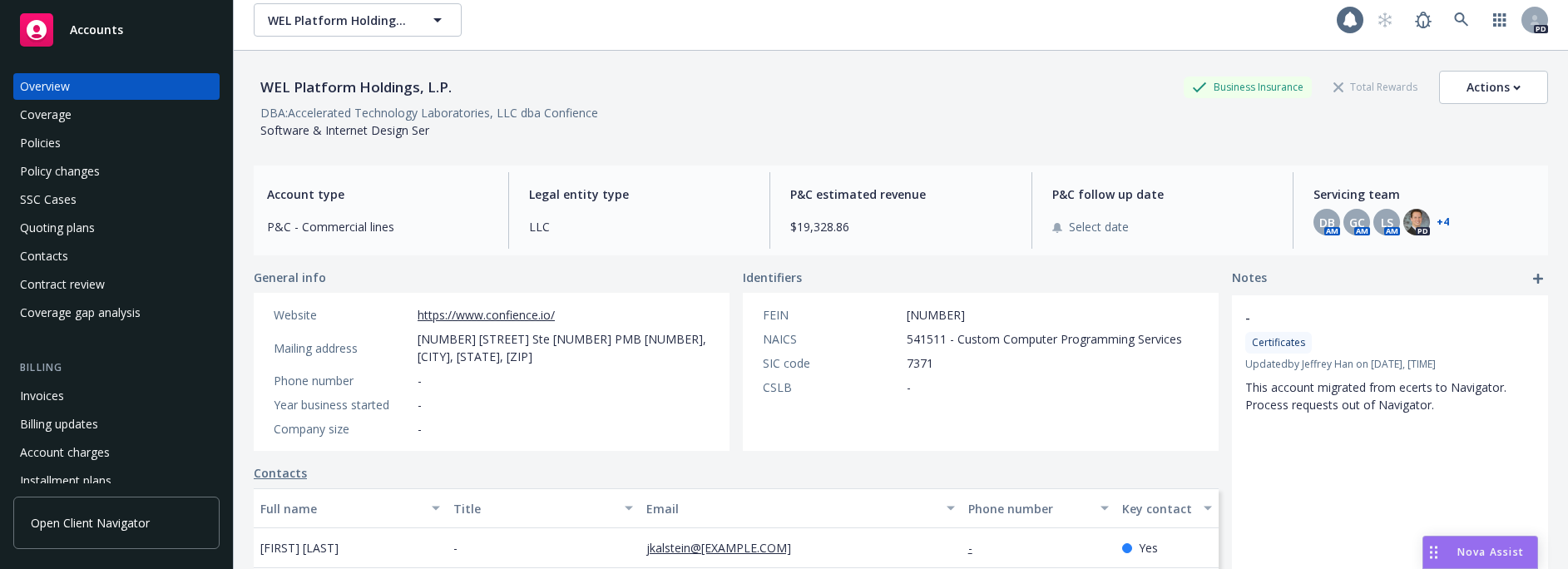scroll, scrollTop: 0, scrollLeft: 0, axis: both 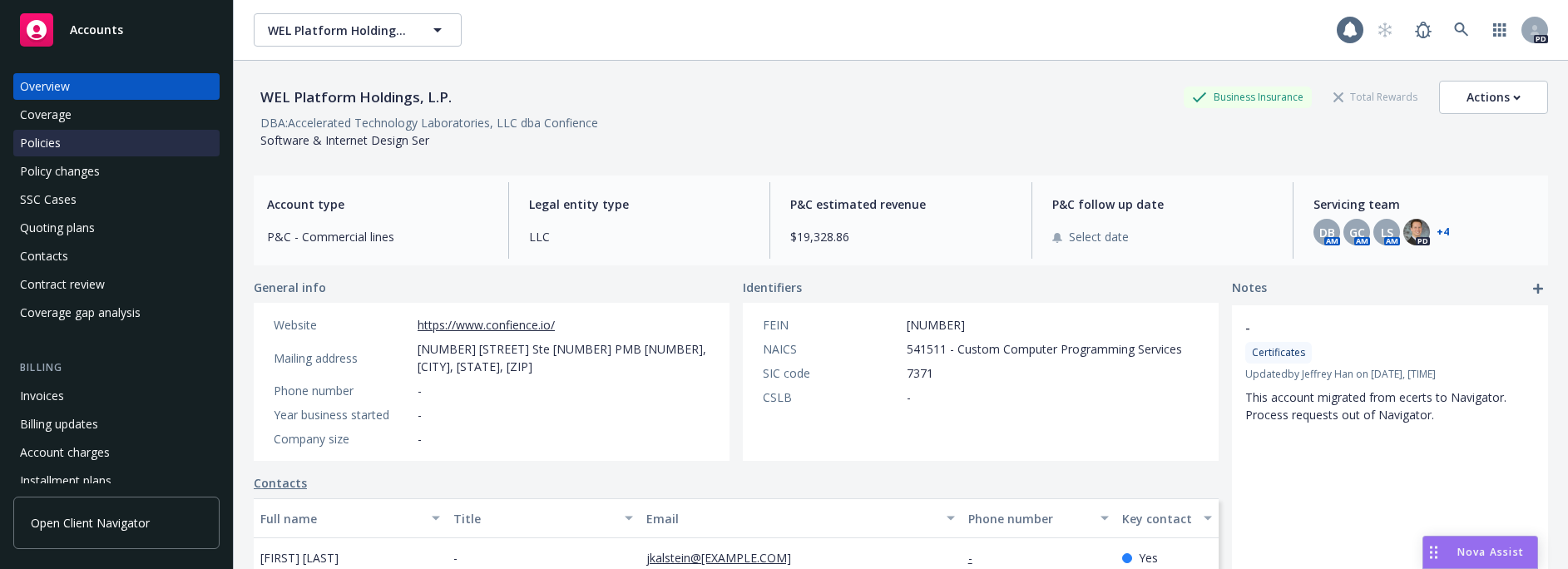 click on "Policies" at bounding box center (40, 143) 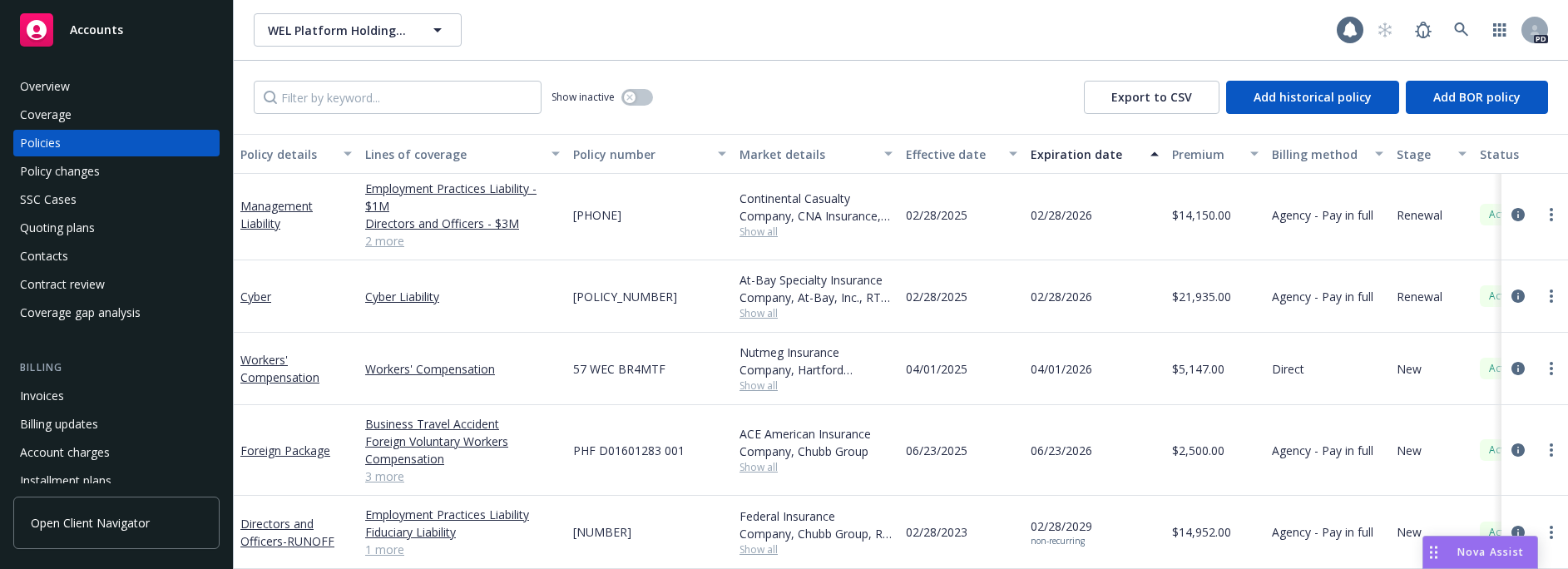 scroll, scrollTop: 0, scrollLeft: 0, axis: both 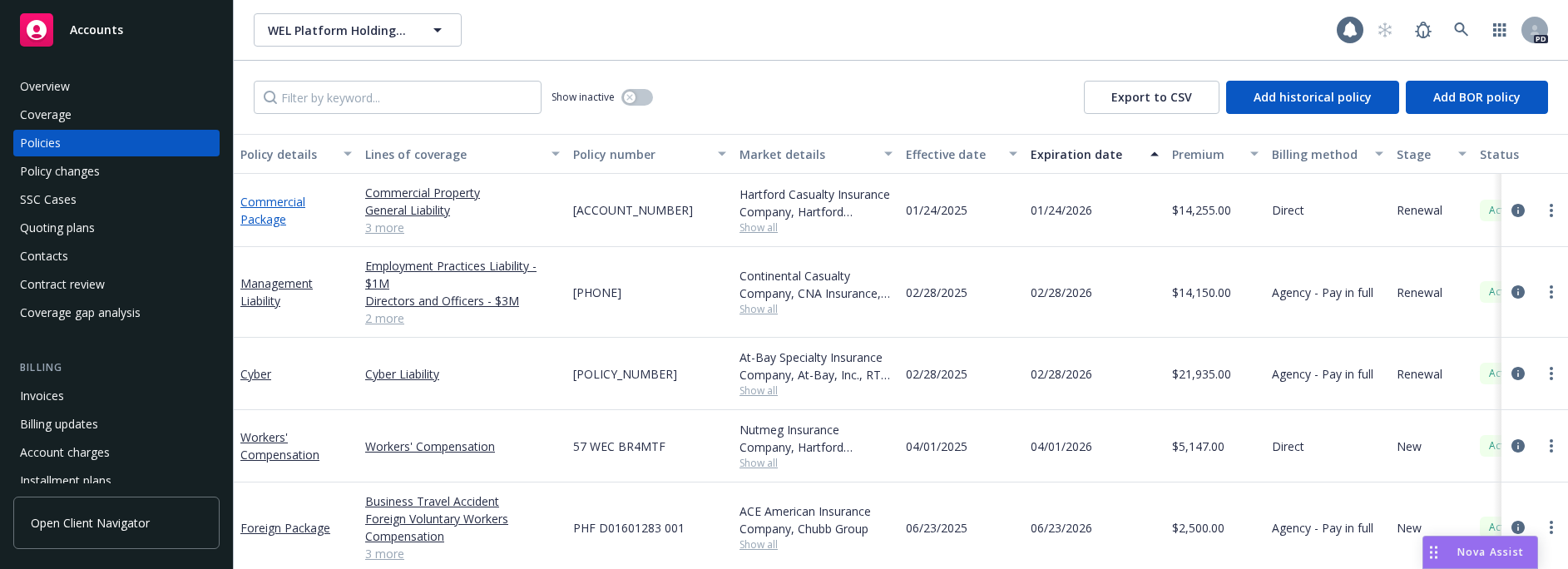 click on "Commercial Package" at bounding box center (273, 210) 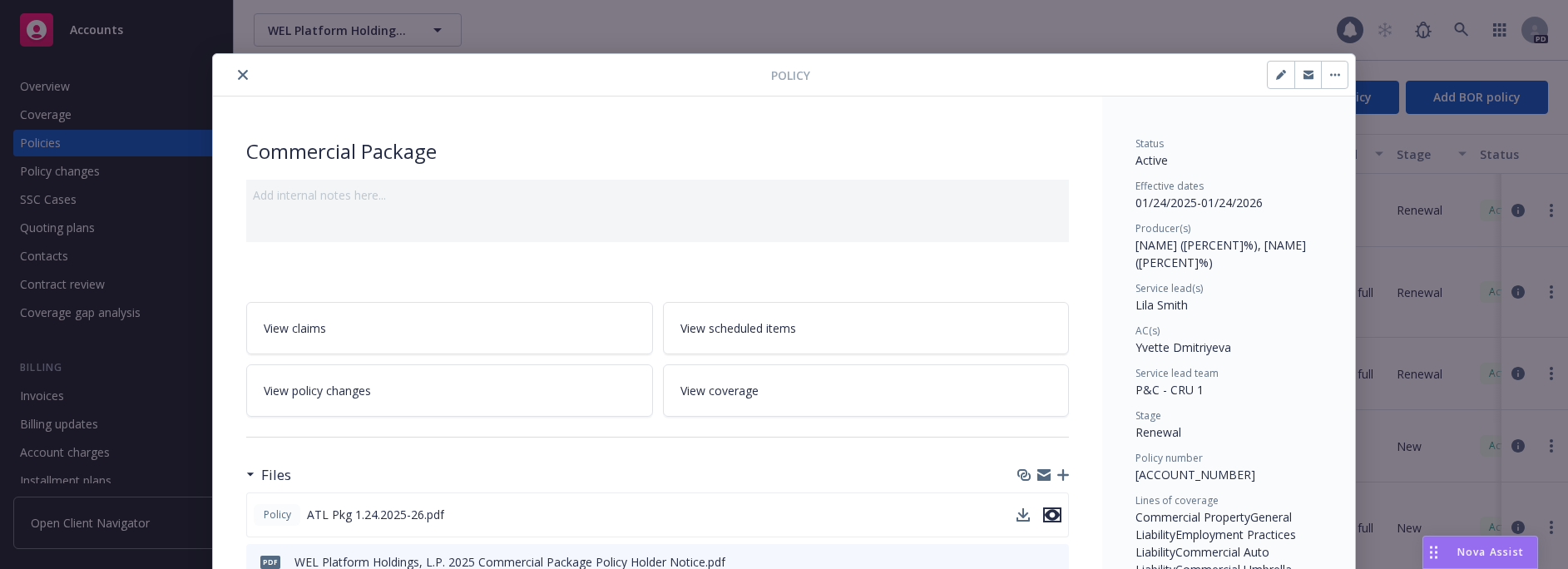 click 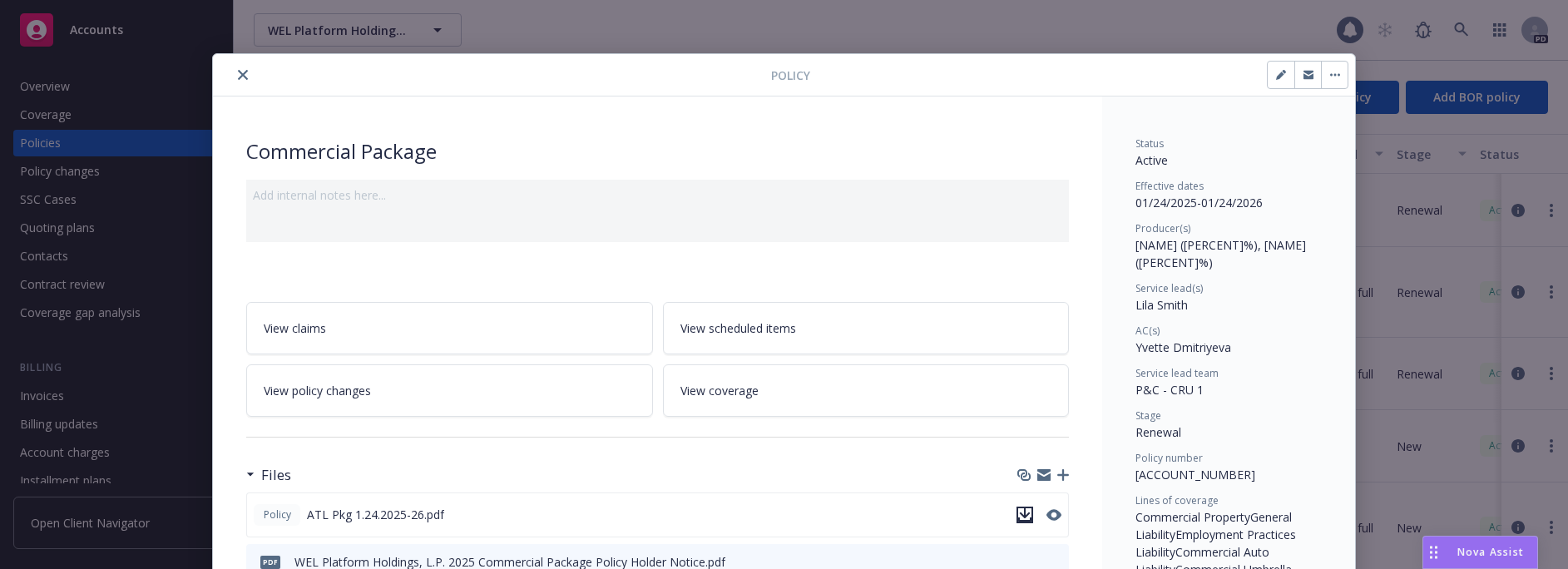 click 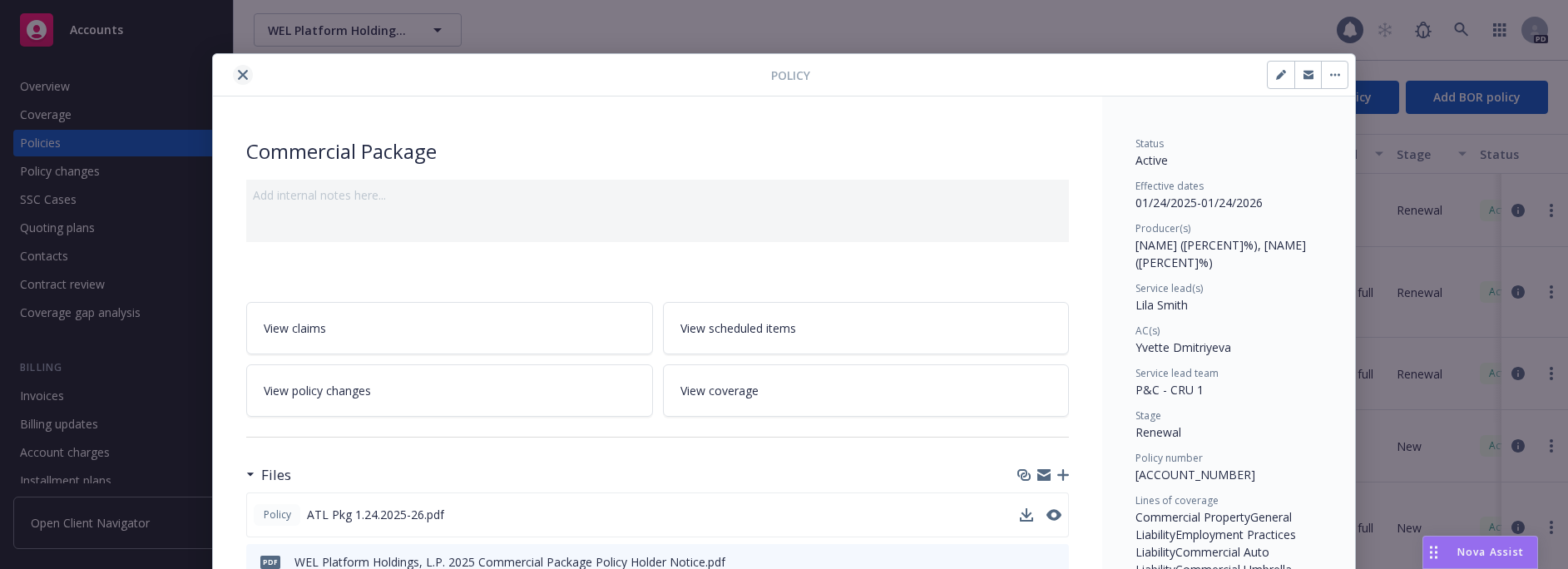 click 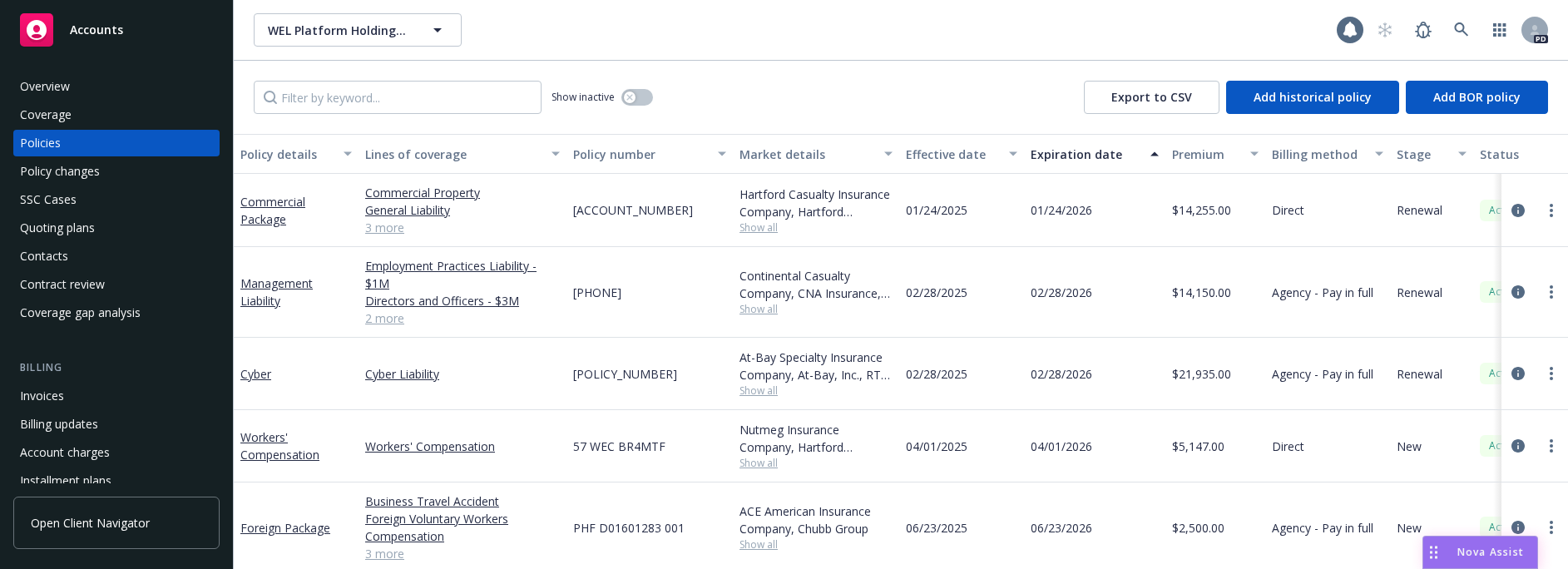 click on "Nova Assist" at bounding box center [1491, 552] 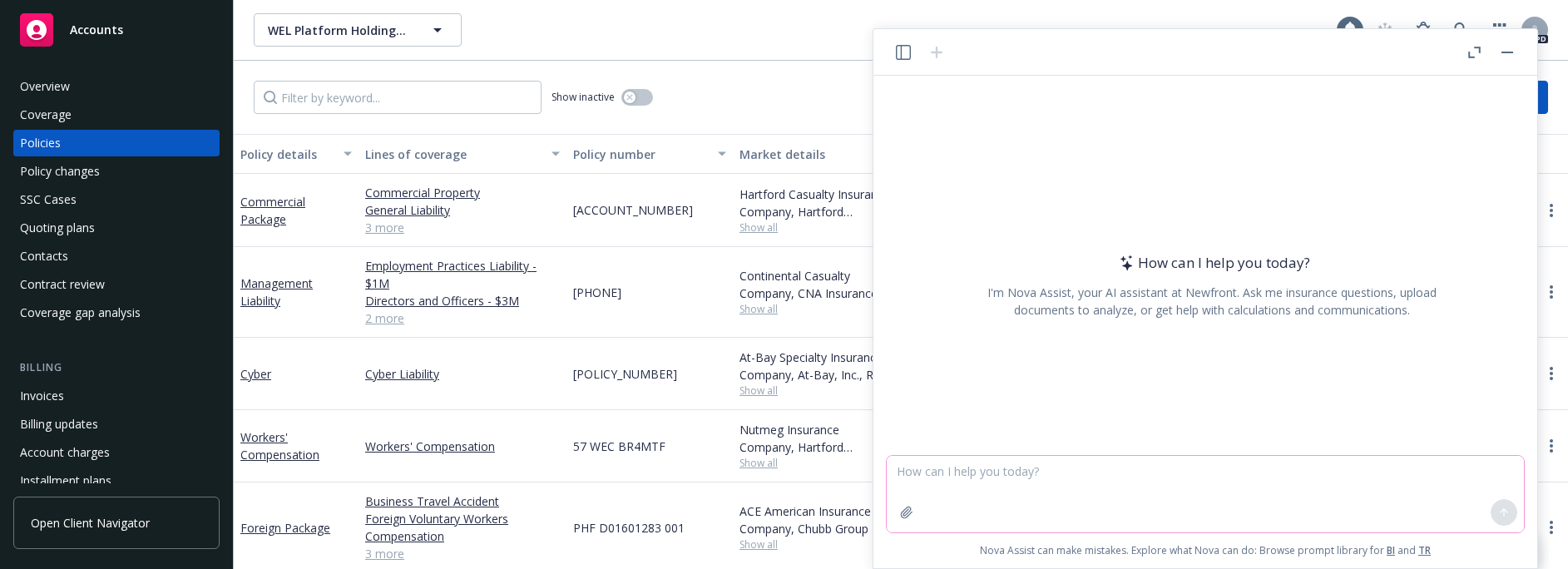click at bounding box center (1205, 494) 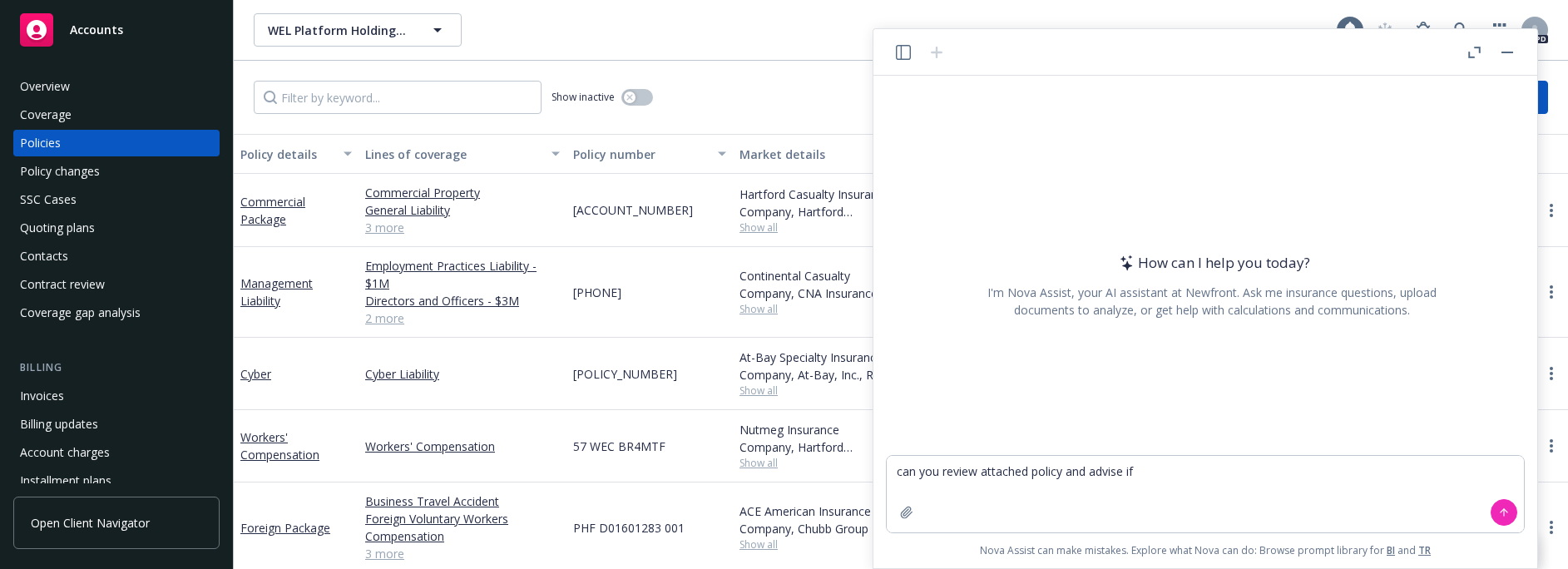 drag, startPoint x: 1440, startPoint y: 392, endPoint x: 1431, endPoint y: 388, distance: 9.848858 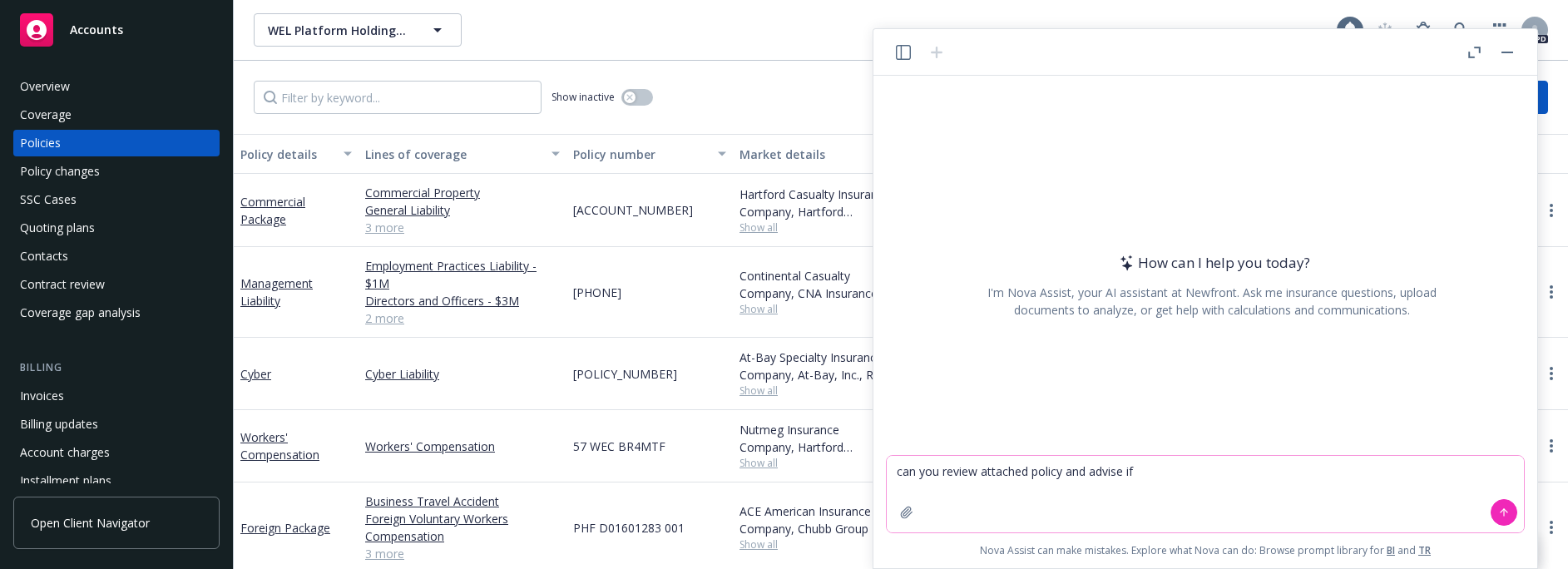 click on "can you review attached policy and advise if" at bounding box center (1205, 494) 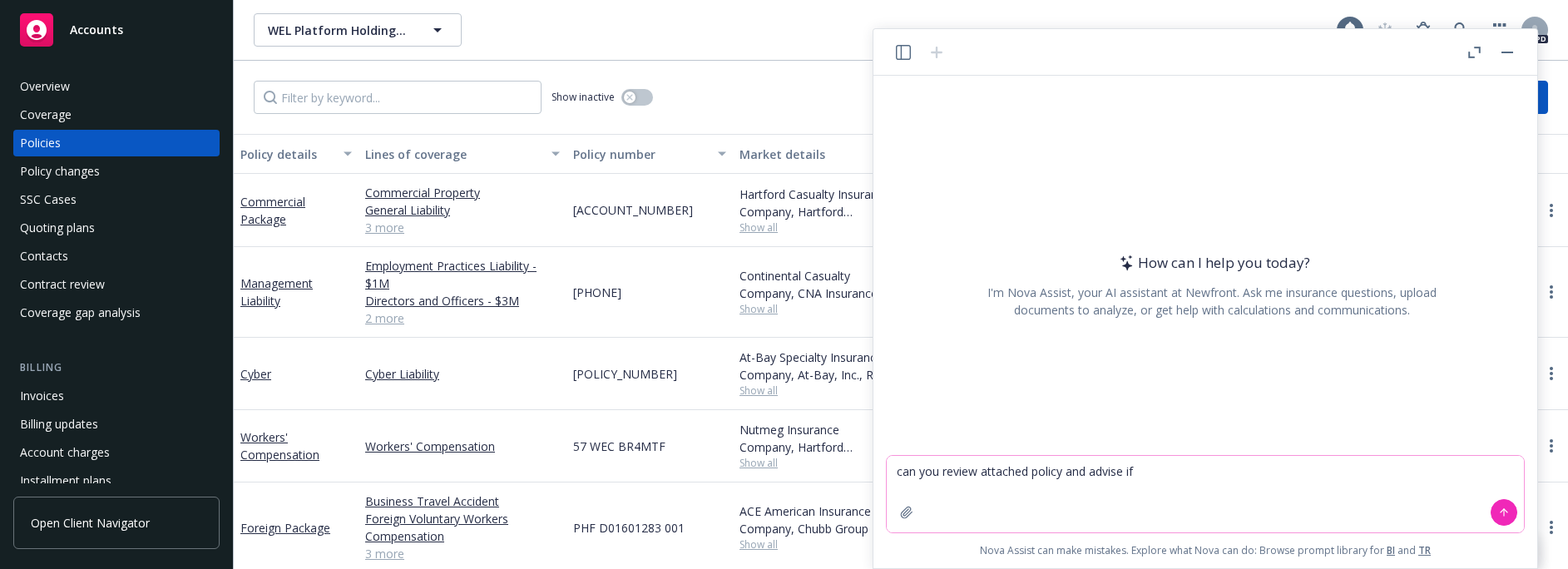 paste on "•	Property COI, please update the notice of cancellation language under Additional Remarks to “30 days prior notice of cancellation or non-renewal, 10 days notice of cancellation due to non-payment" 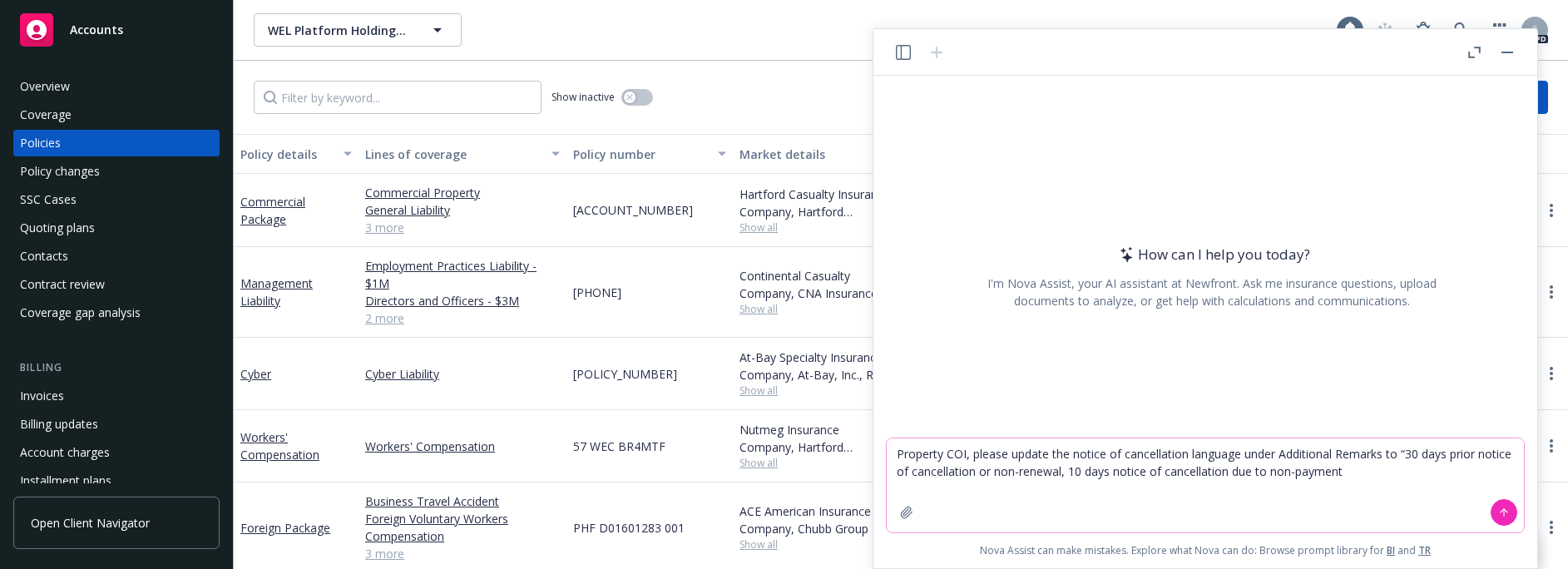 drag, startPoint x: 1138, startPoint y: 455, endPoint x: 1302, endPoint y: 454, distance: 164.00305 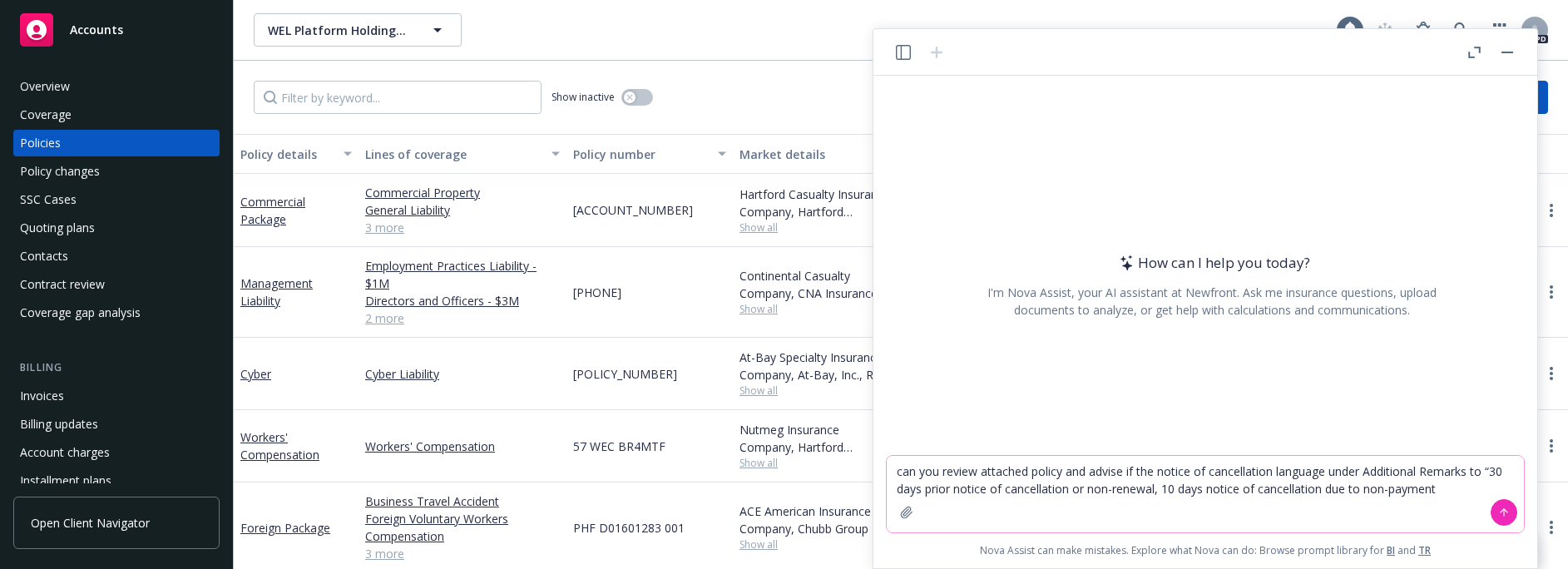 drag, startPoint x: 1331, startPoint y: 470, endPoint x: 1493, endPoint y: 476, distance: 162.1111 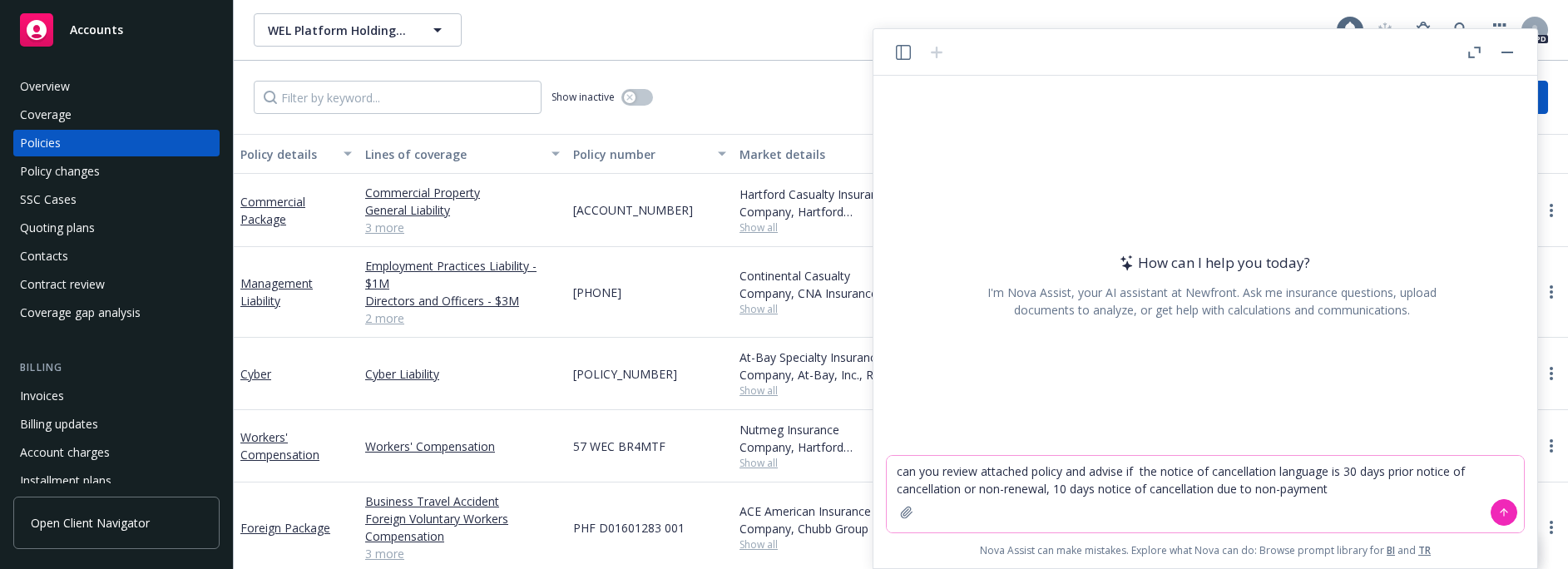 click on "can you review attached policy and advise if  the notice of cancellation language is 30 days prior notice of cancellation or non-renewal, 10 days notice of cancellation due to non-payment" at bounding box center (1205, 494) 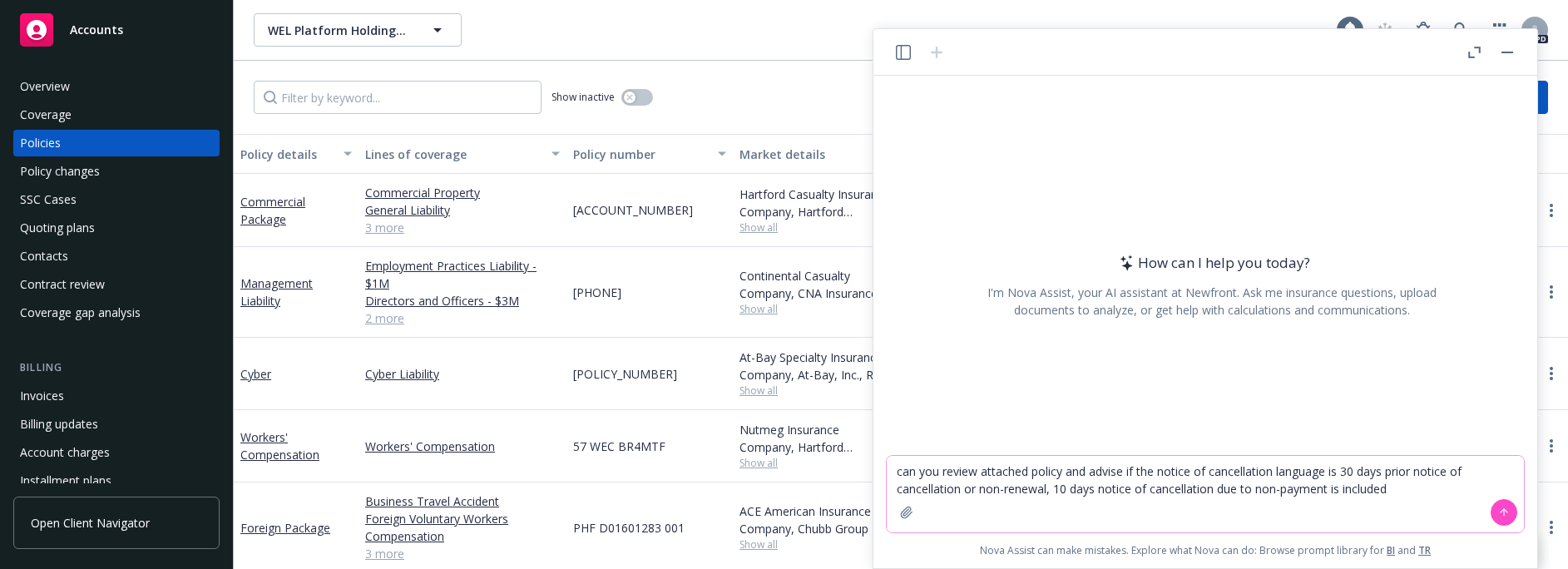 type on "can you review attached policy and advise if  the notice of cancellation language is 30 days prior notice of cancellation or non-renewal, 10 days notice of cancellation due to non-payment is included" 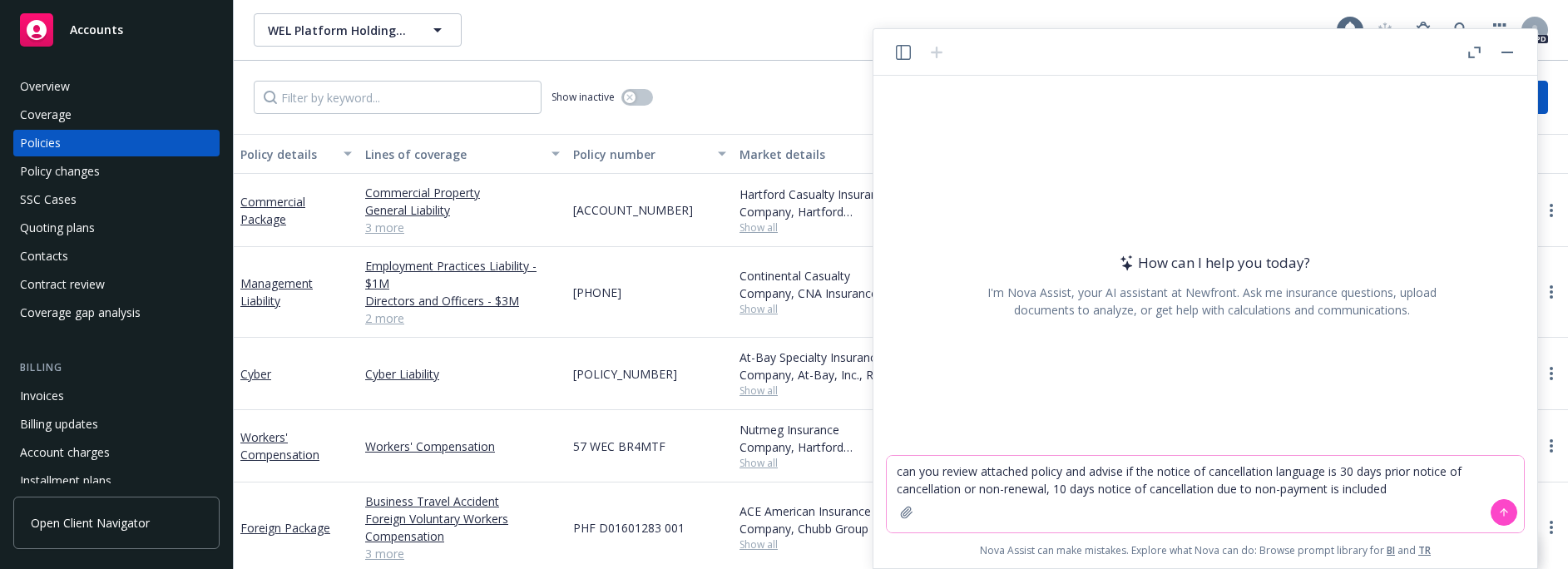 click at bounding box center (1504, 512) 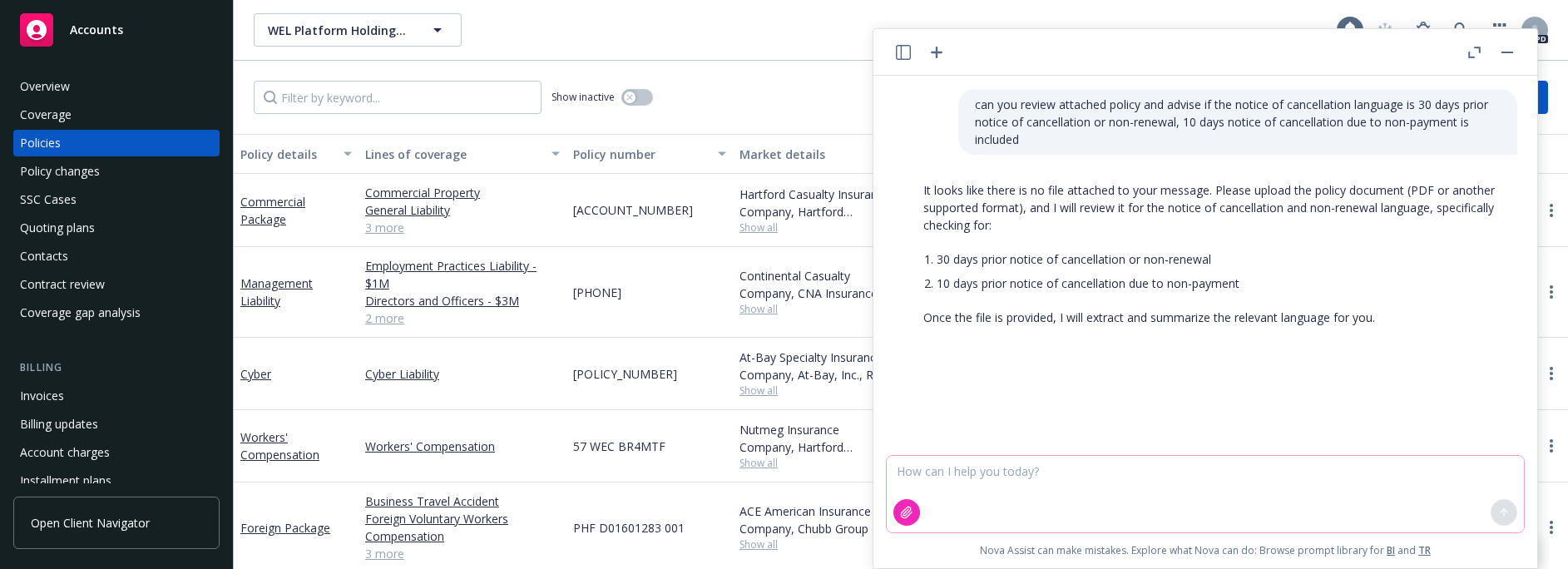 click 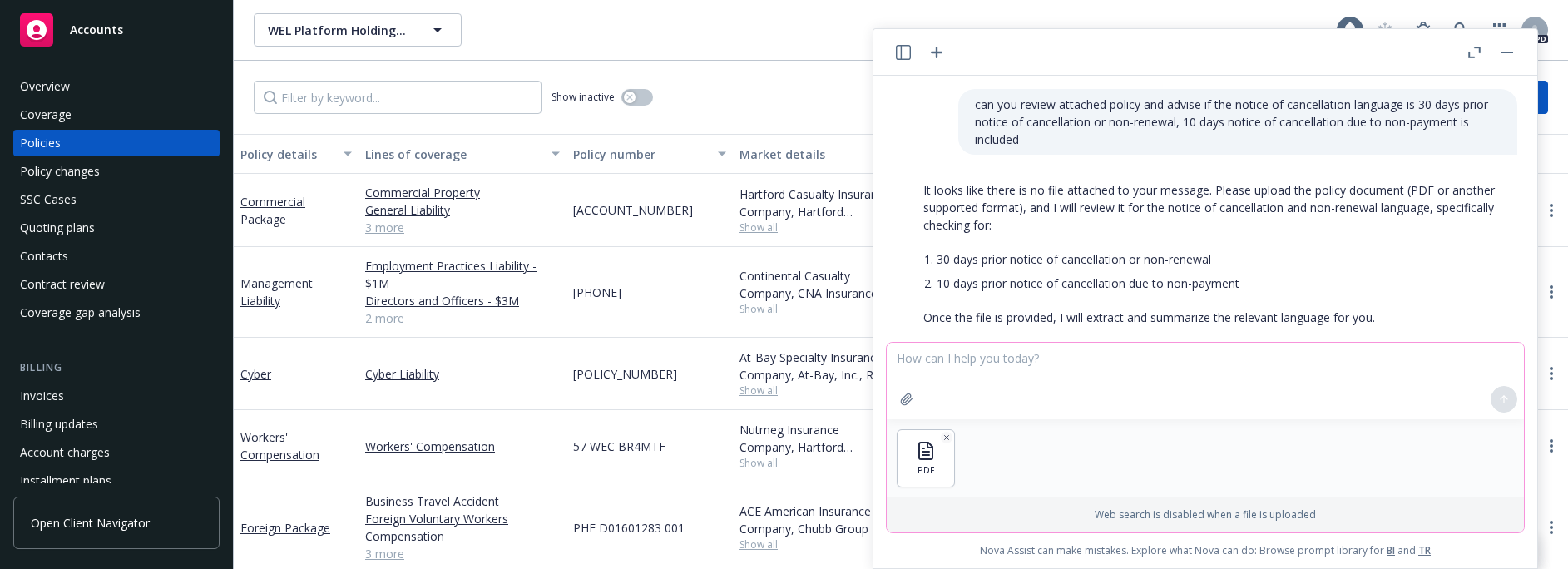 click at bounding box center [1205, 381] 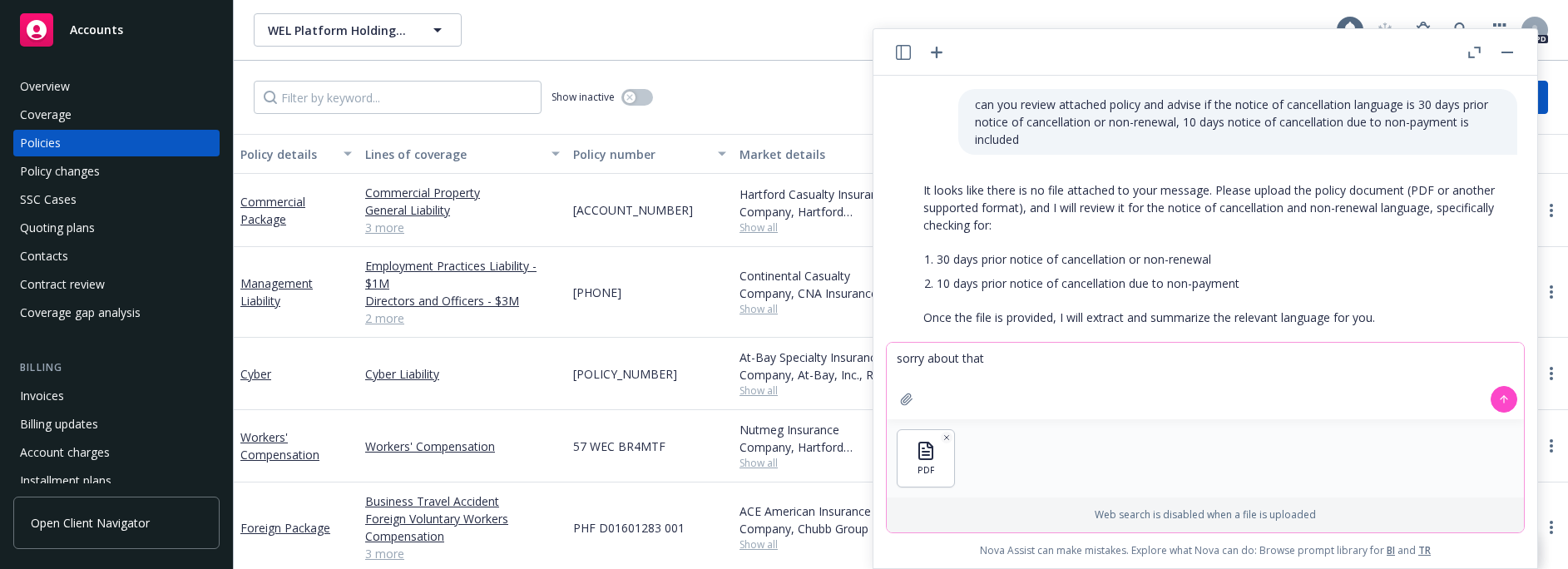 type on "sorry about that" 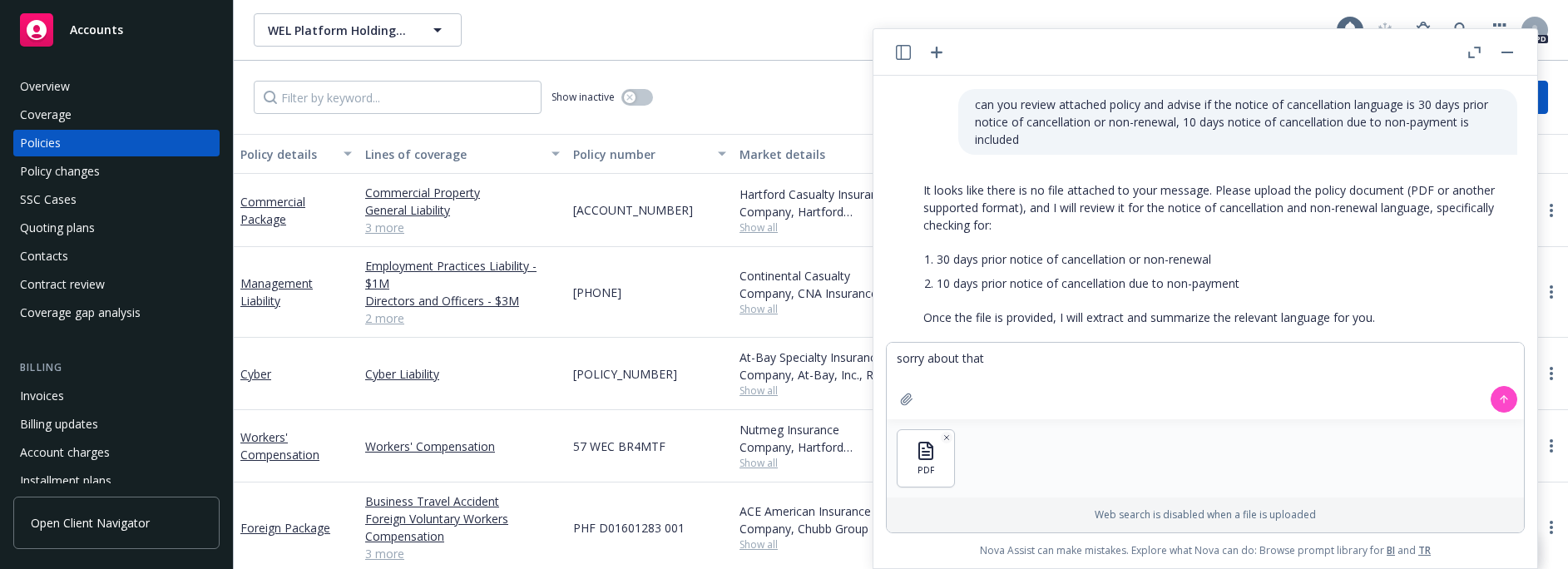 click 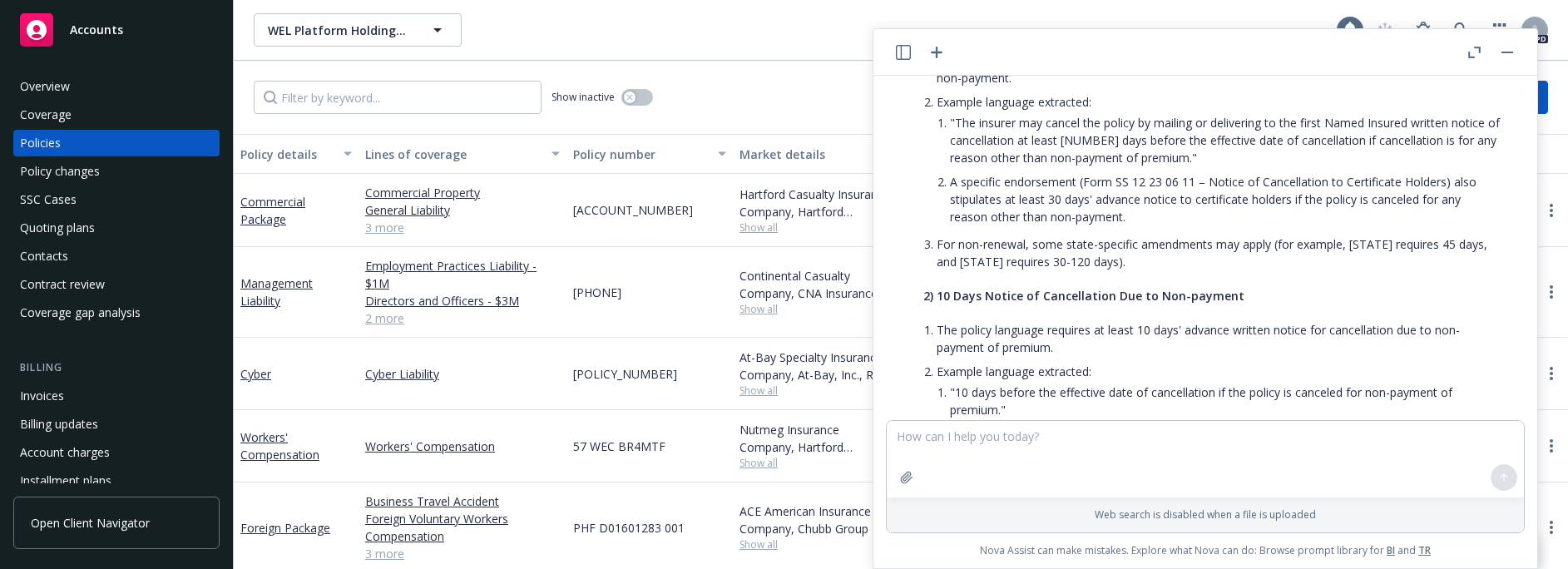 scroll, scrollTop: 500, scrollLeft: 0, axis: vertical 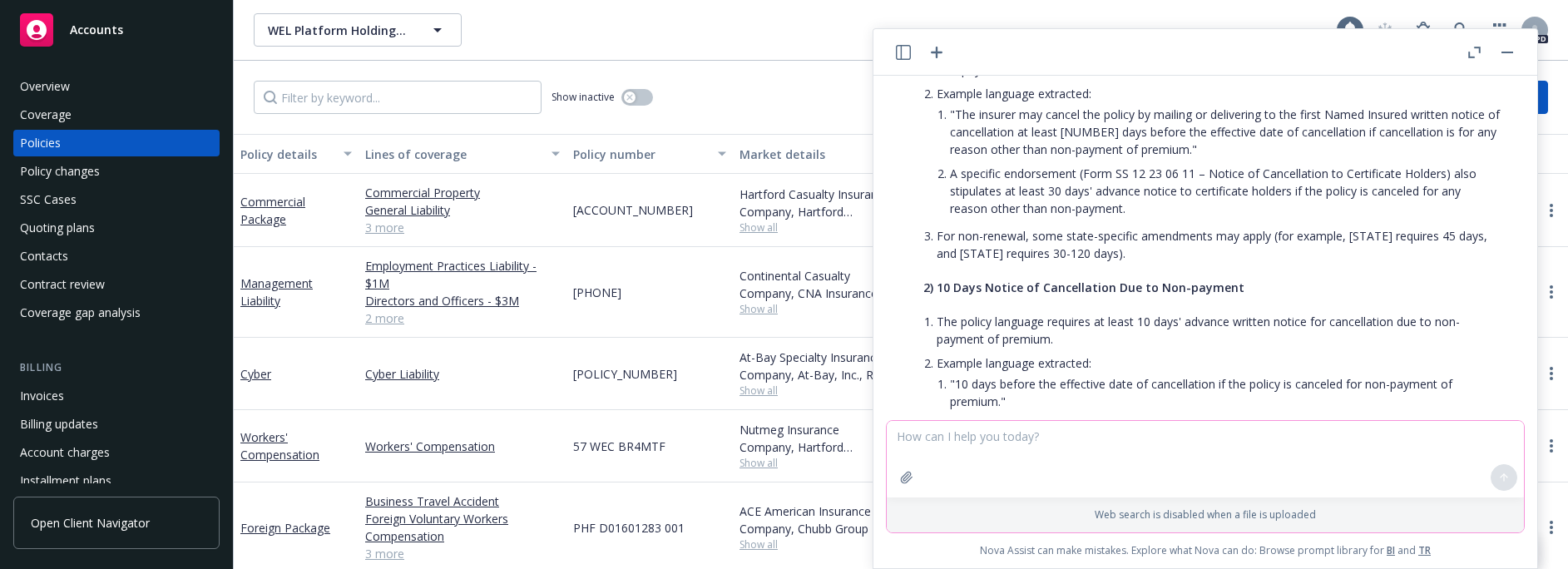 click at bounding box center [1205, 459] 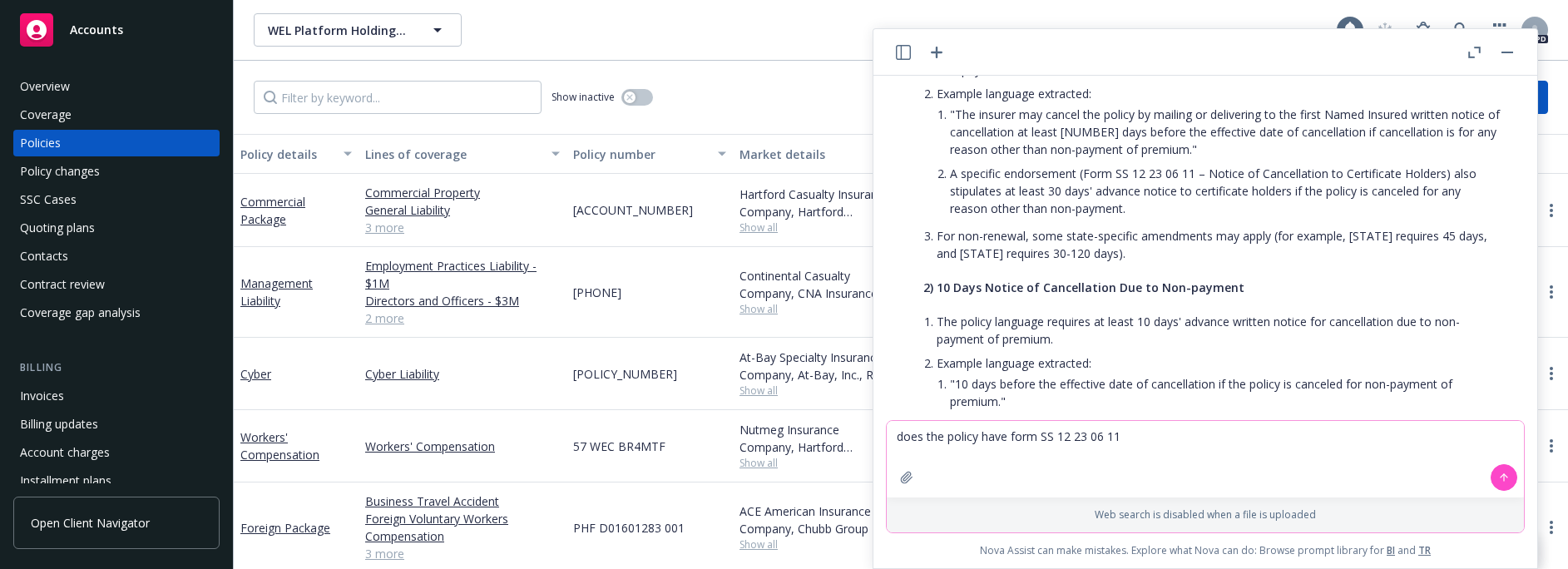 type on "does the policy have form SS 12 23 06 11" 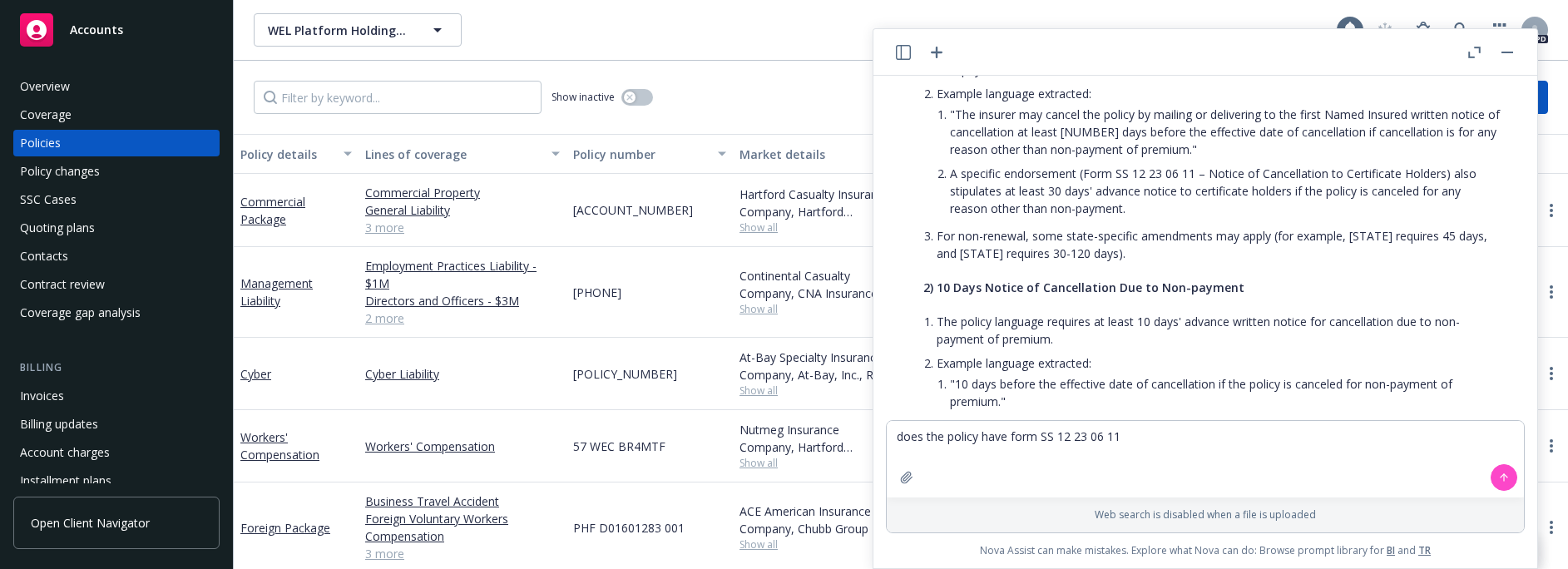 click 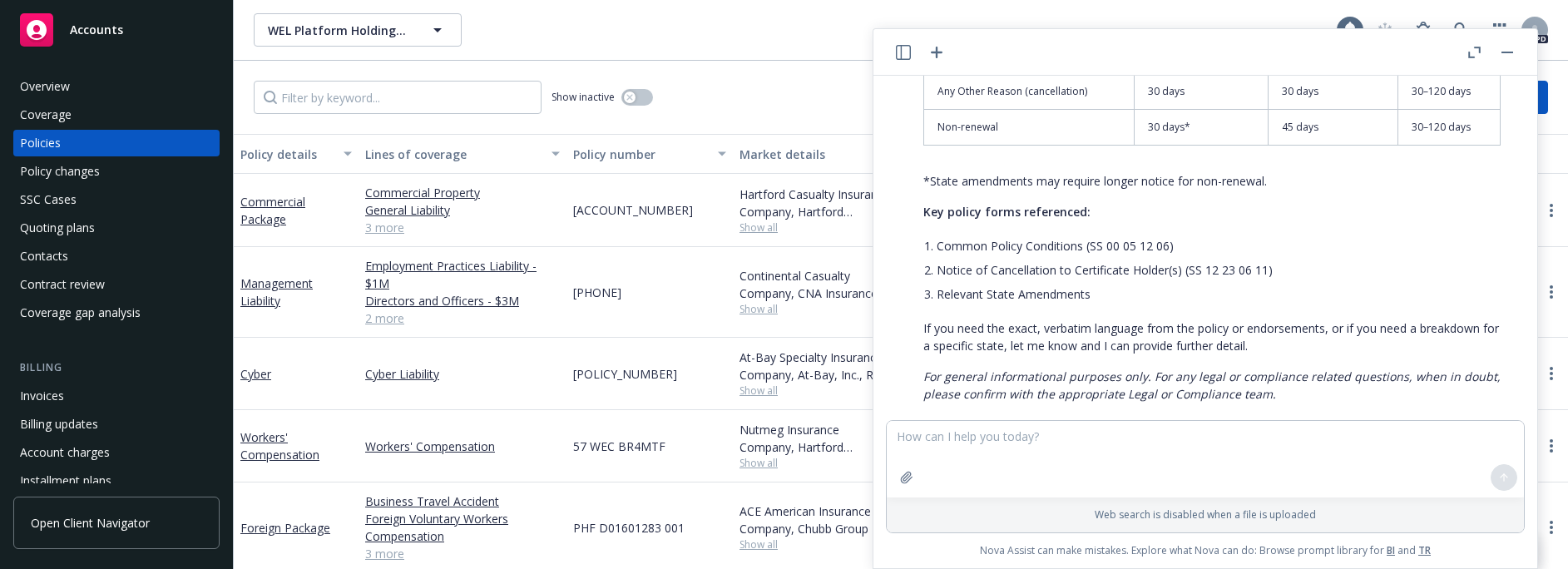 scroll, scrollTop: 1141, scrollLeft: 0, axis: vertical 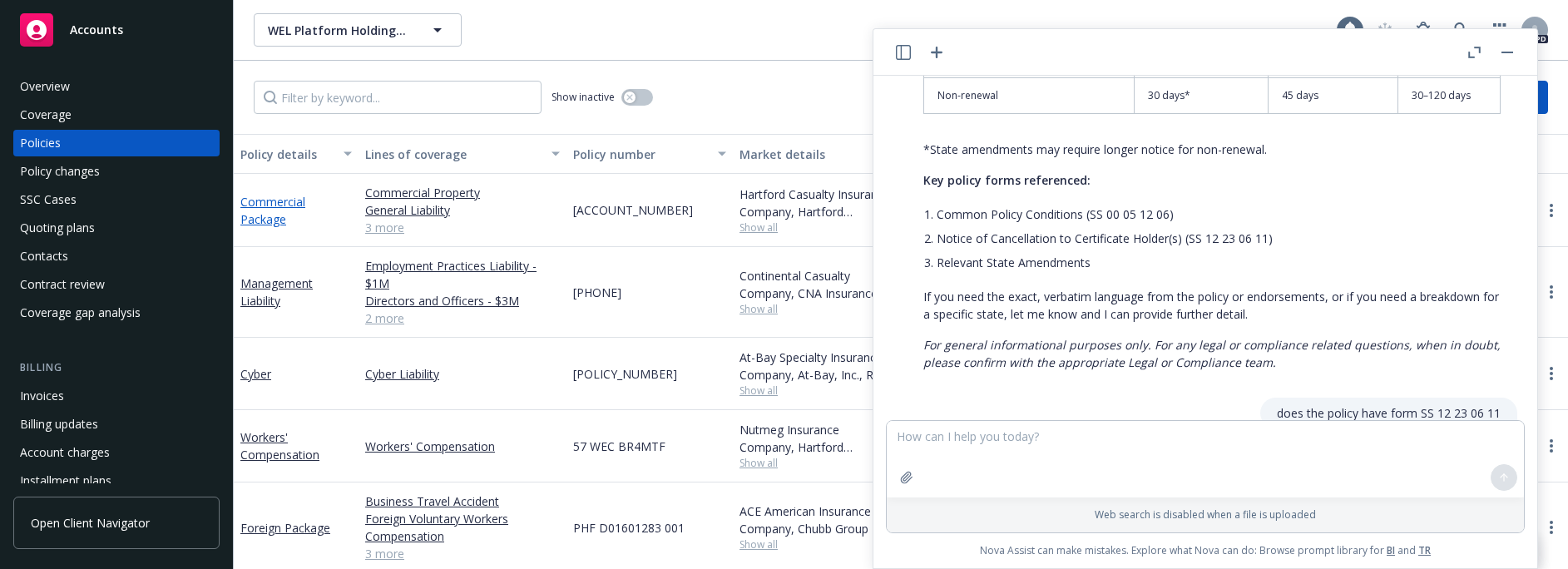 click on "Commercial Package" at bounding box center [273, 210] 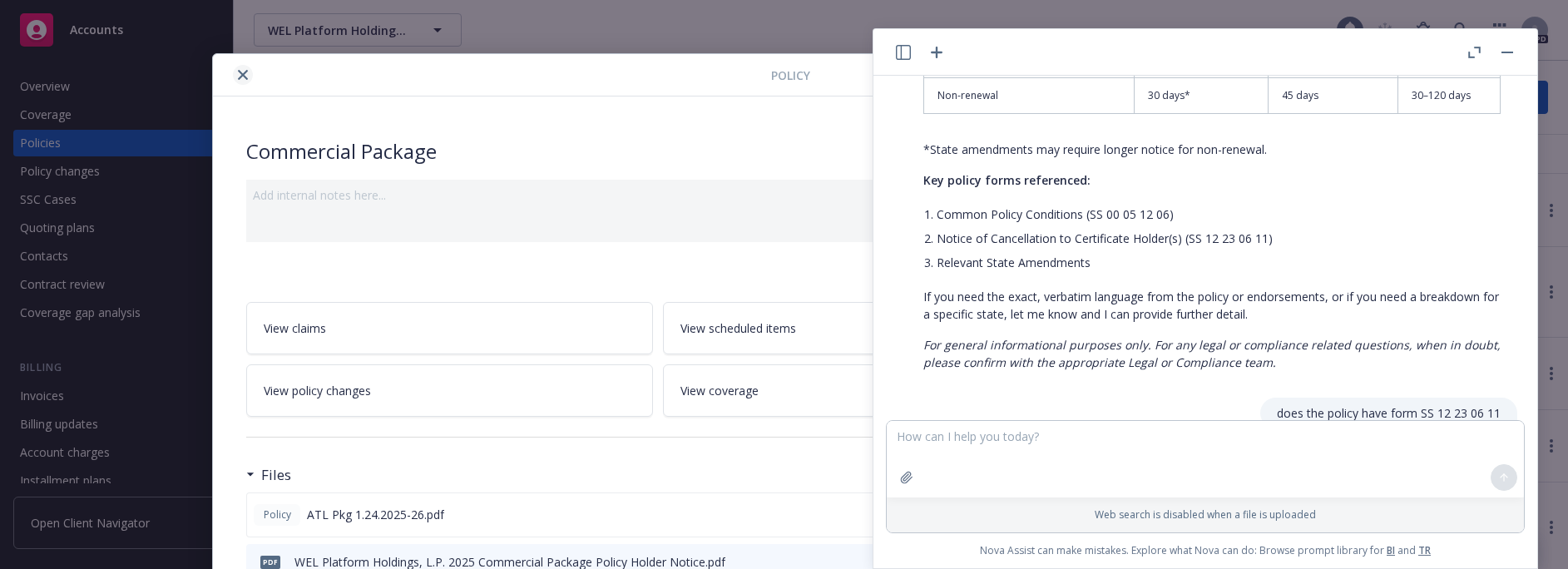 click 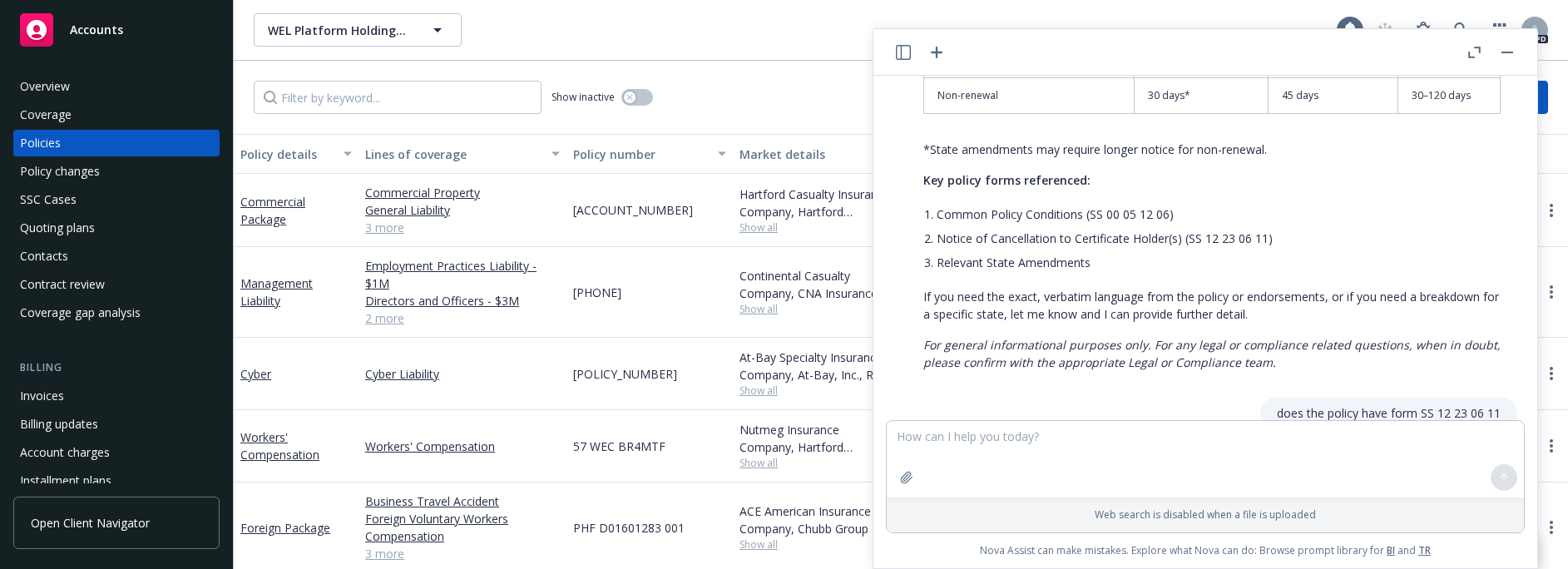 click on "Relevant State Amendments" at bounding box center (1219, 262) 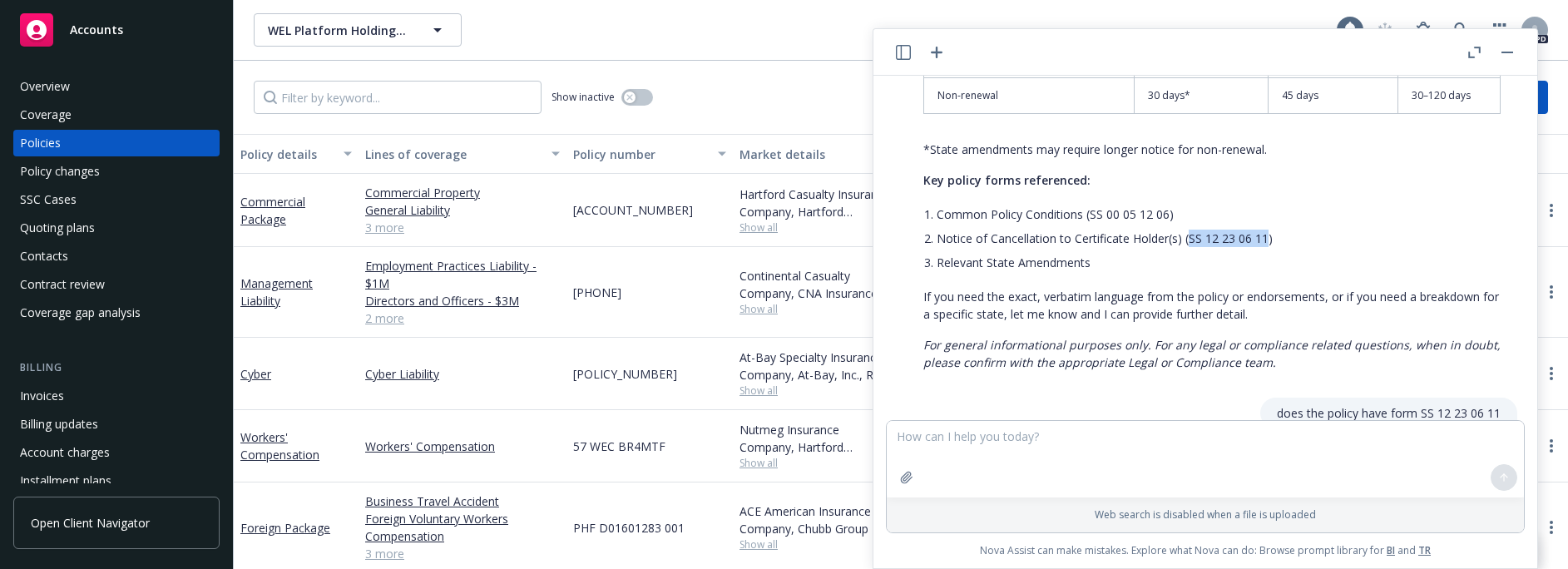 drag, startPoint x: 1189, startPoint y: 238, endPoint x: 1263, endPoint y: 241, distance: 74.06079 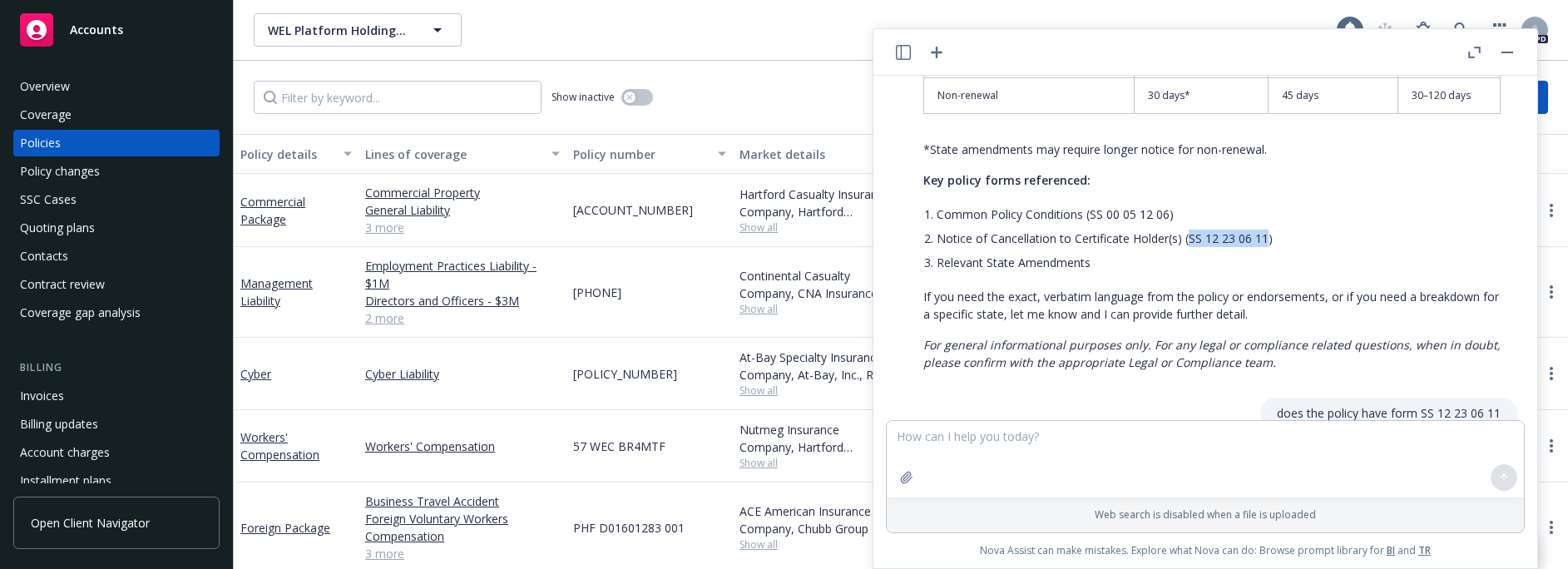 copy on "SS 12 23 06 11" 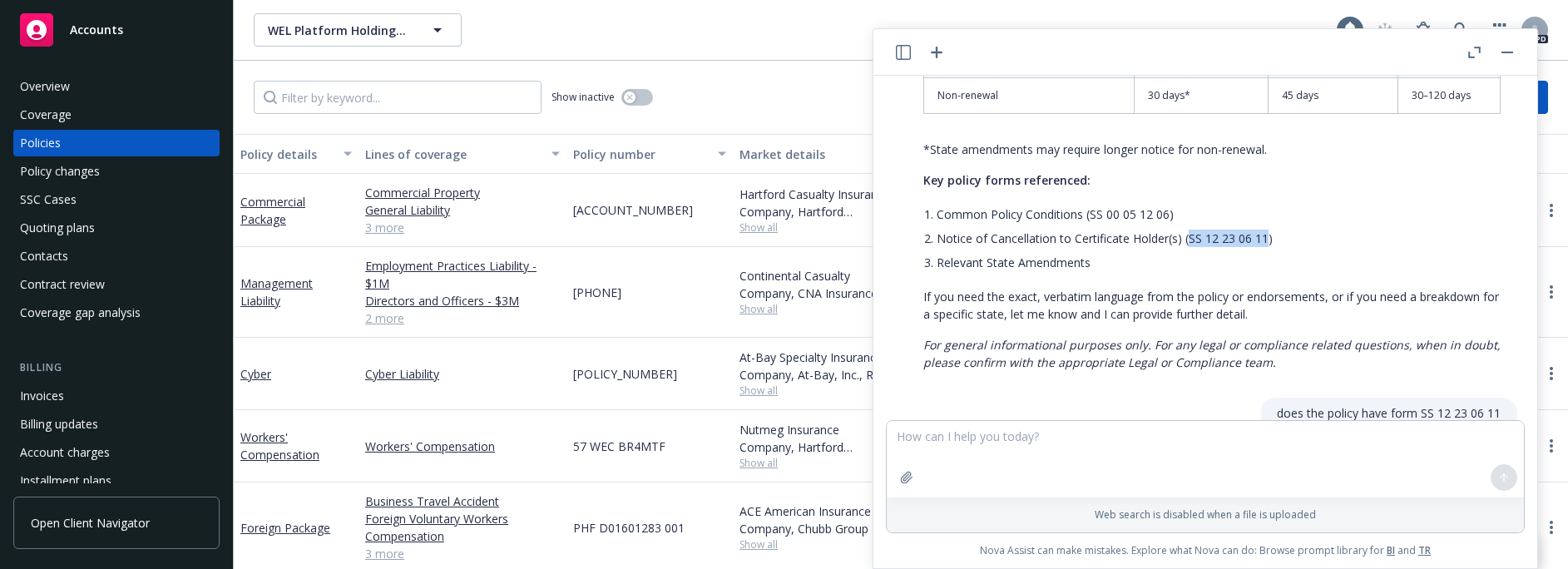 click on "Policies" at bounding box center (40, 143) 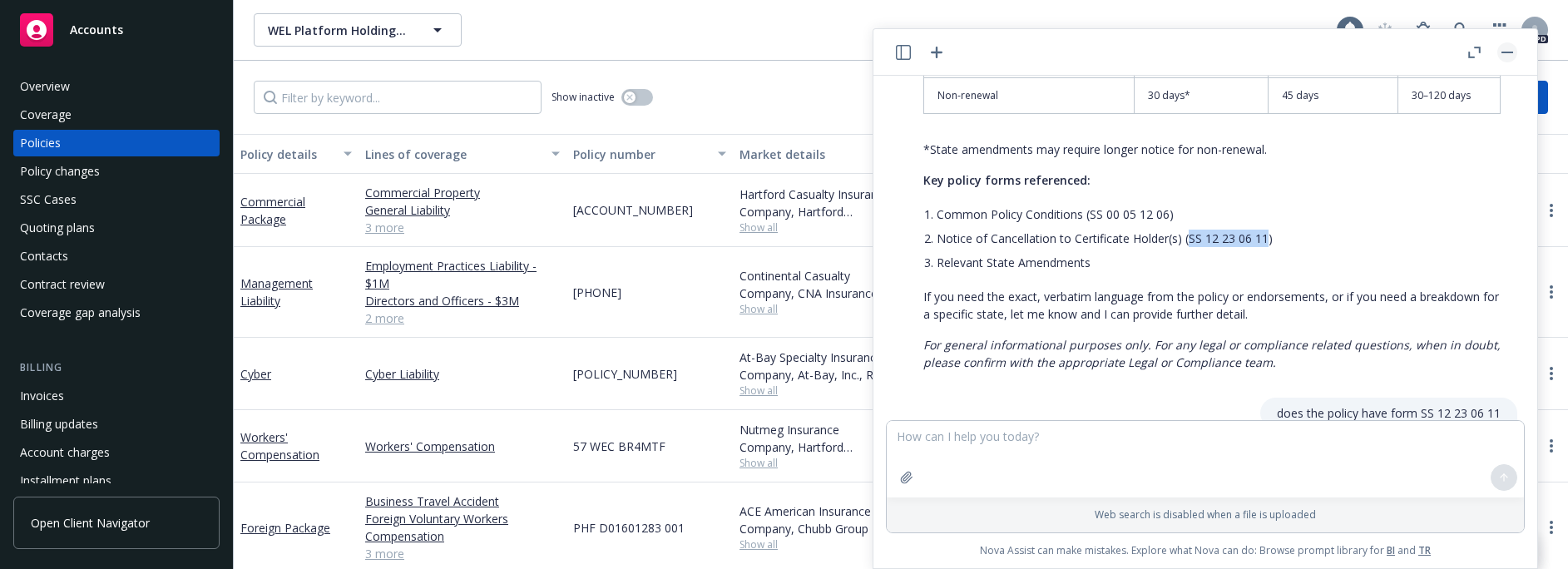 click at bounding box center [1507, 52] 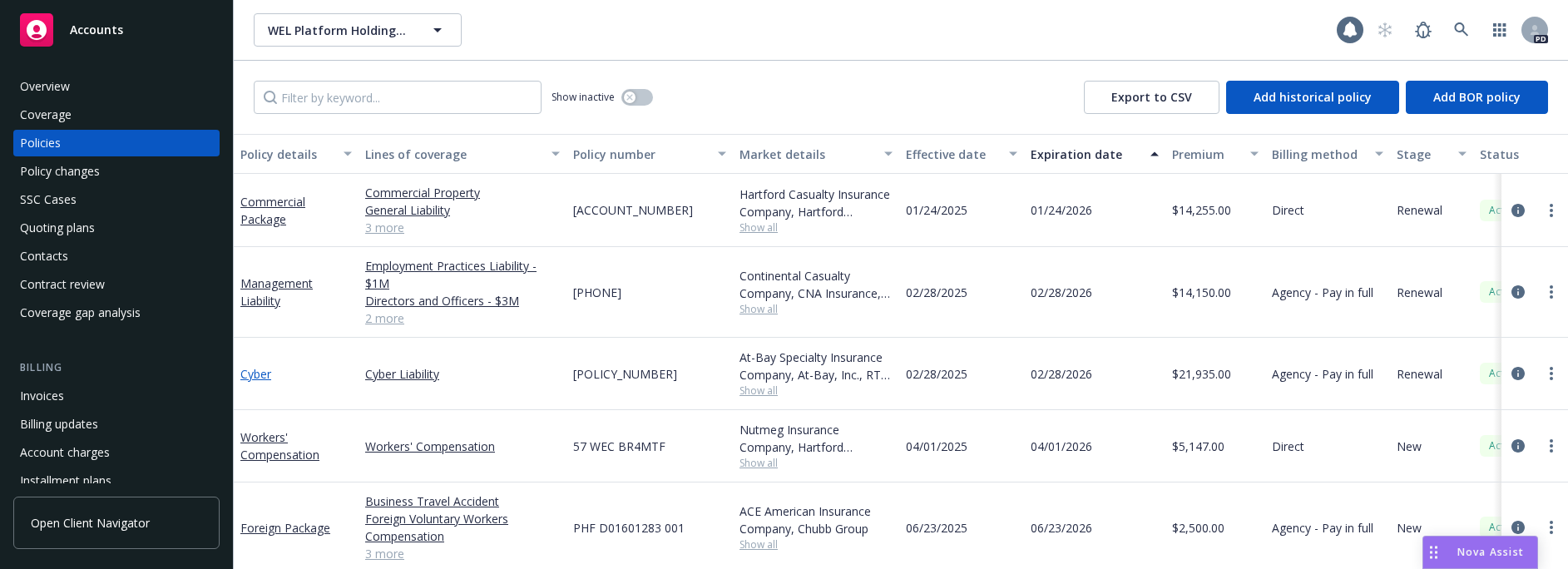 click on "Cyber" at bounding box center [255, 374] 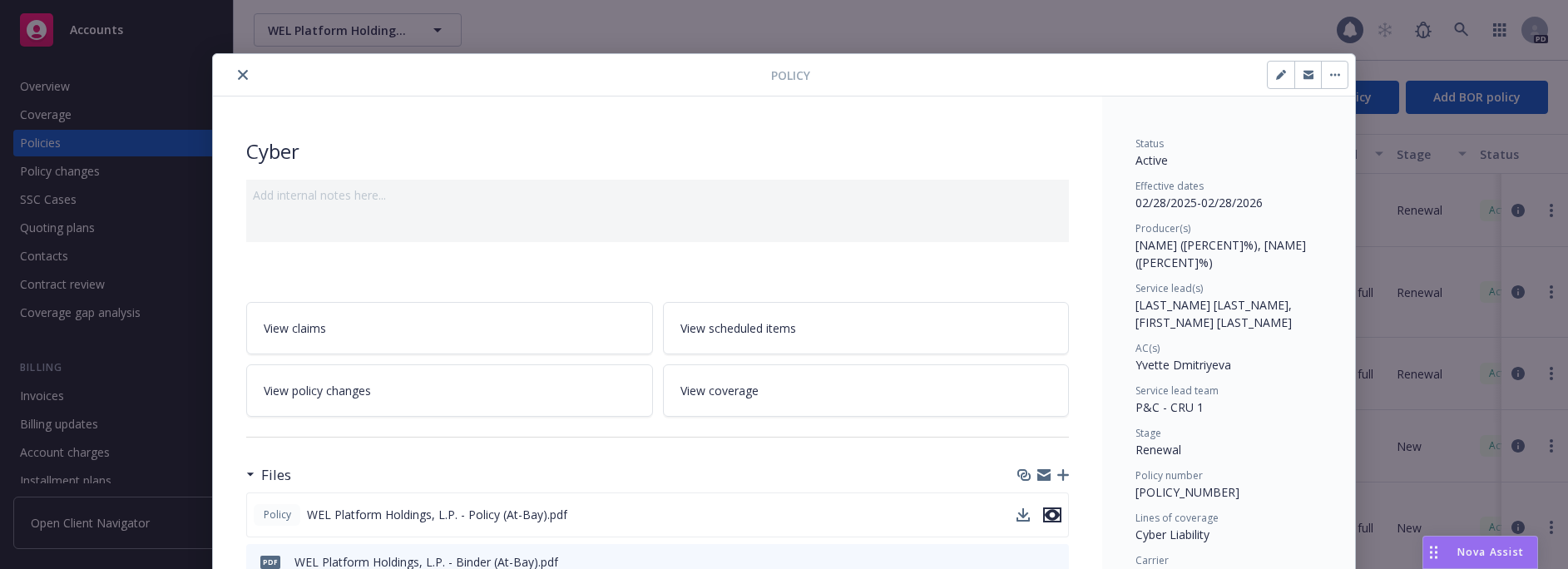 click 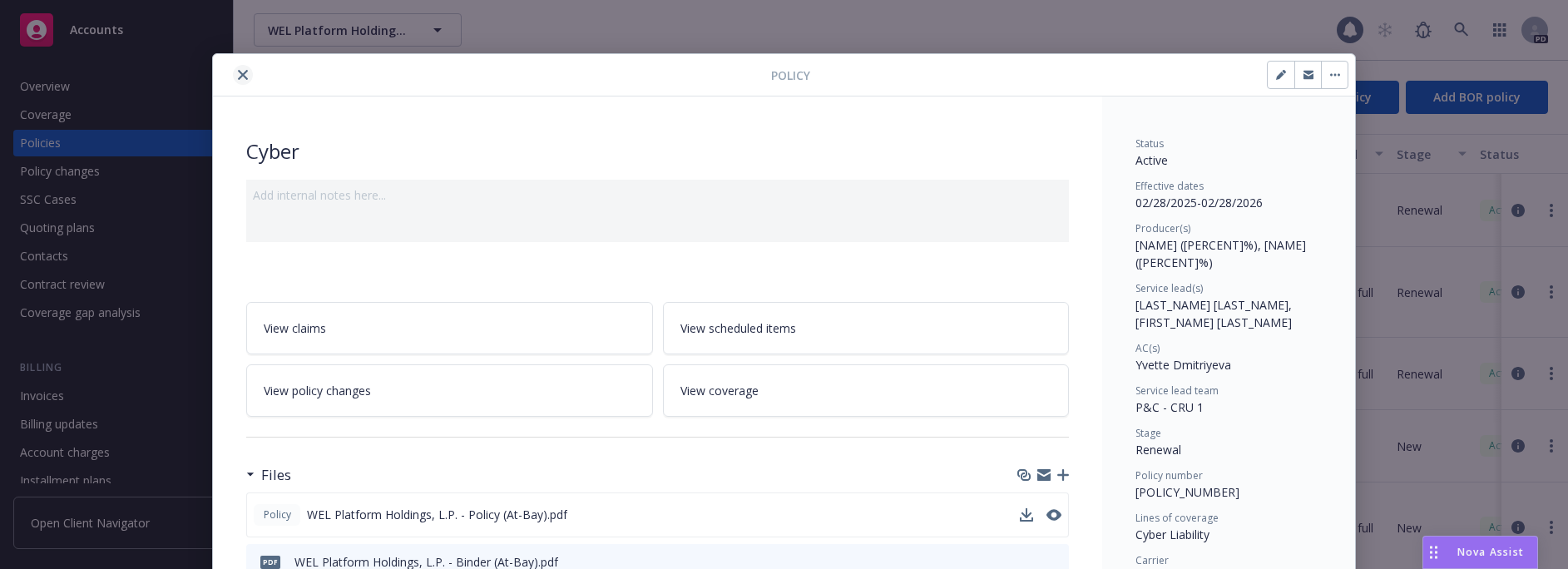 click 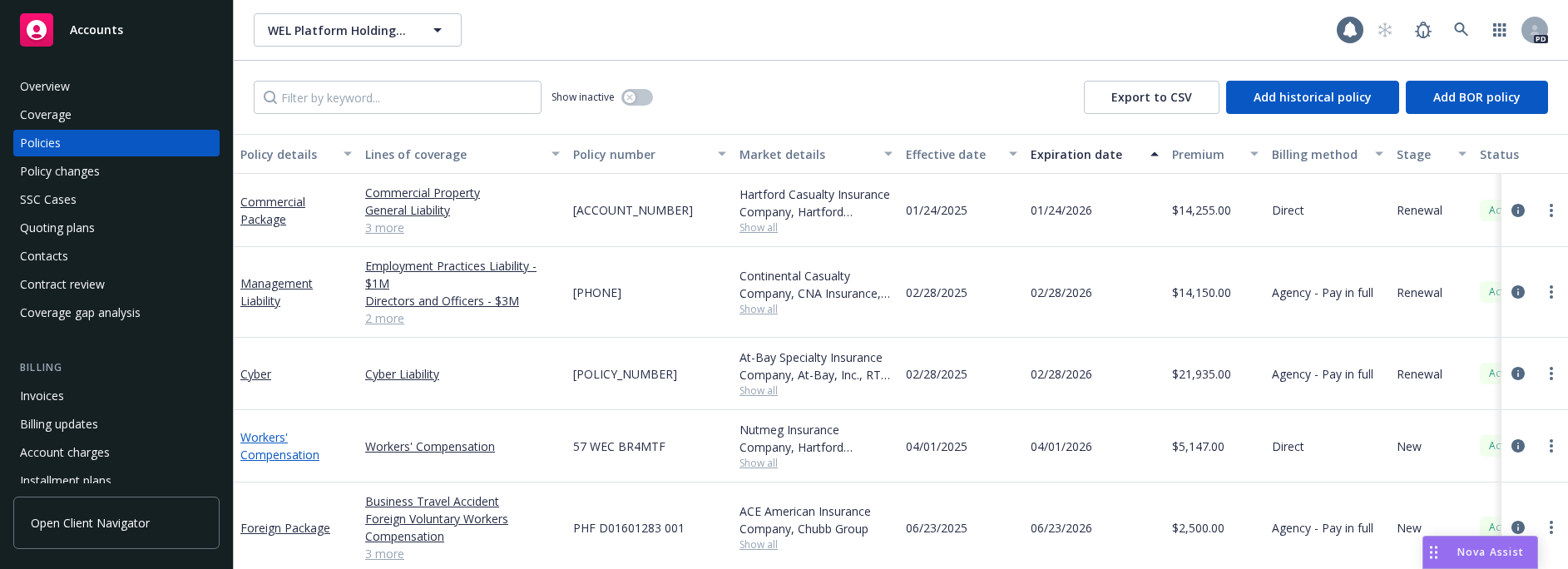 click on "Workers' Compensation" at bounding box center (279, 446) 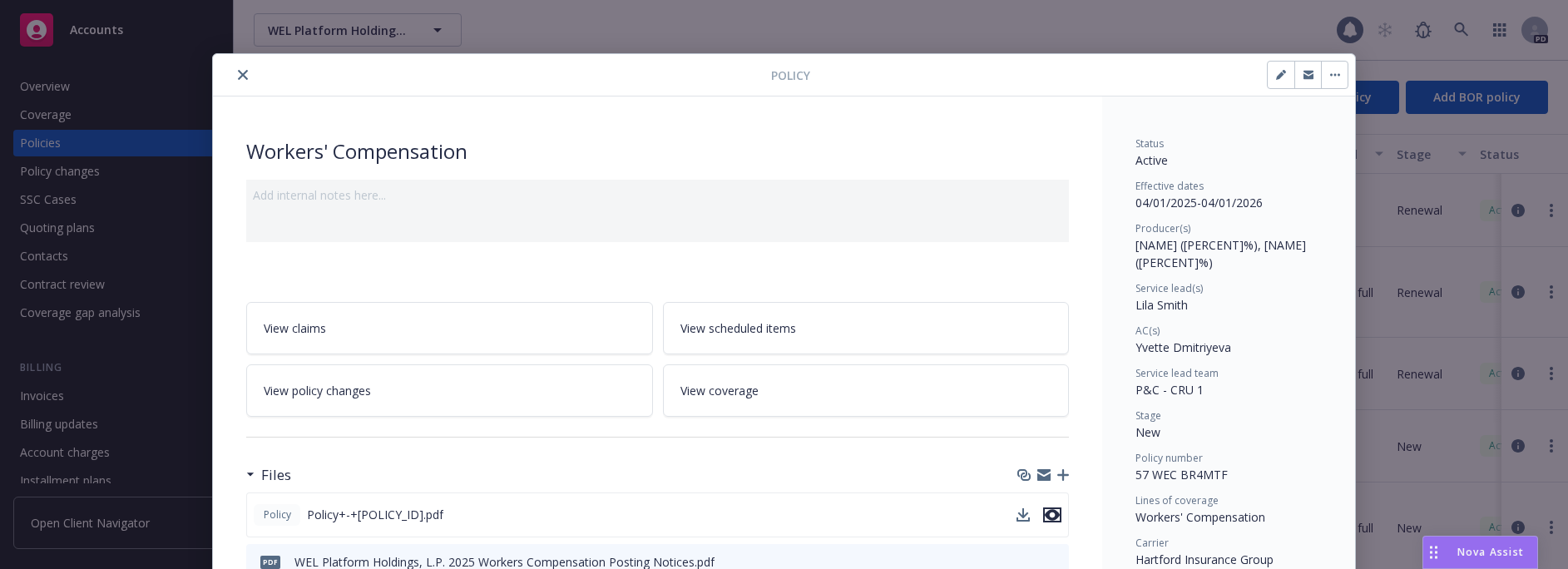 click 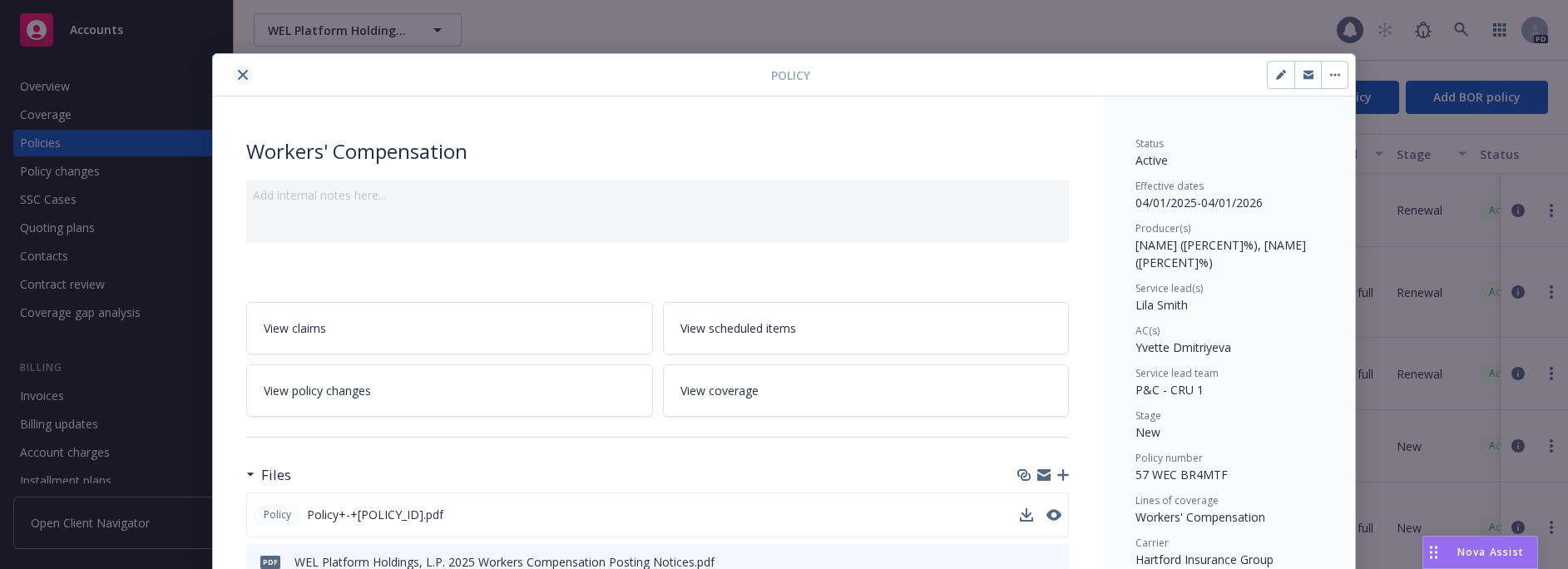 click at bounding box center [243, 75] 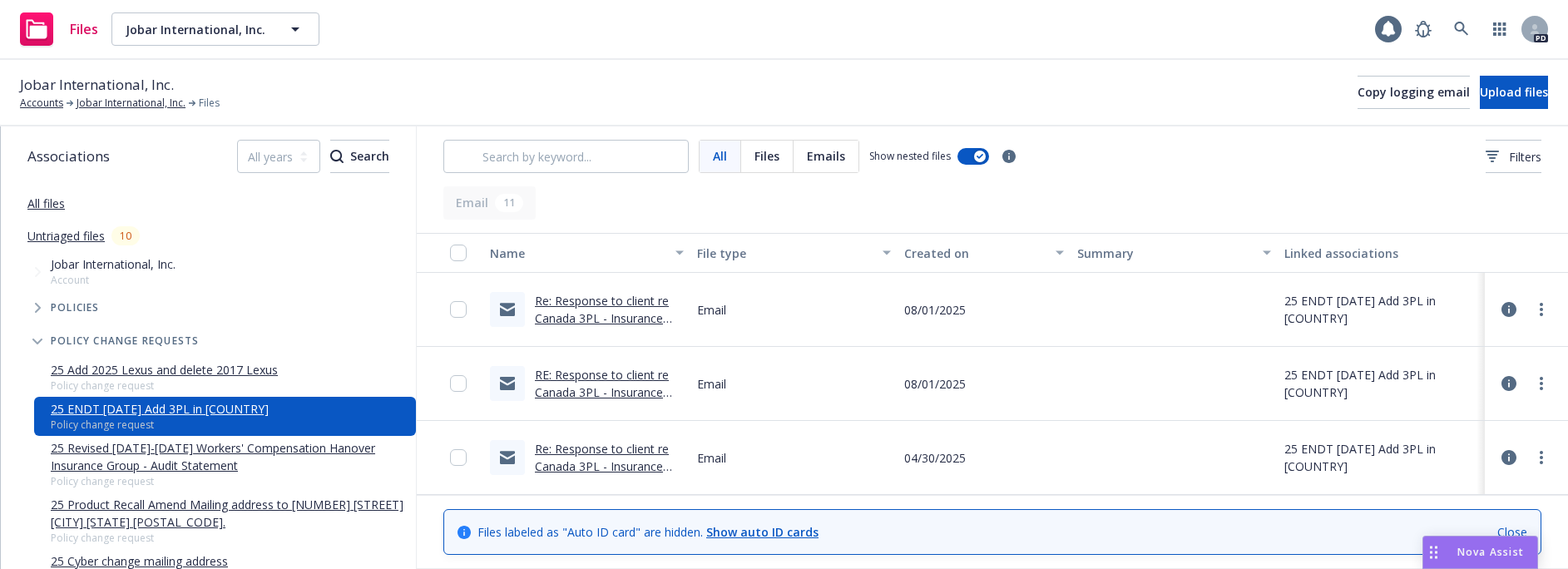 scroll, scrollTop: 0, scrollLeft: 0, axis: both 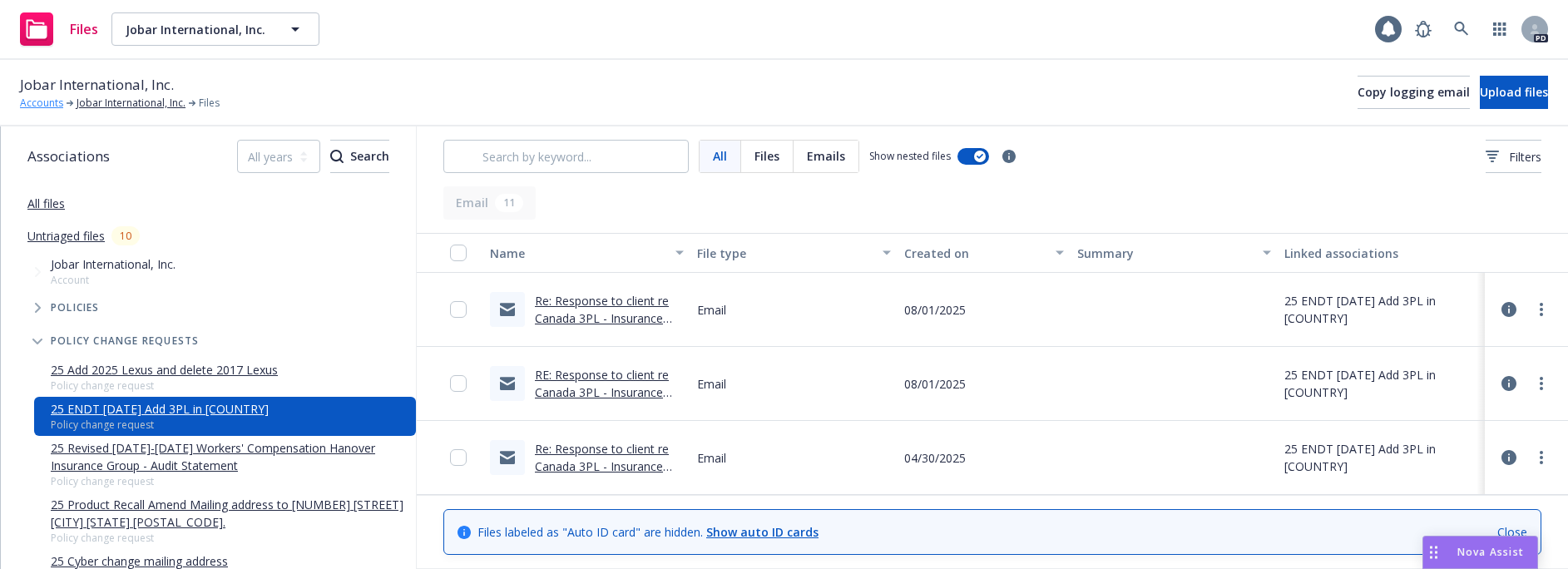 click on "Accounts" at bounding box center (42, 103) 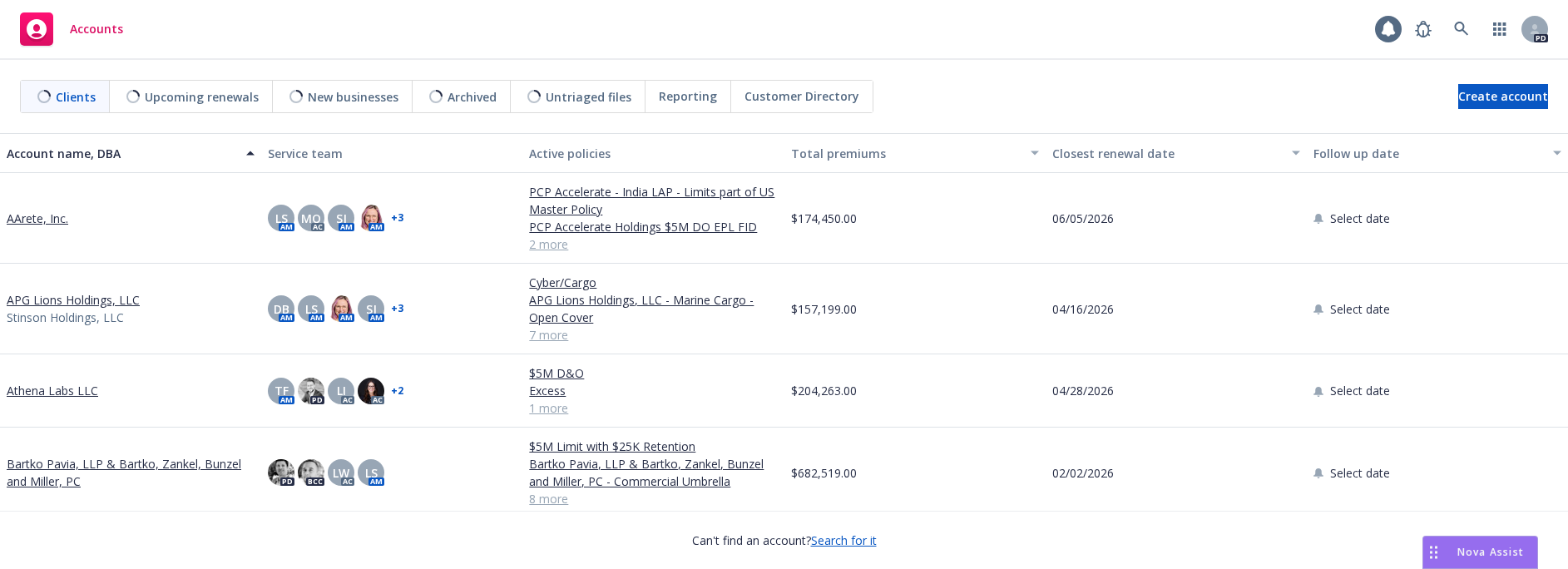 scroll, scrollTop: 0, scrollLeft: 0, axis: both 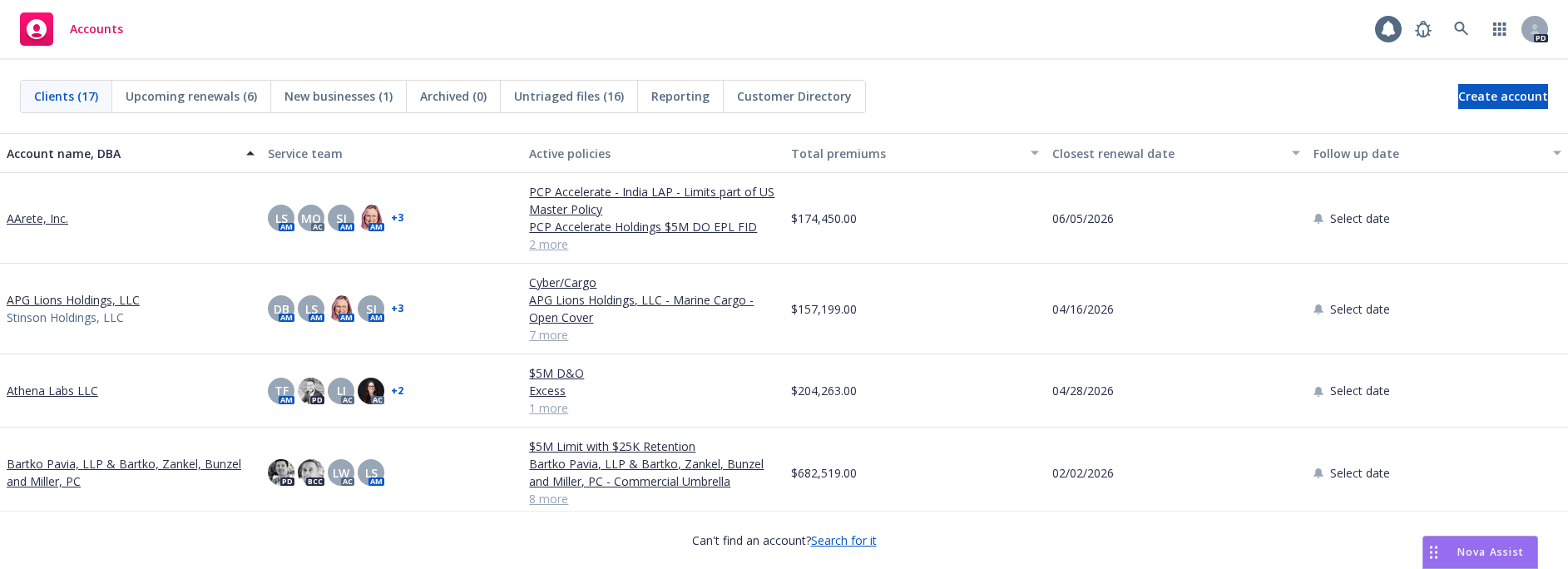 click on "APG Lions Holdings, LLC" at bounding box center [73, 299] 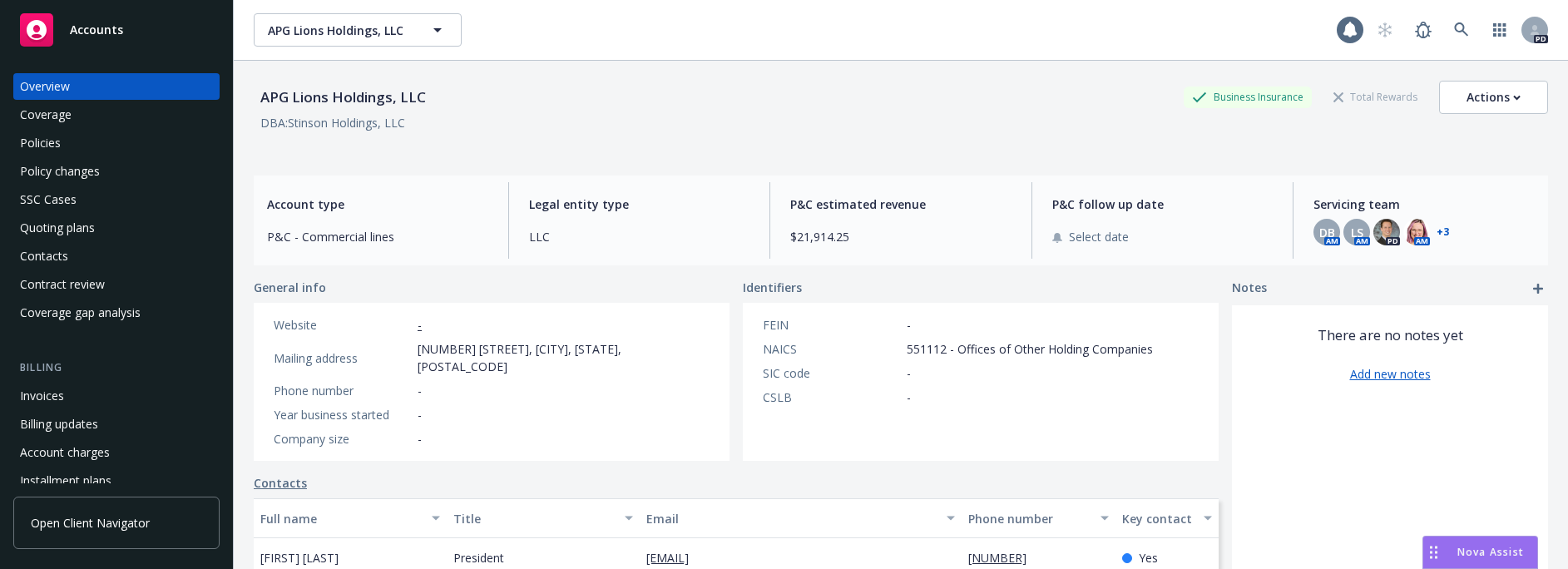 scroll, scrollTop: 55, scrollLeft: 0, axis: vertical 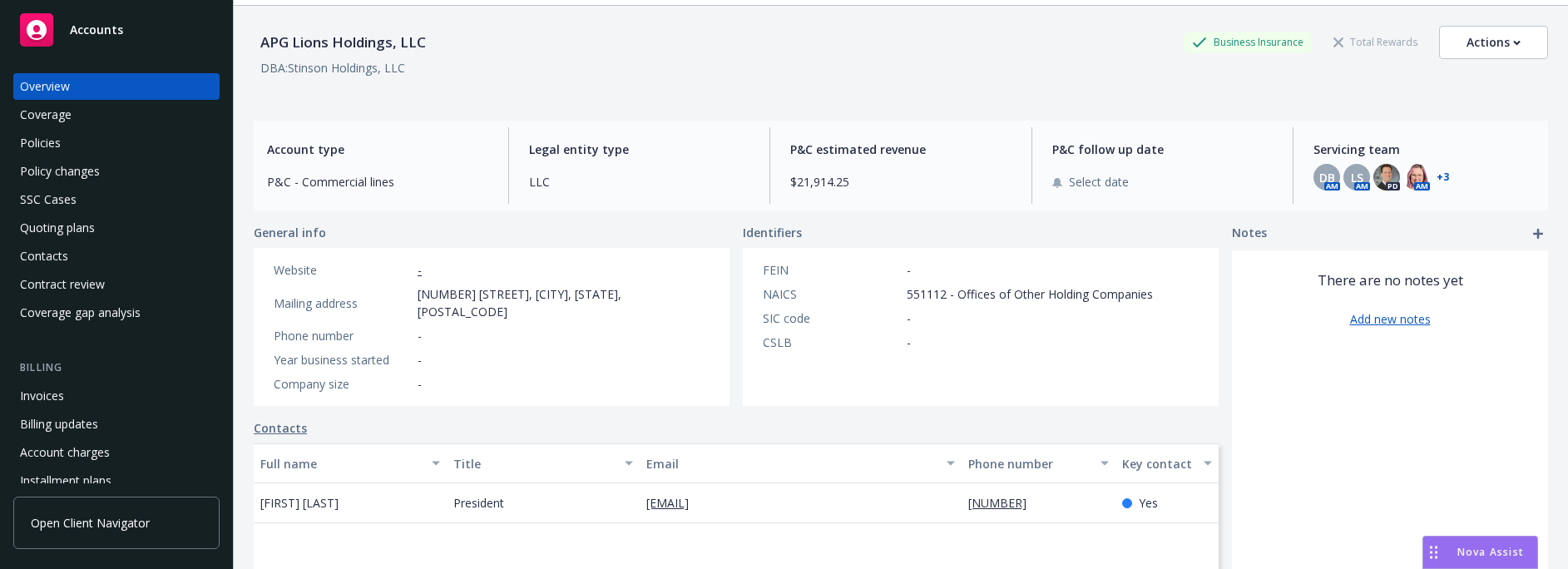 click on "Policies" at bounding box center (40, 143) 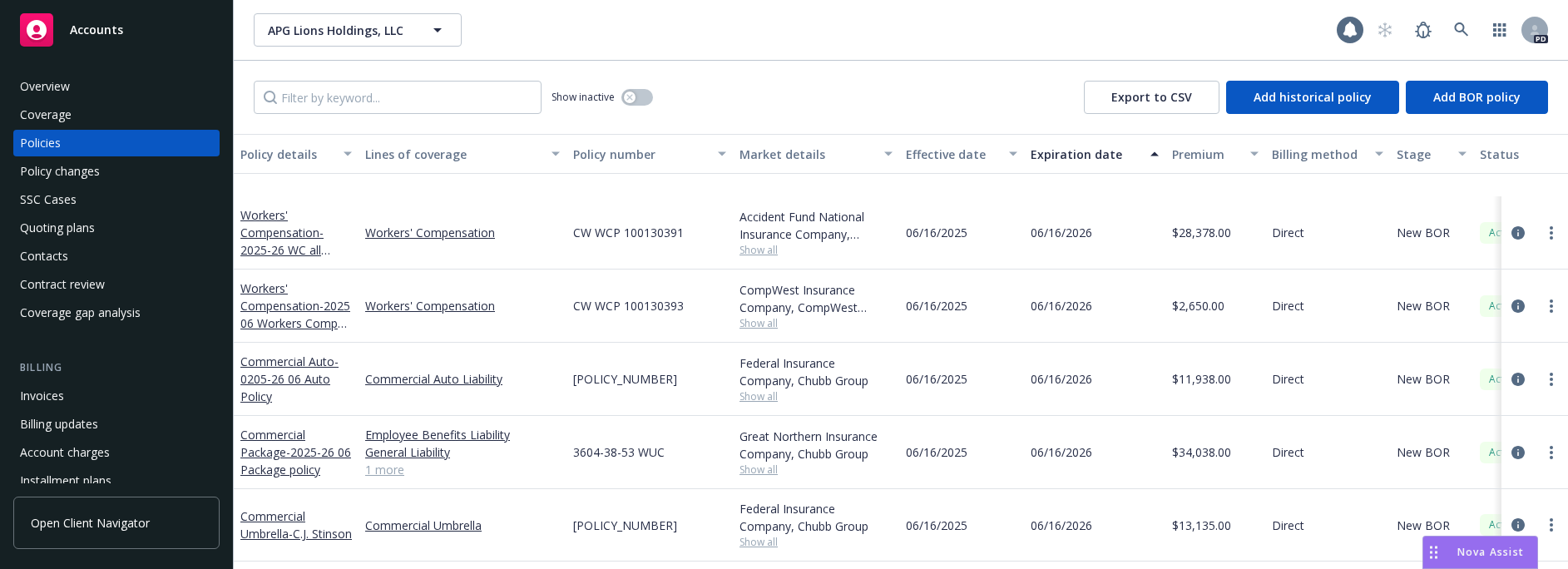 scroll, scrollTop: 261, scrollLeft: 0, axis: vertical 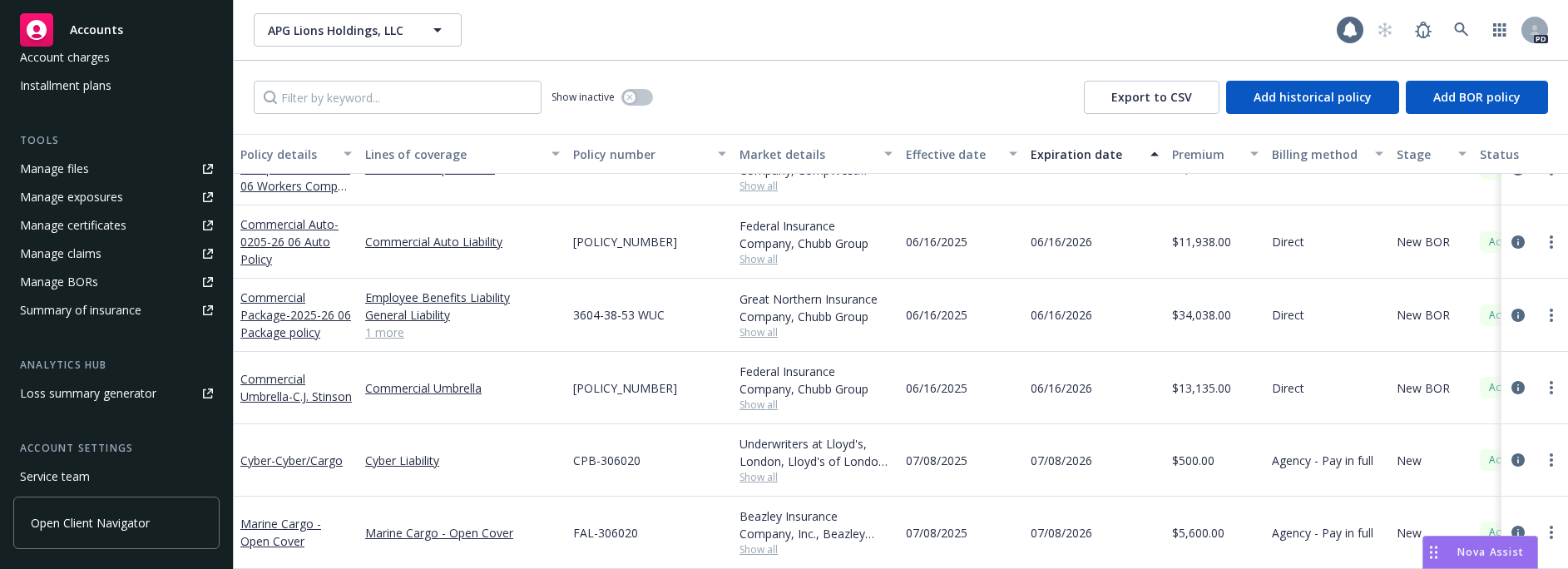 click on "Manage files" at bounding box center [54, 169] 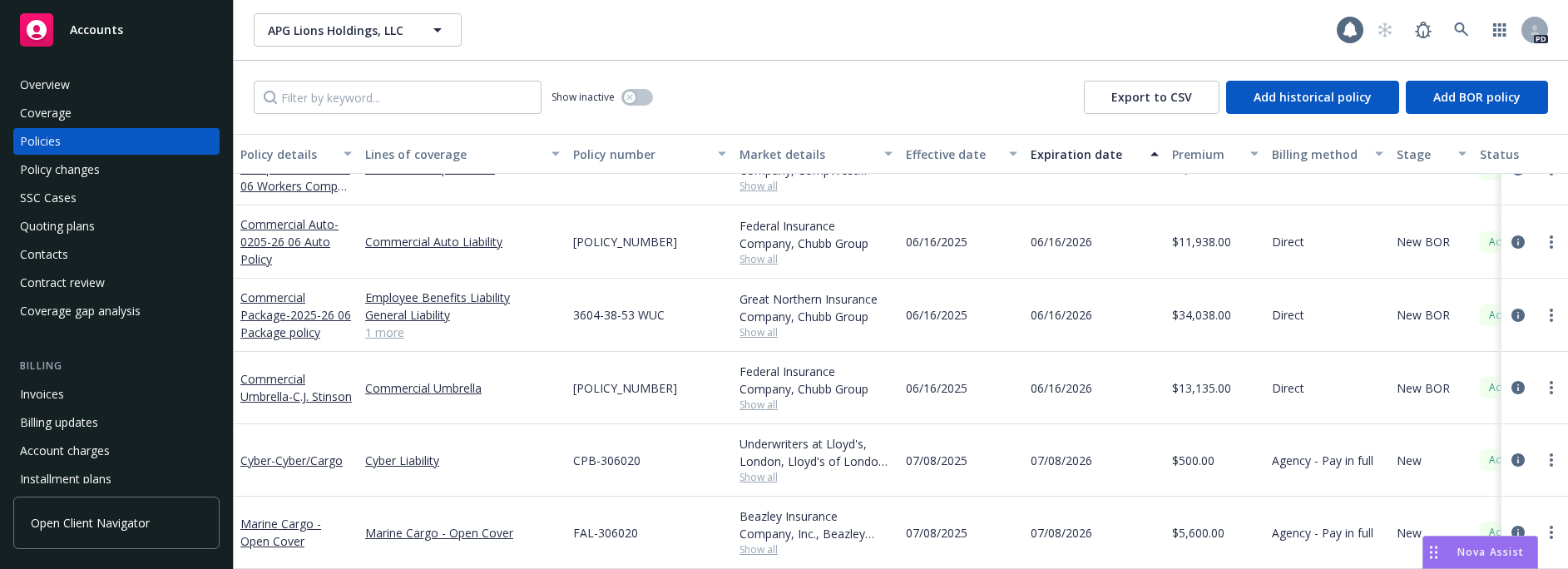 scroll, scrollTop: 0, scrollLeft: 0, axis: both 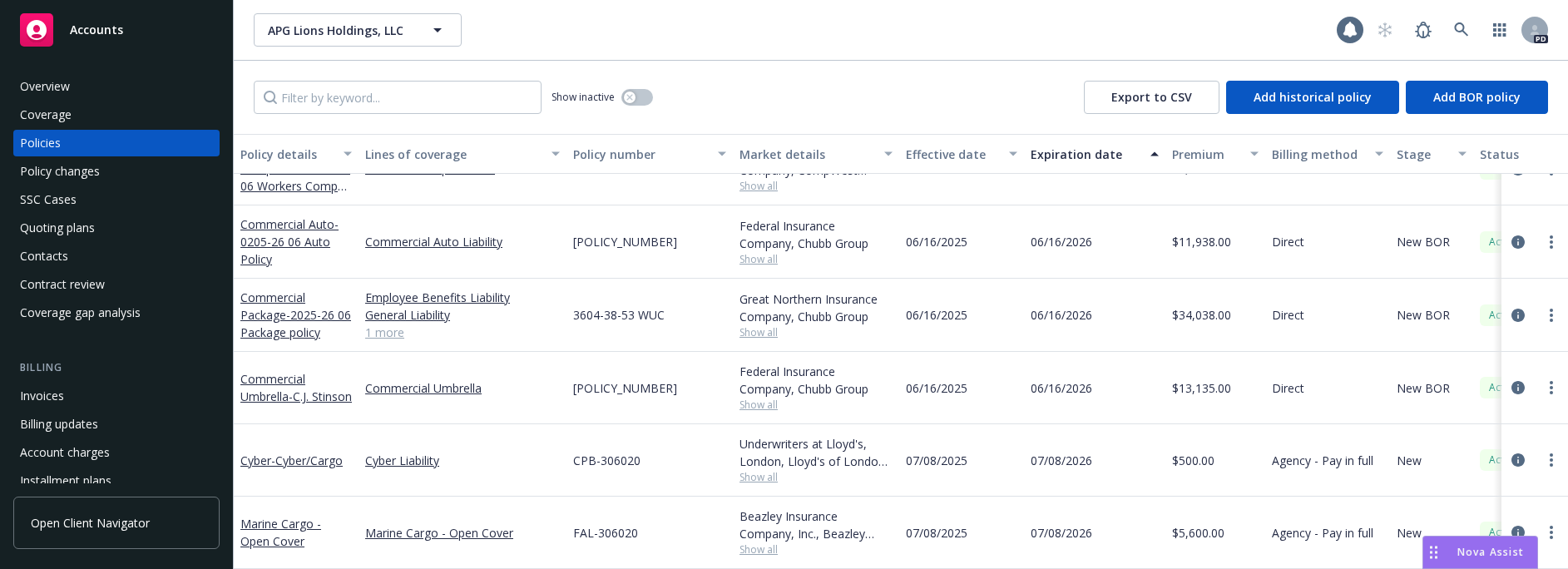 click on "SSC Cases" at bounding box center [48, 200] 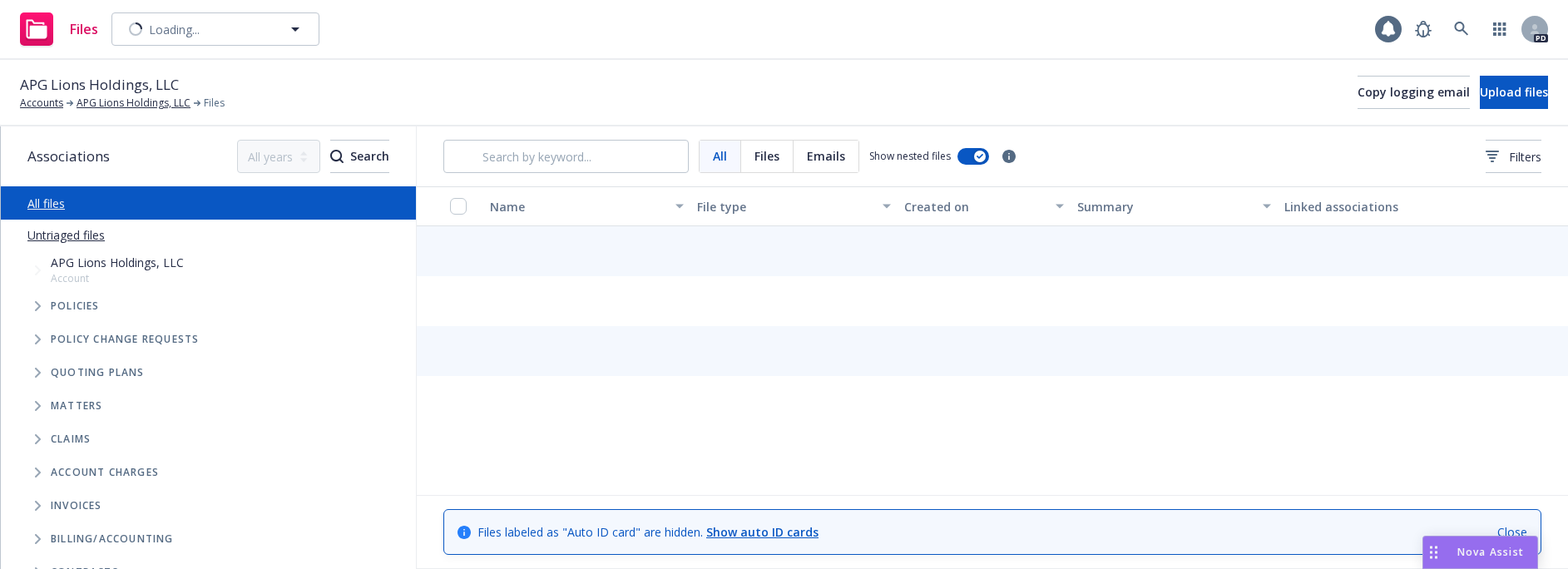 scroll, scrollTop: 0, scrollLeft: 0, axis: both 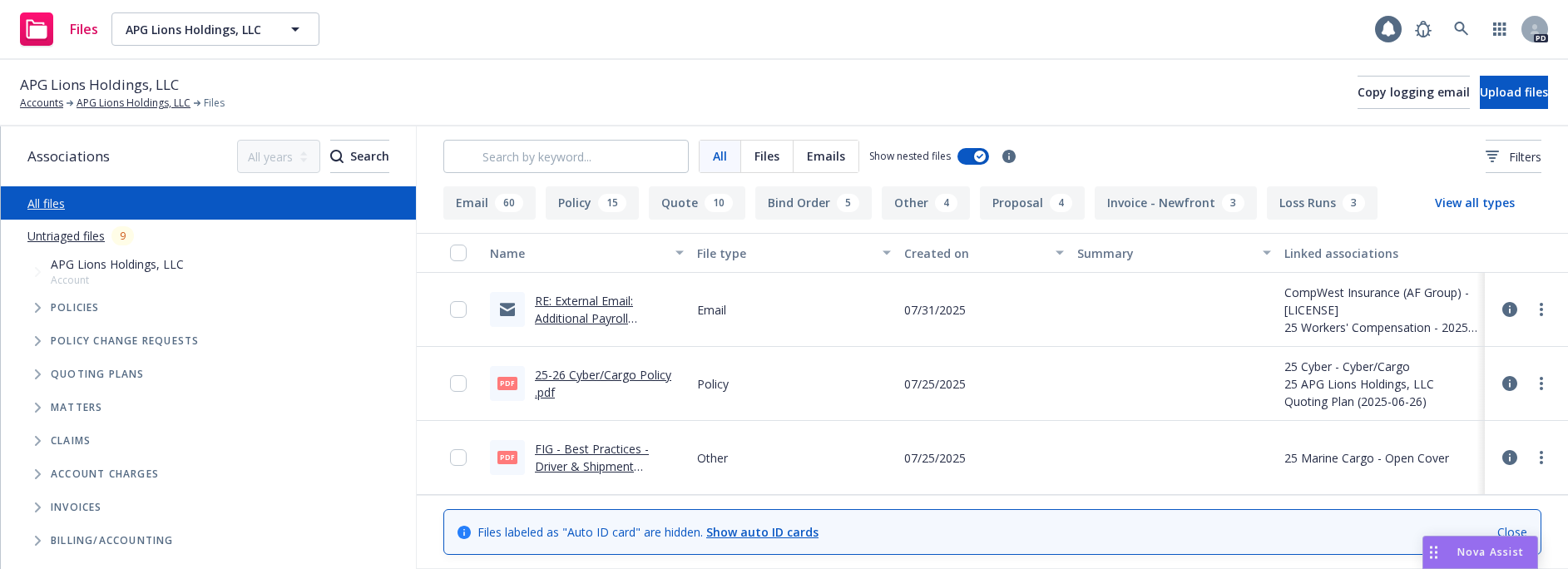 click 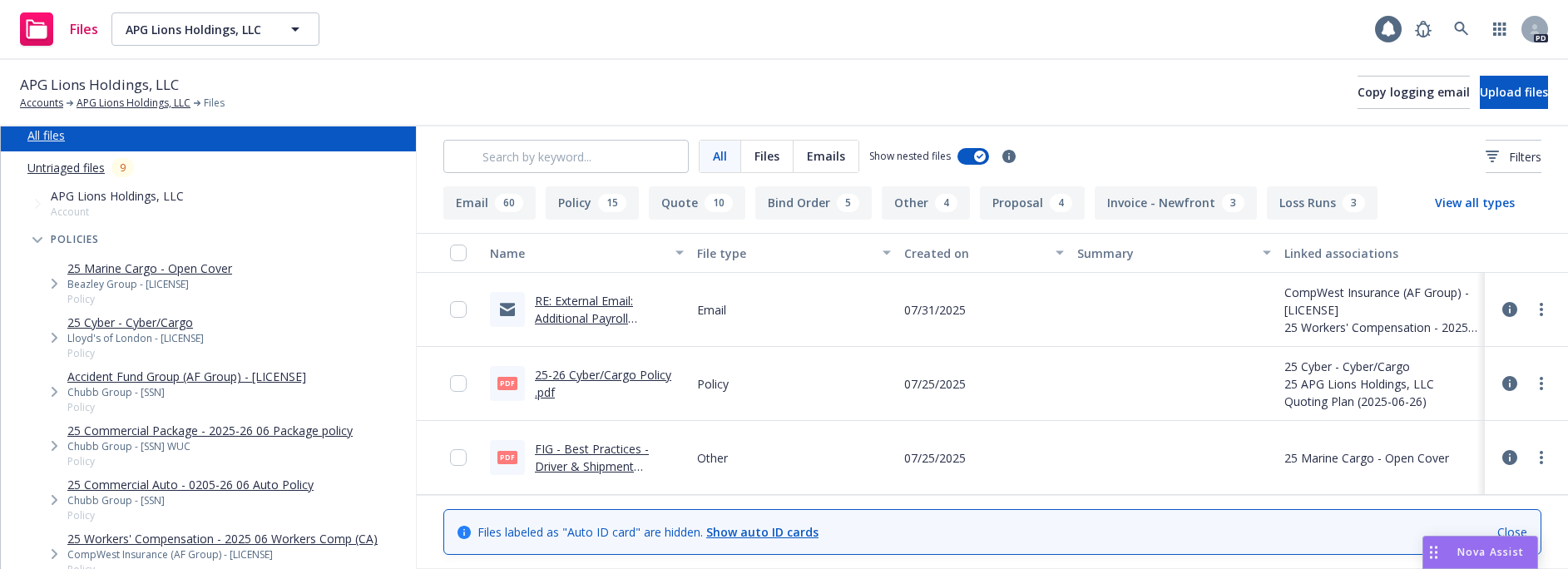 scroll, scrollTop: 105, scrollLeft: 0, axis: vertical 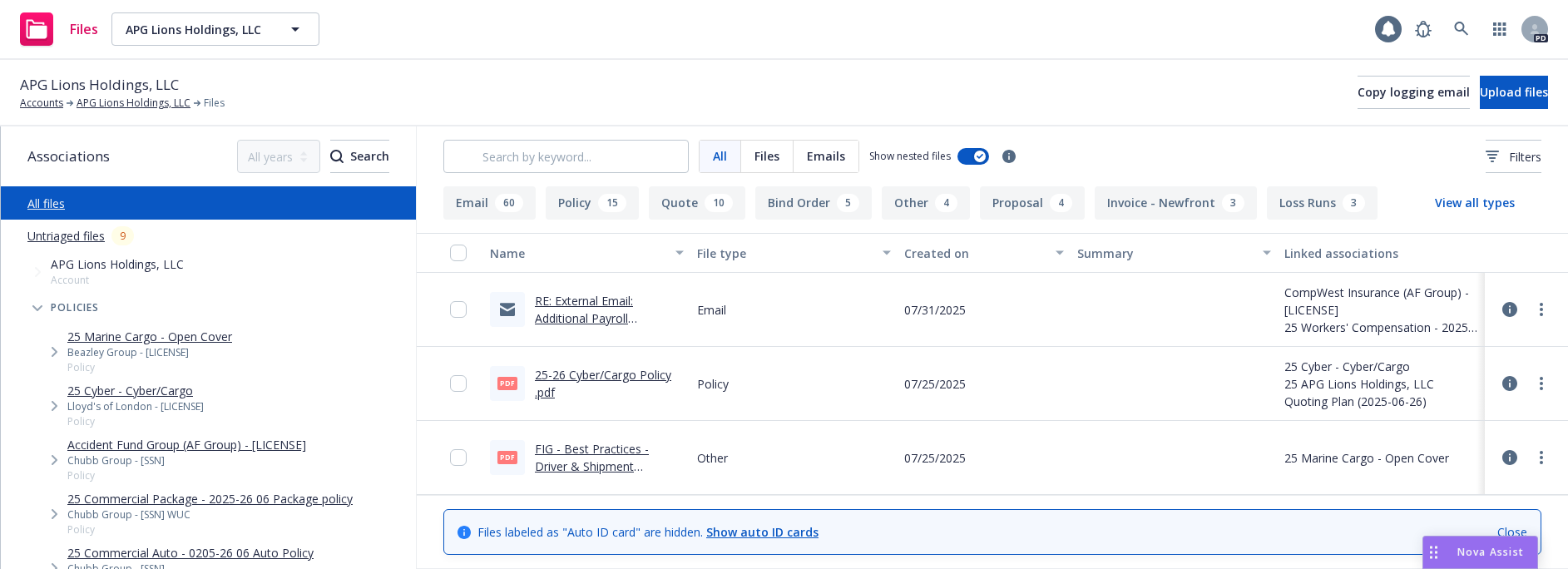 drag, startPoint x: 398, startPoint y: 65, endPoint x: 413, endPoint y: 62, distance: 15.297059 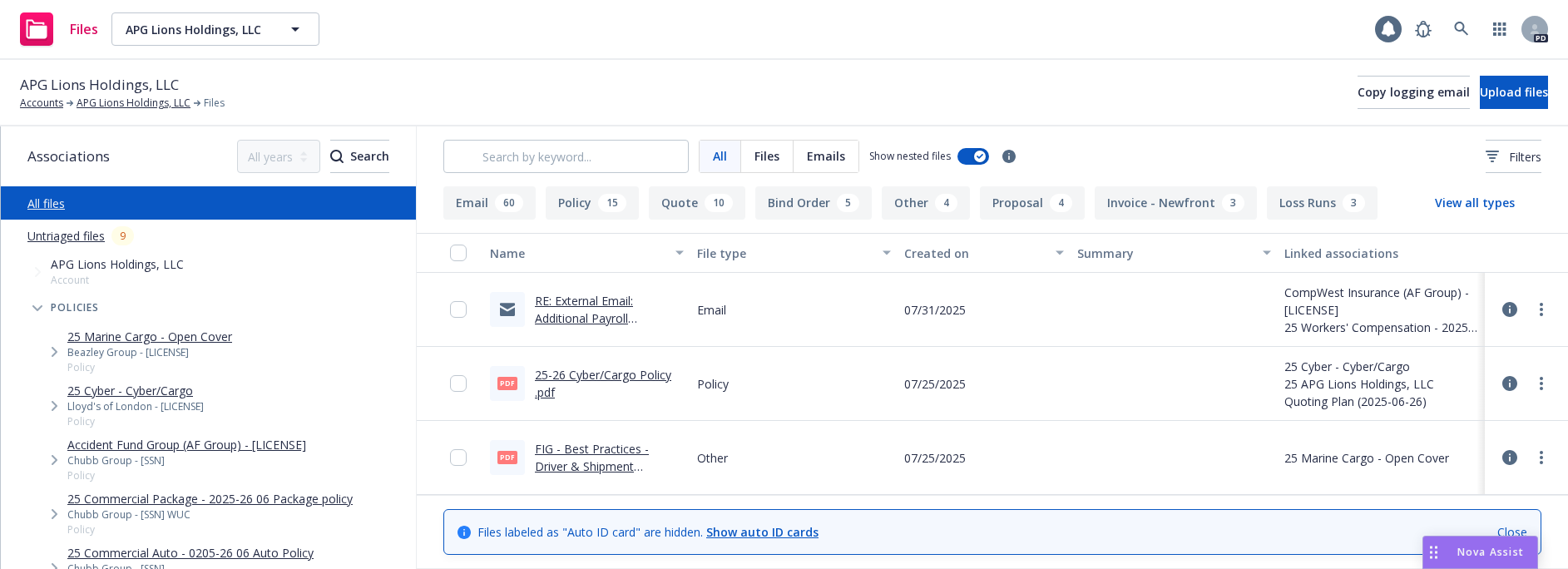 click on "Files APG Lions Holdings, LLC APG Lions Holdings, LLC 1 PD" at bounding box center (784, 30) 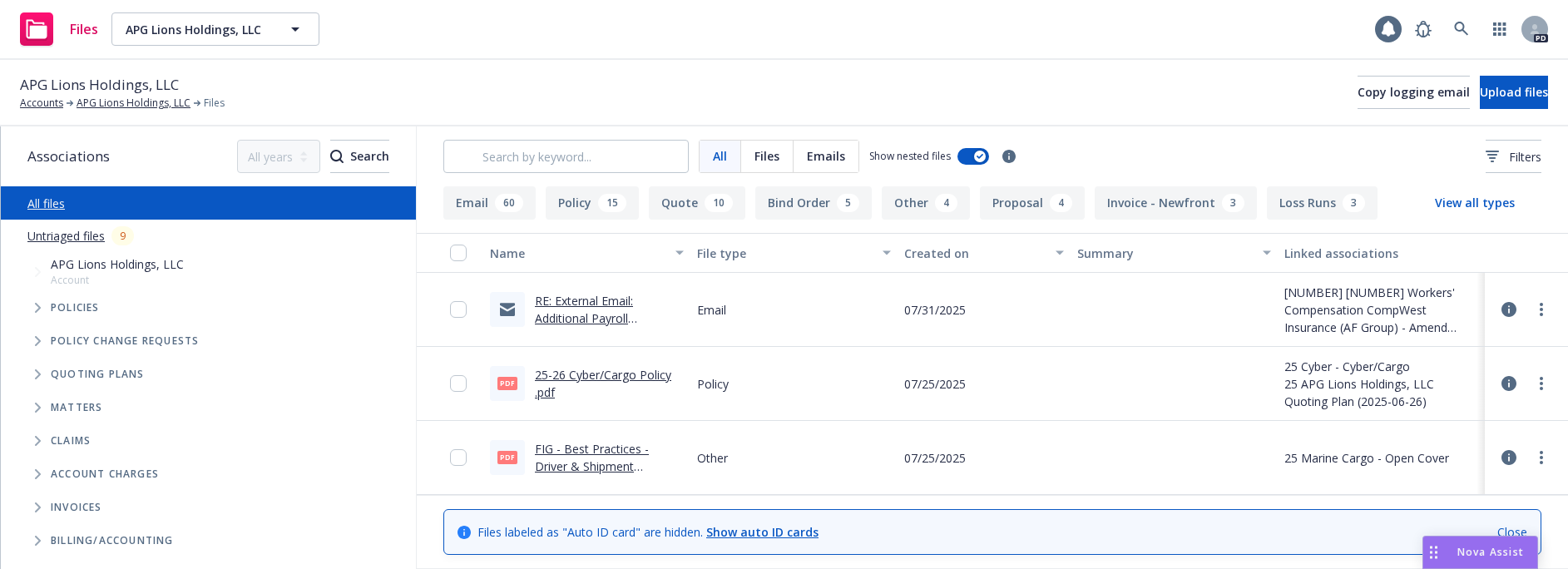 scroll, scrollTop: 0, scrollLeft: 0, axis: both 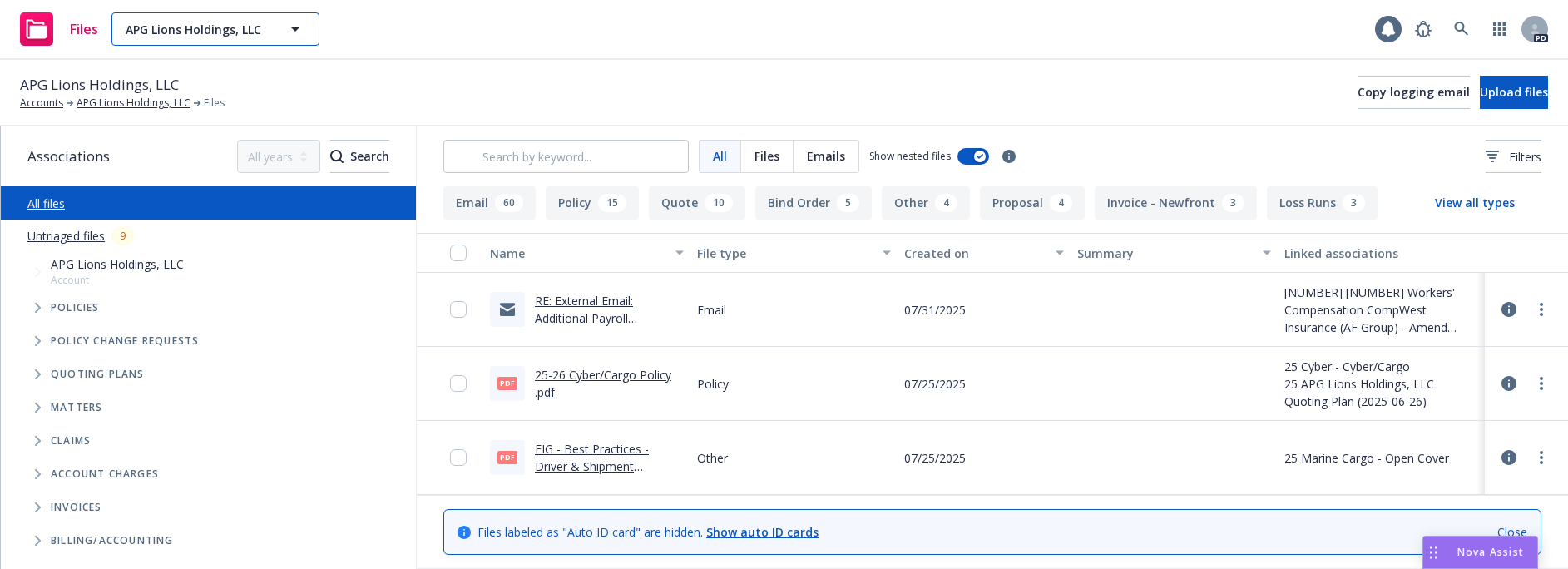 click on "APG Lions Holdings, LLC" at bounding box center [215, 29] 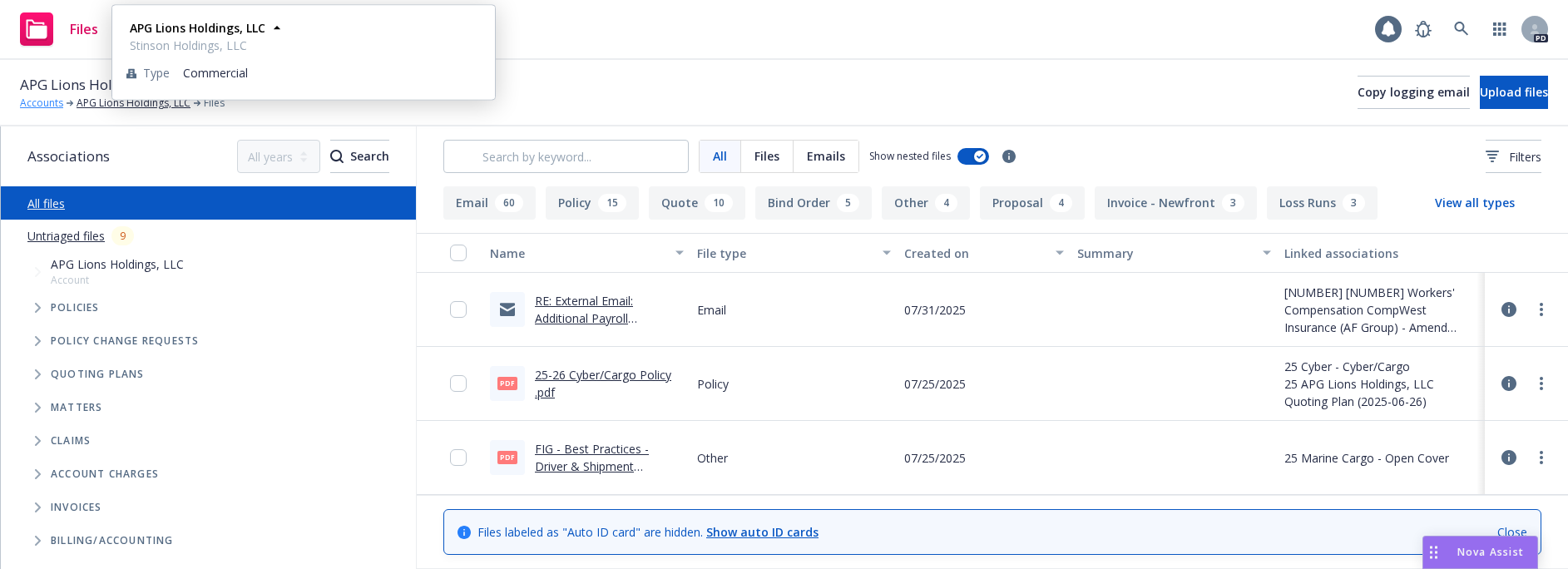click on "Accounts" at bounding box center [42, 103] 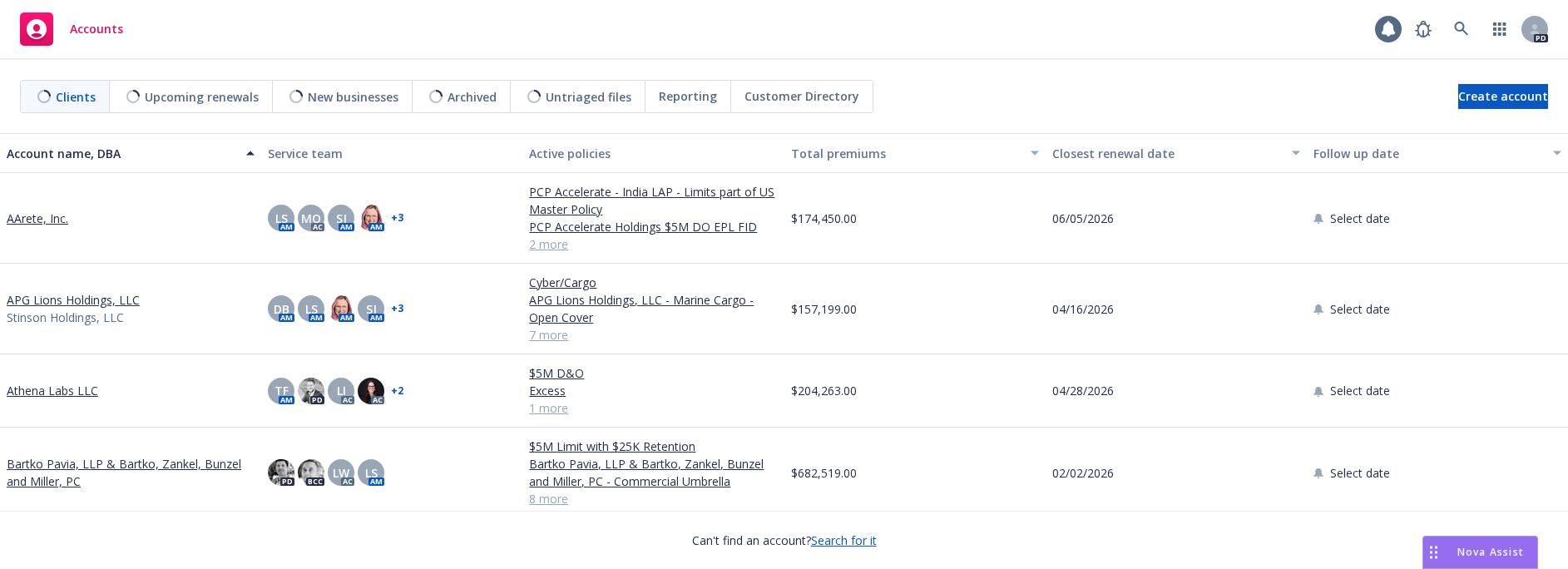 scroll, scrollTop: 0, scrollLeft: 0, axis: both 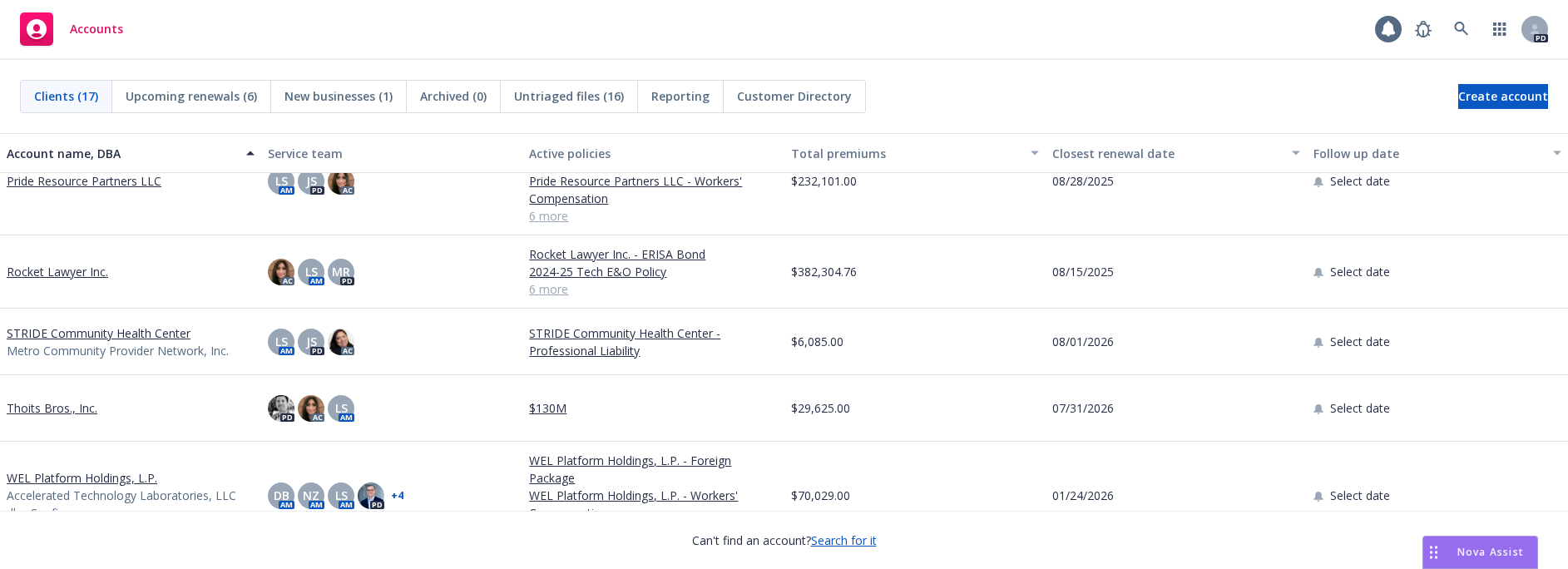 click on "STRIDE Community Health Center" at bounding box center (98, 333) 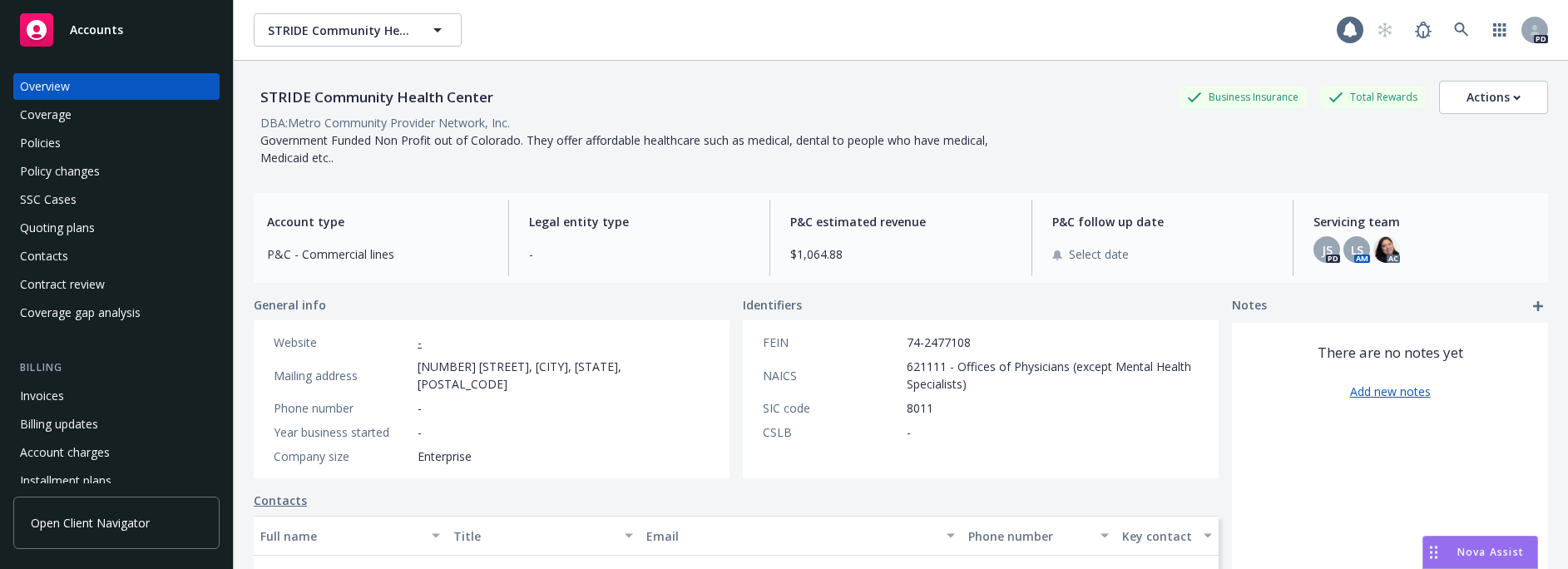 click on "Policies" at bounding box center [40, 143] 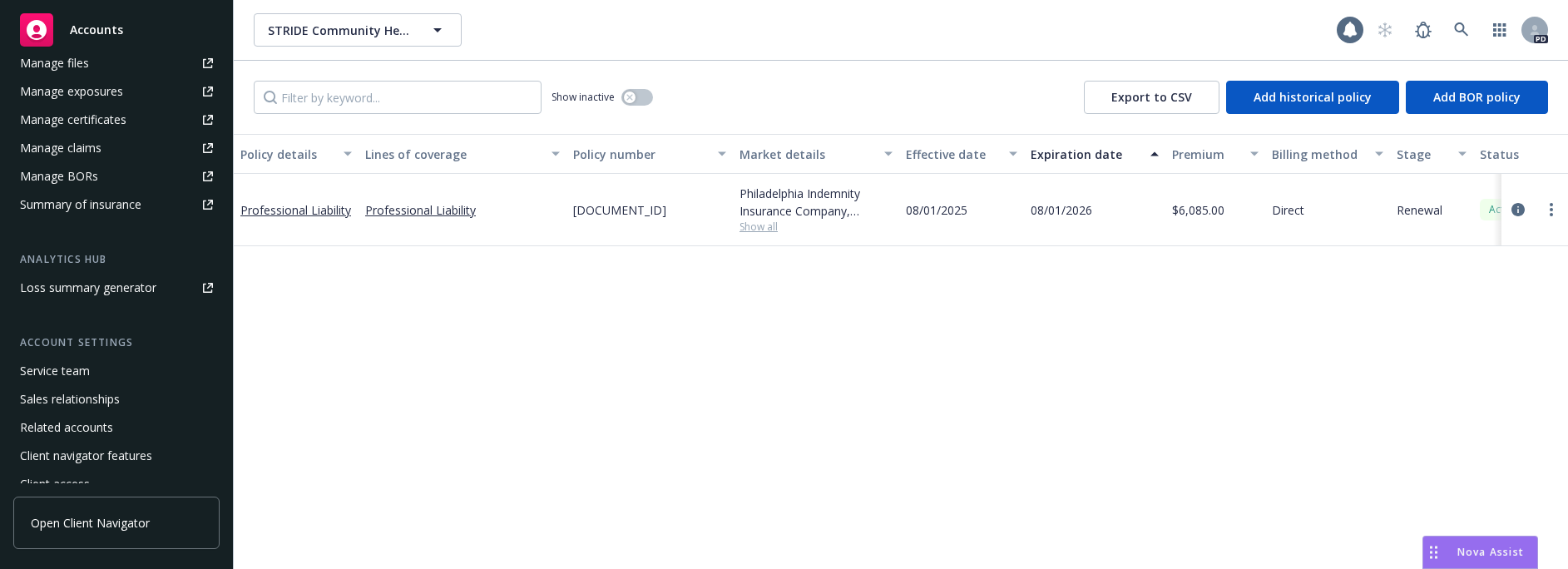 scroll, scrollTop: 515, scrollLeft: 0, axis: vertical 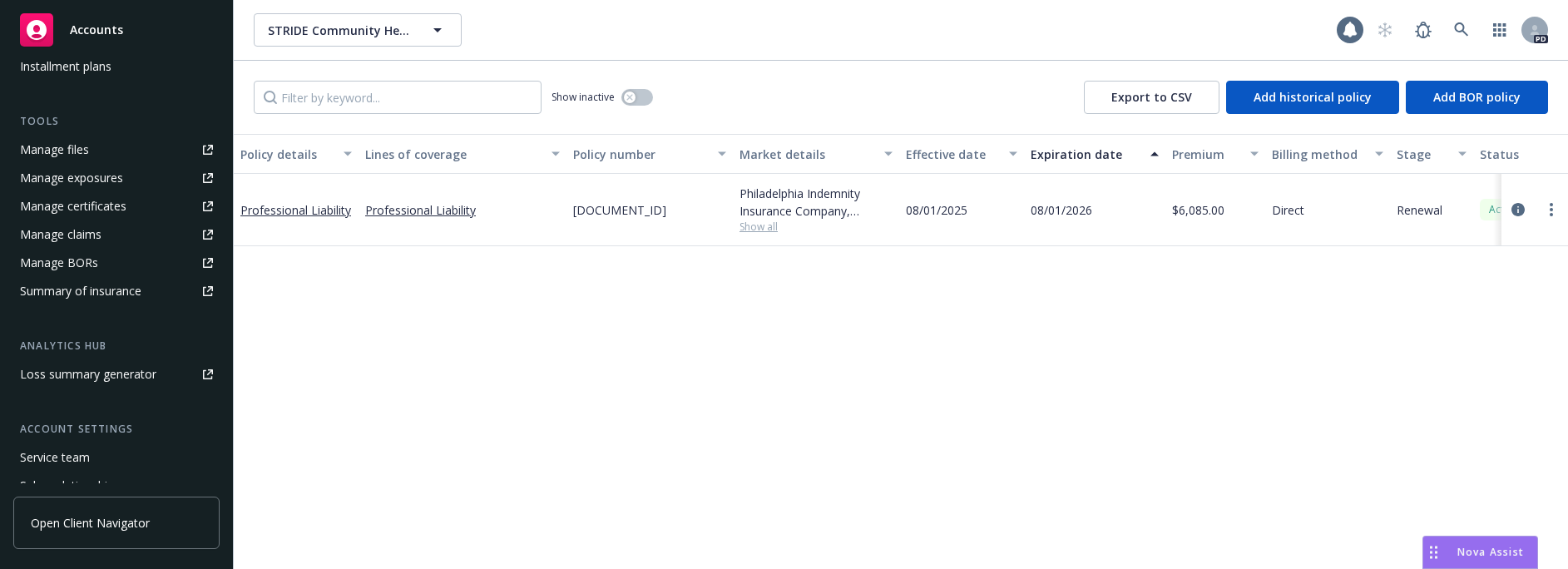 click on "Manage certificates" at bounding box center (73, 206) 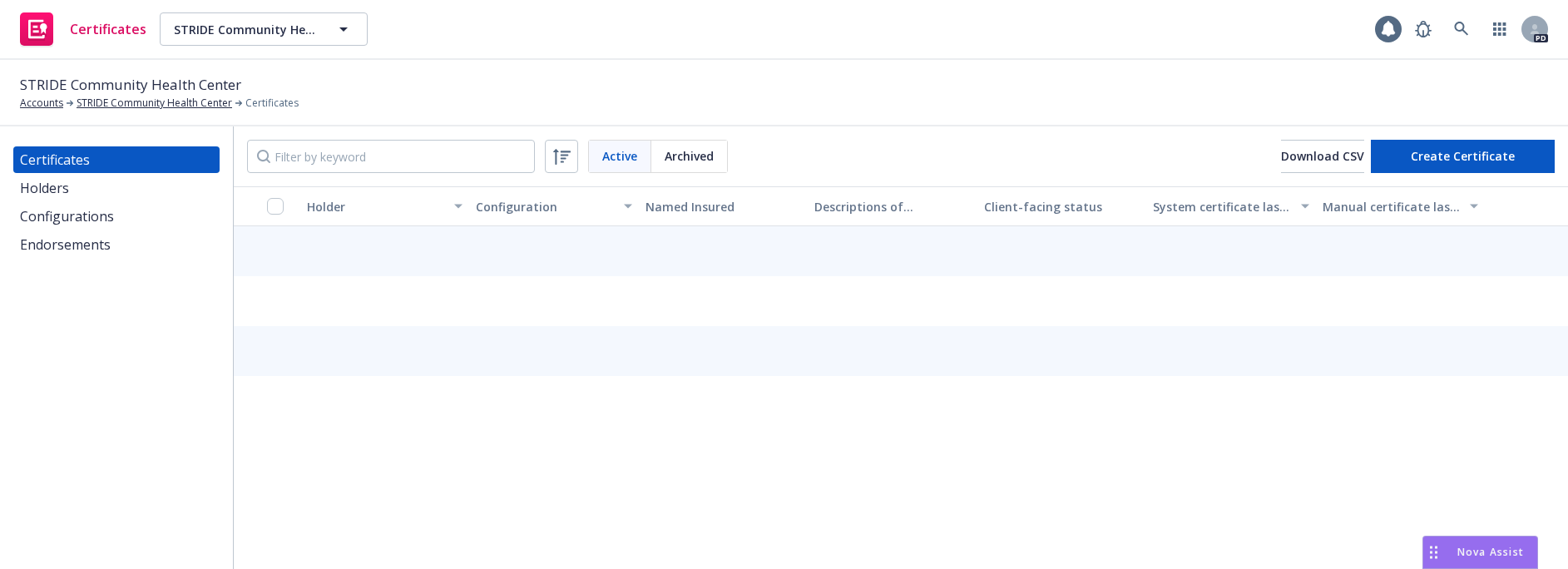 scroll, scrollTop: 0, scrollLeft: 0, axis: both 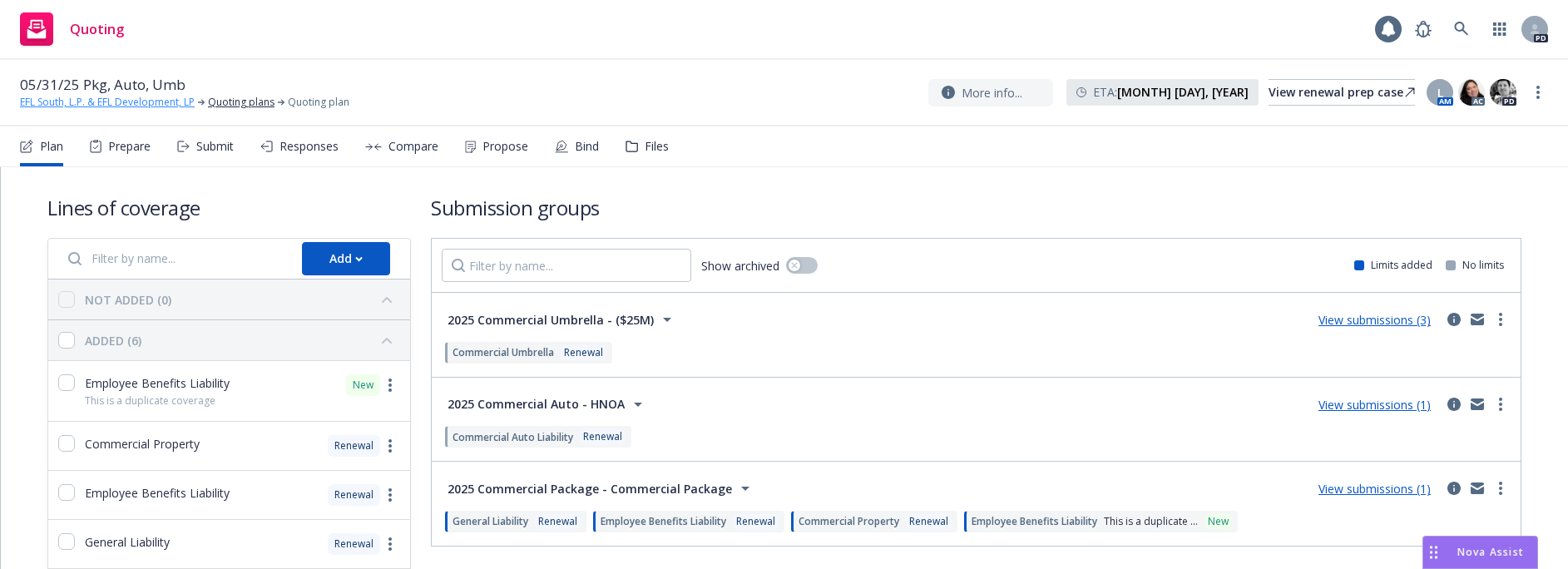 click on "EFL South, L.P. & EFL Development, LP" at bounding box center (107, 102) 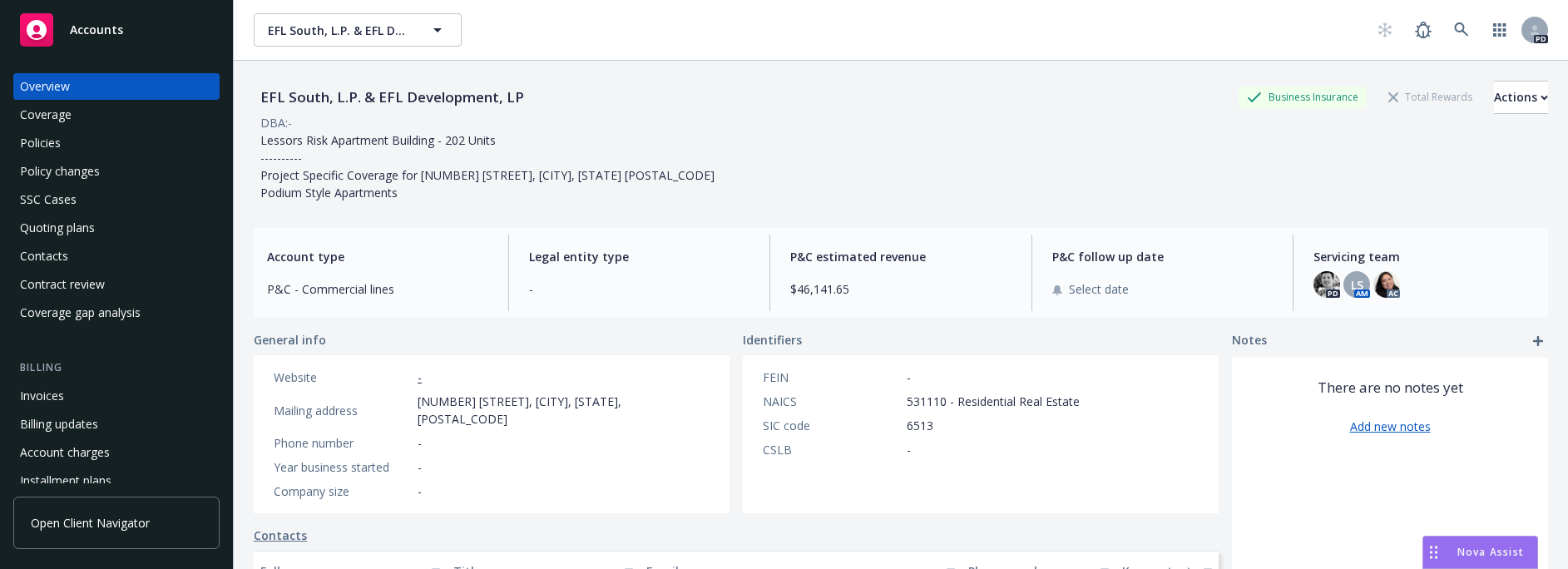 scroll, scrollTop: 0, scrollLeft: 0, axis: both 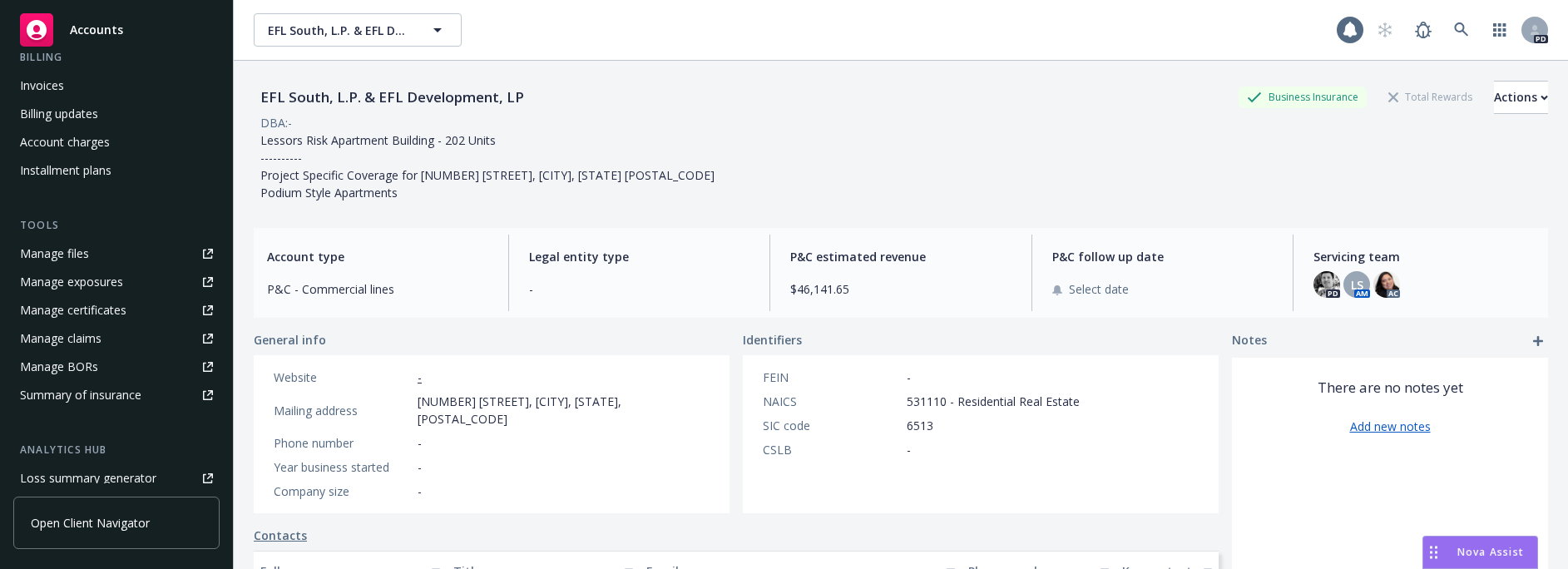 click on "Manage files" at bounding box center [54, 254] 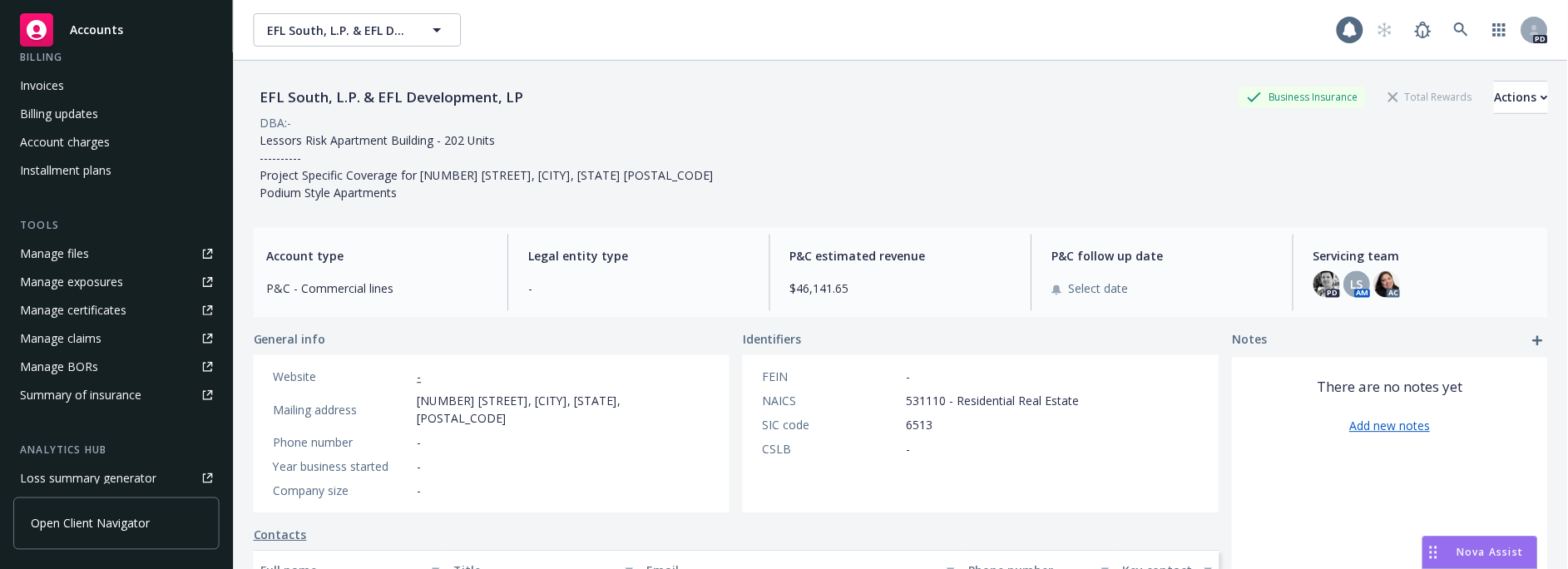 scroll, scrollTop: 310, scrollLeft: 0, axis: vertical 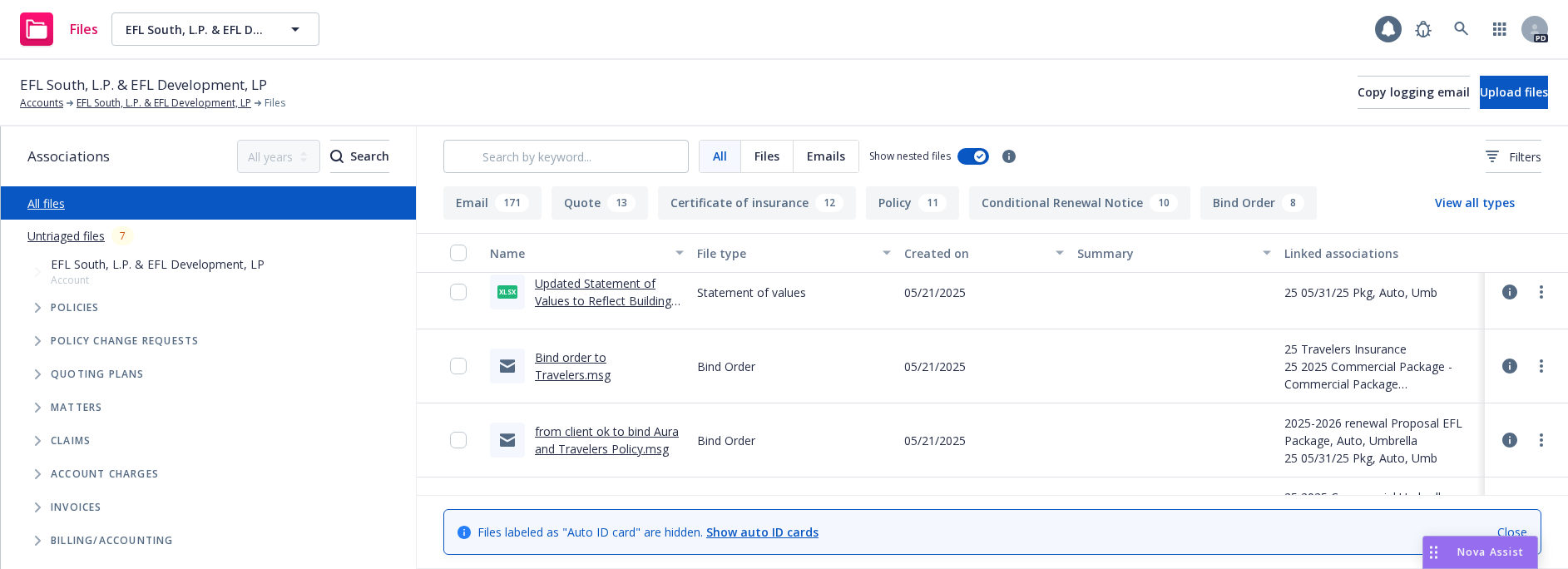 click on "Bind order to Travelers.msg" at bounding box center (572, 366) 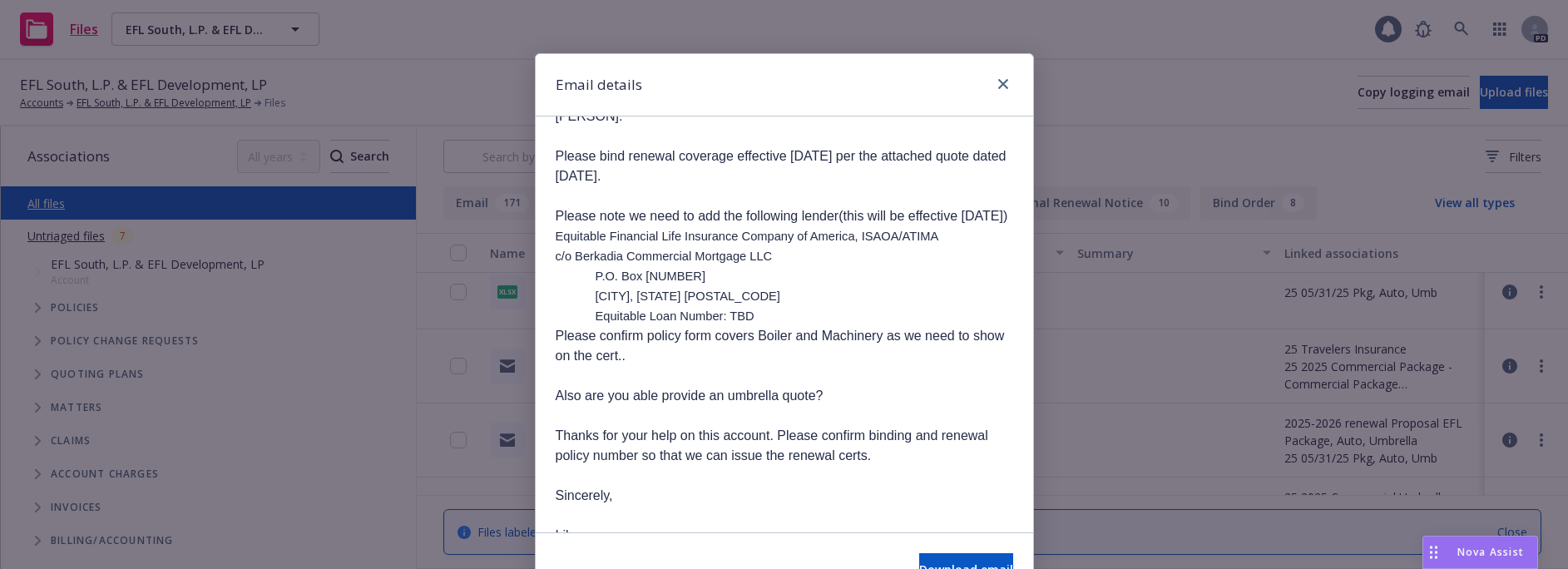 scroll, scrollTop: 237, scrollLeft: 0, axis: vertical 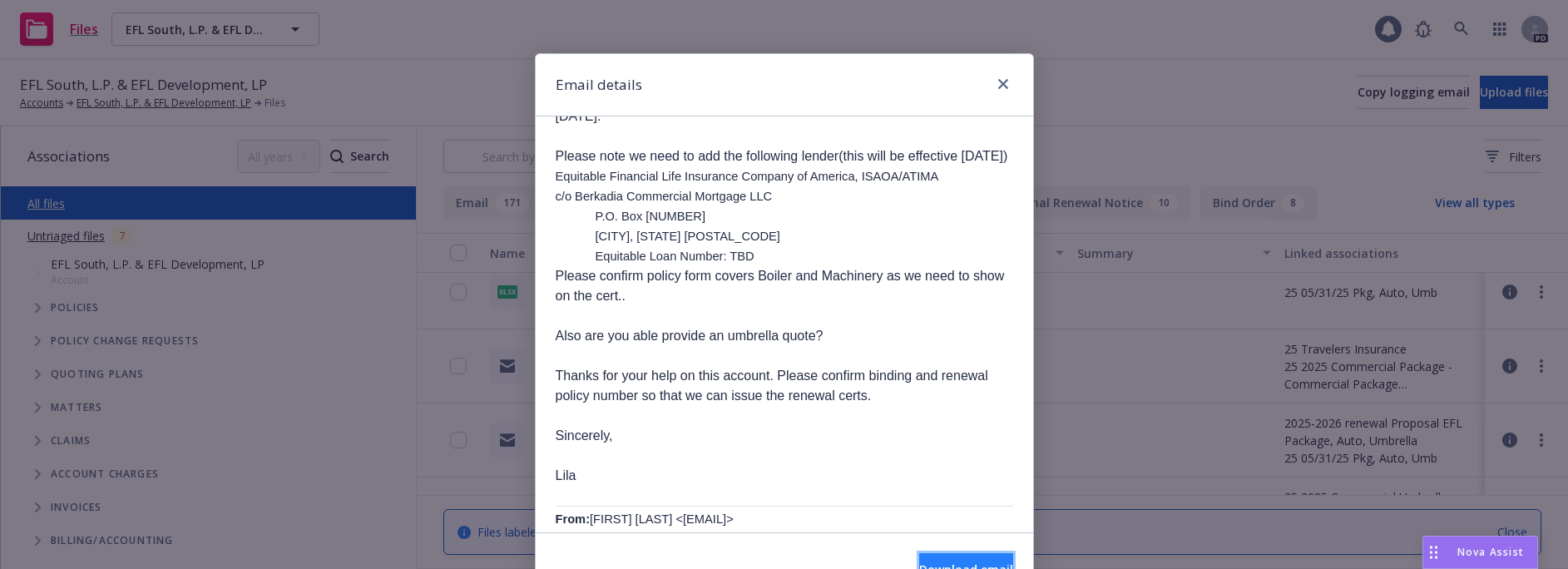 click on "Download email" at bounding box center (966, 570) 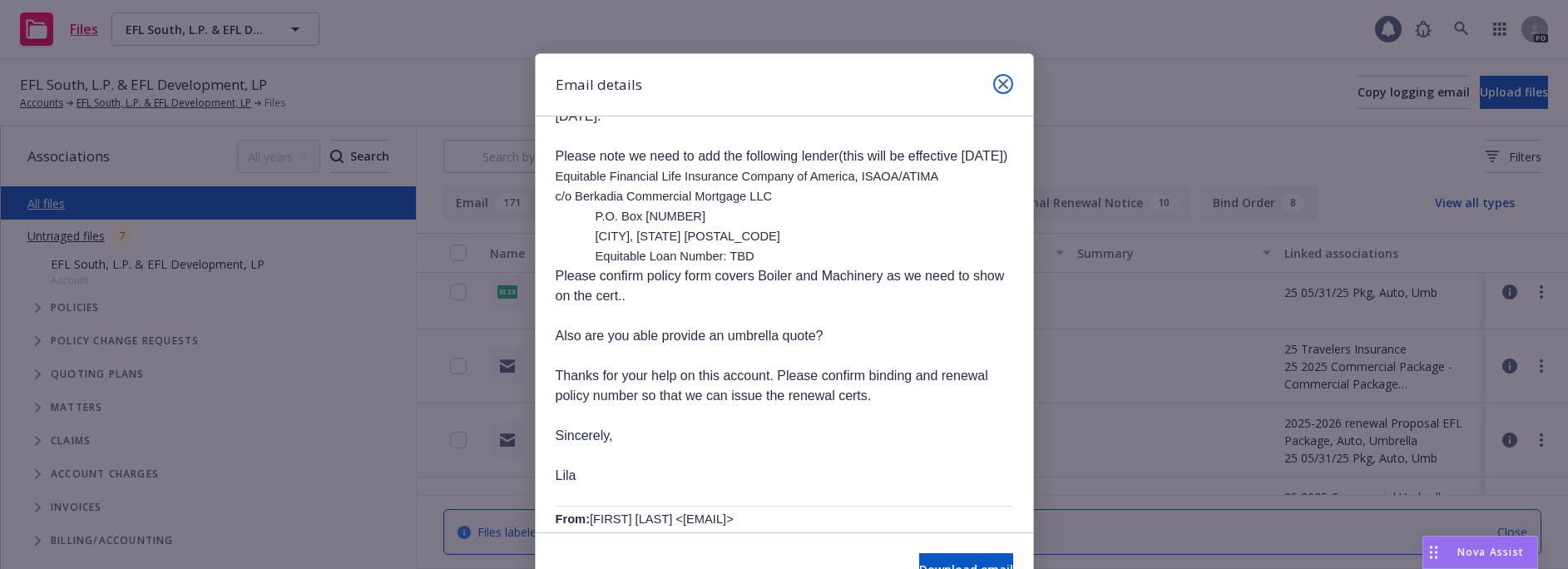 click 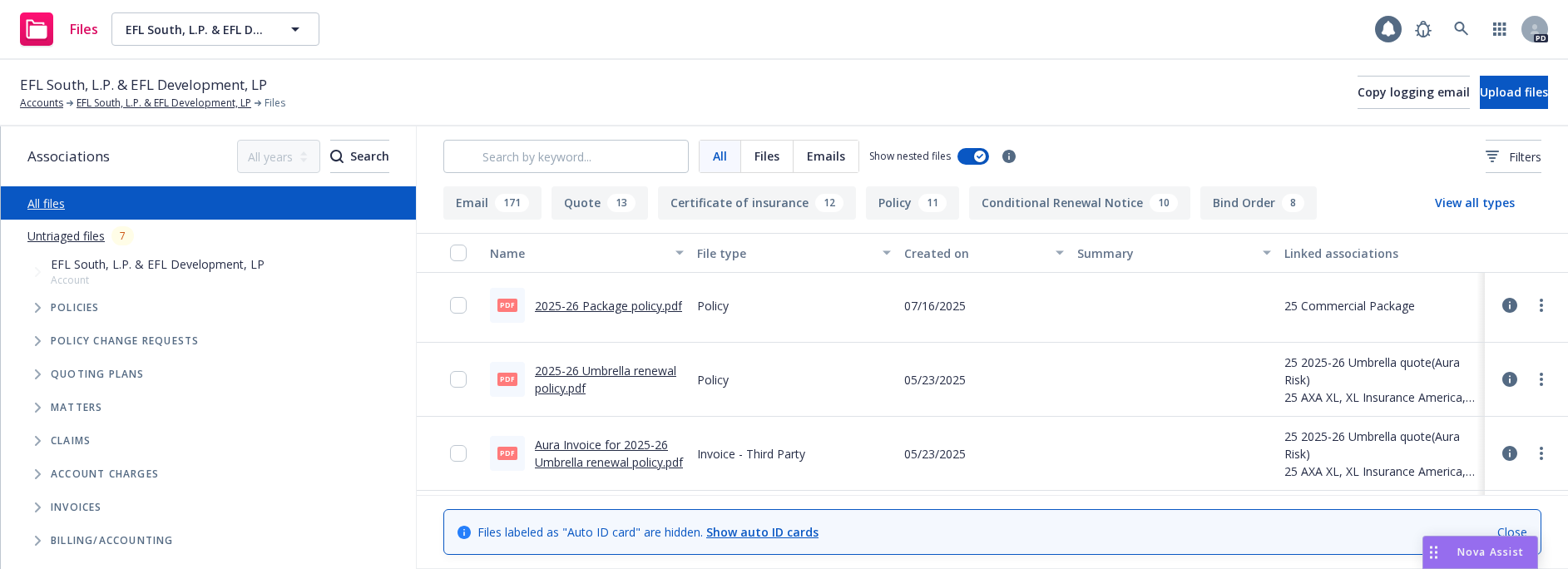 scroll, scrollTop: 0, scrollLeft: 0, axis: both 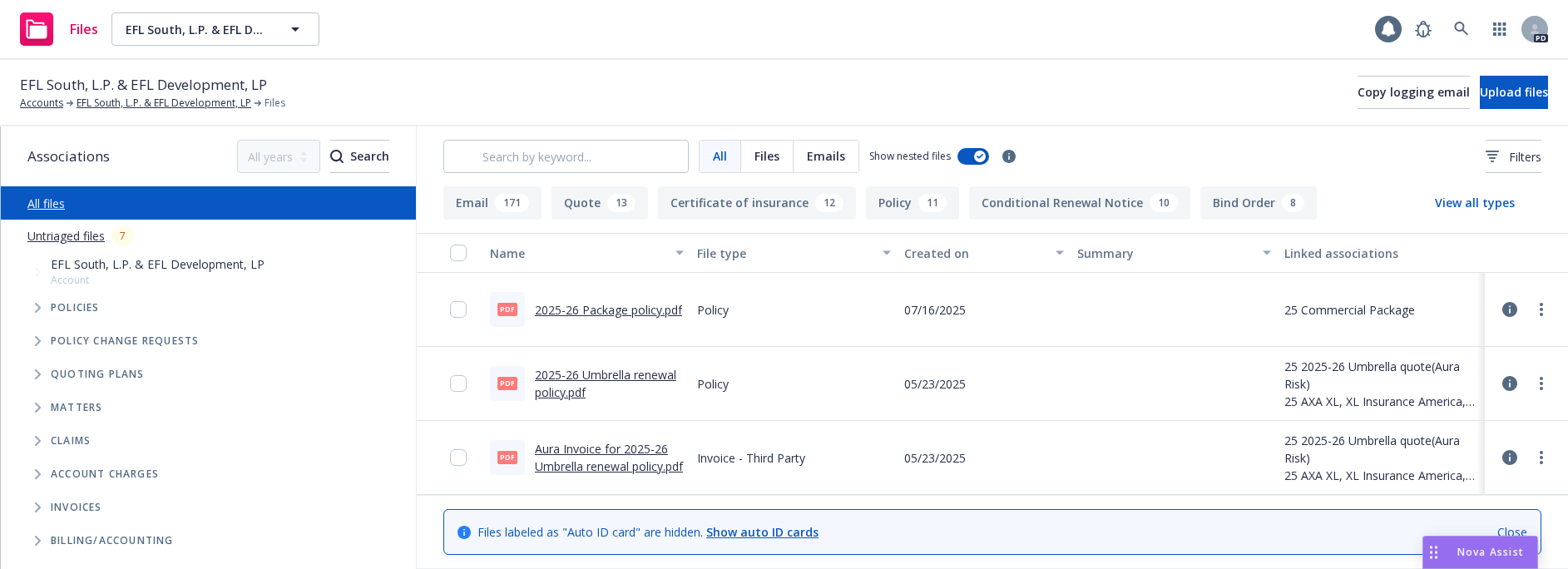 click 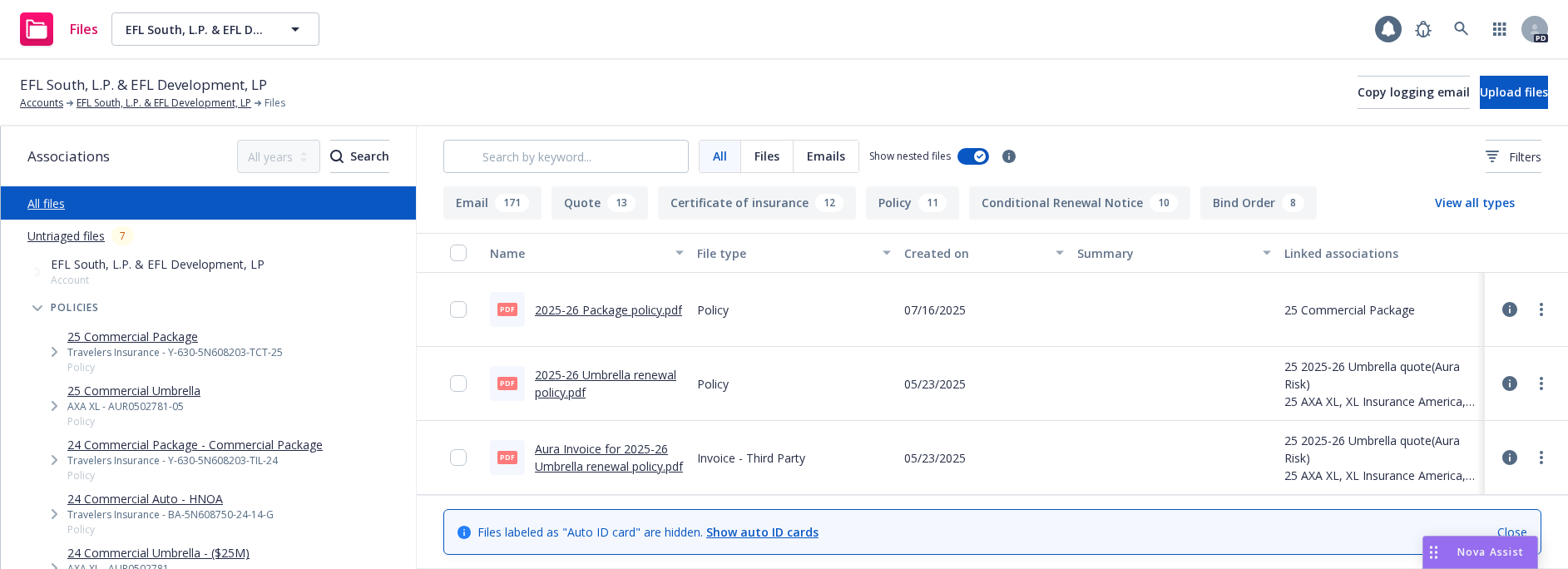 click on "24 Commercial Auto - HNOA" at bounding box center (171, 498) 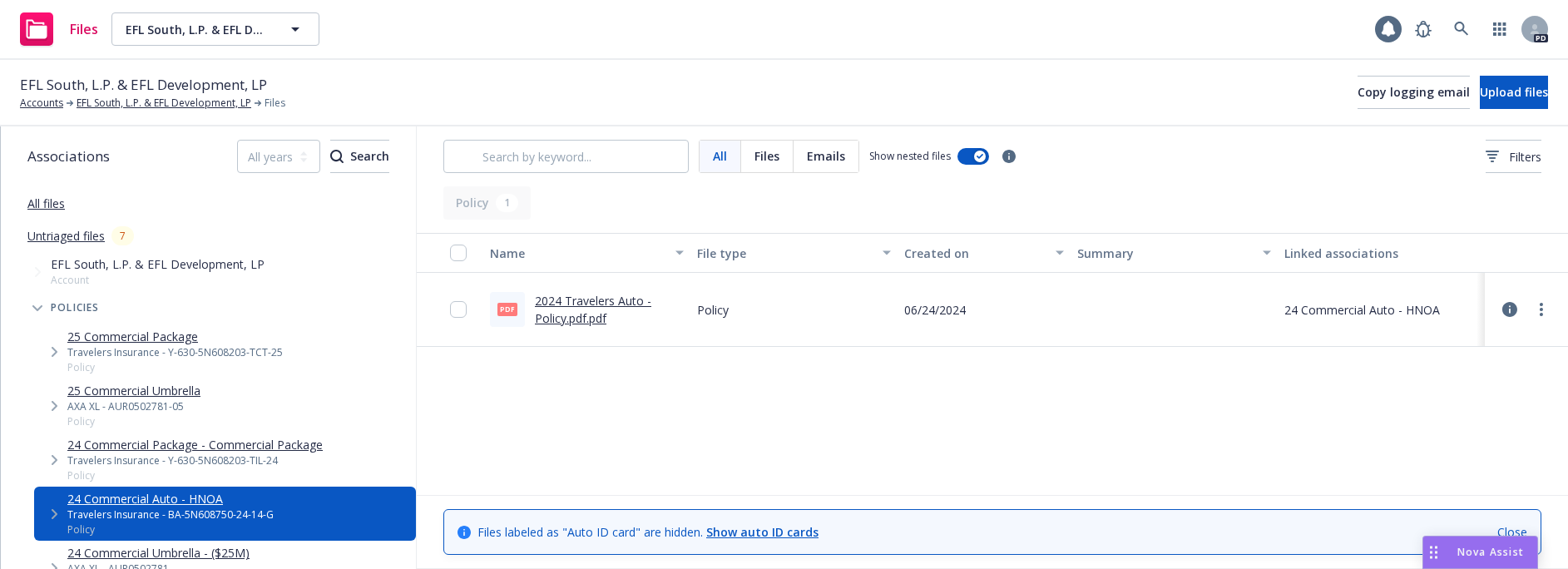 click on "2024 Travelers Auto - Policy.pdf.pdf" at bounding box center (593, 309) 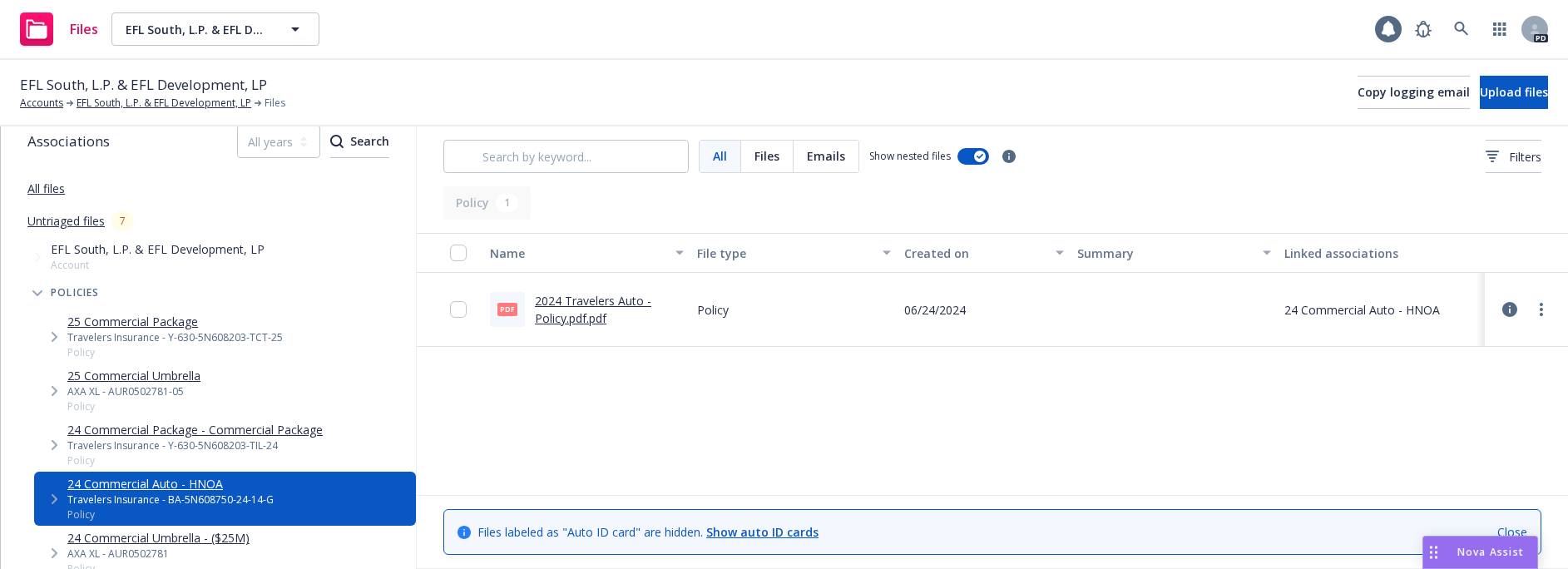 scroll, scrollTop: 0, scrollLeft: 0, axis: both 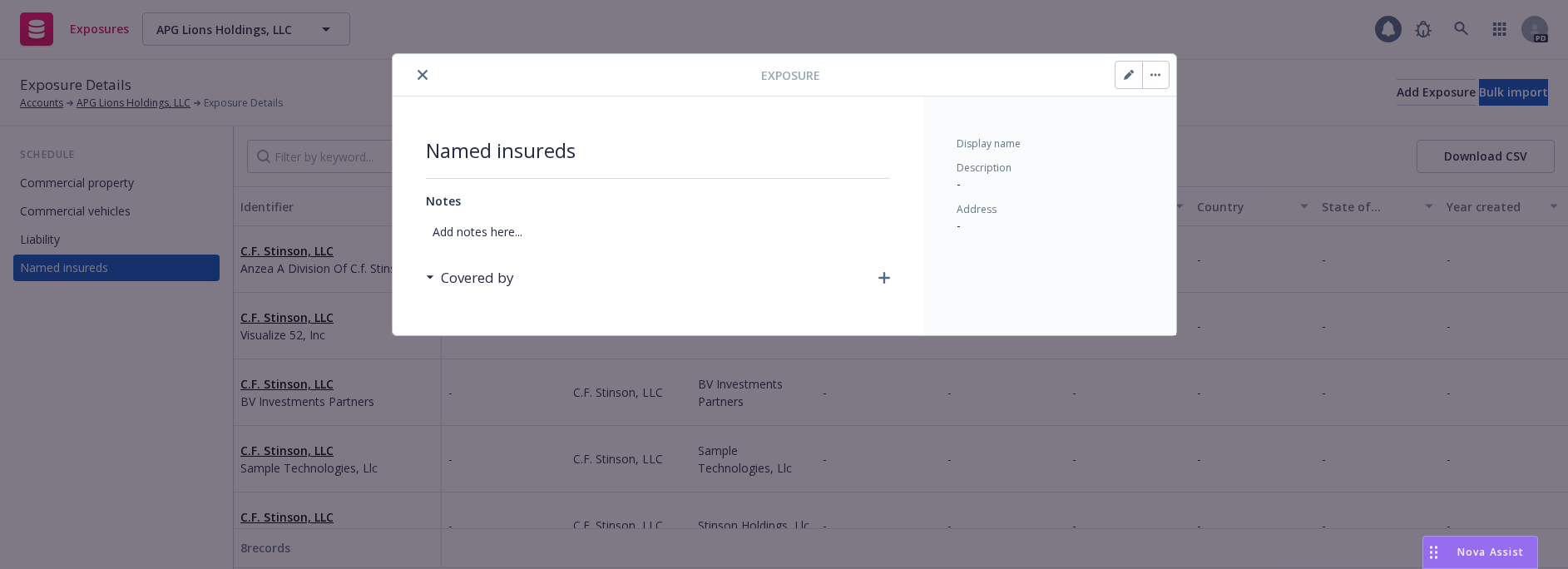 click at bounding box center (581, 75) 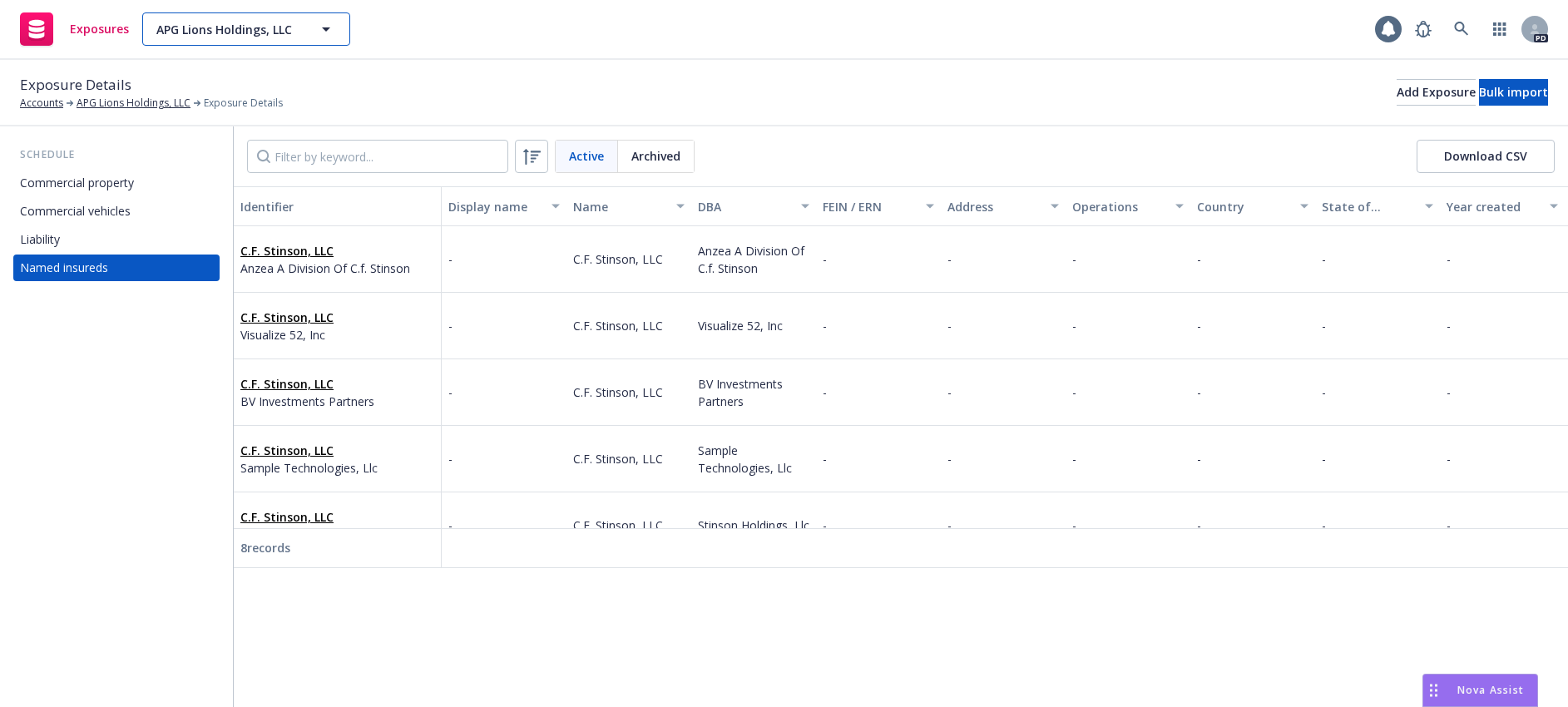 click on "APG Lions Holdings, LLC" at bounding box center [228, 29] 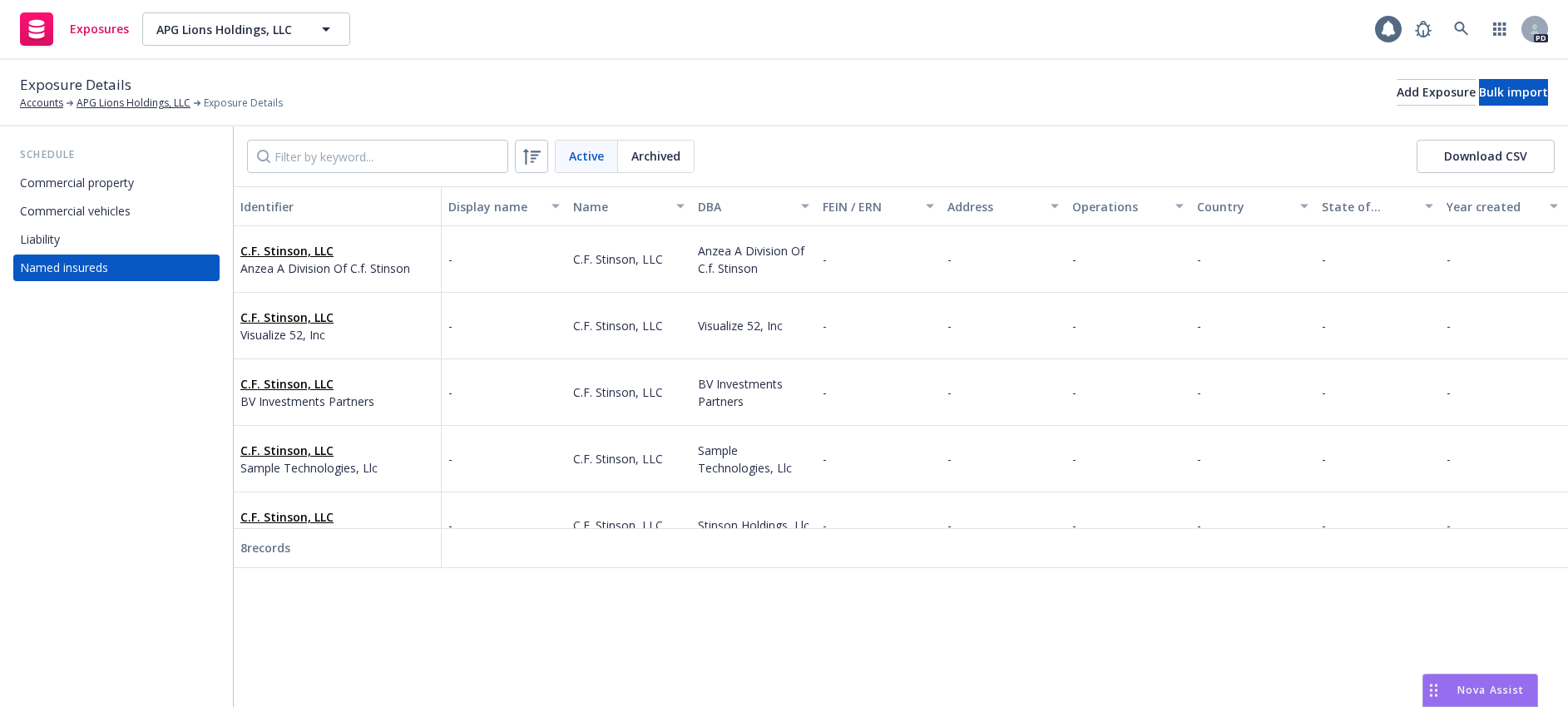 type 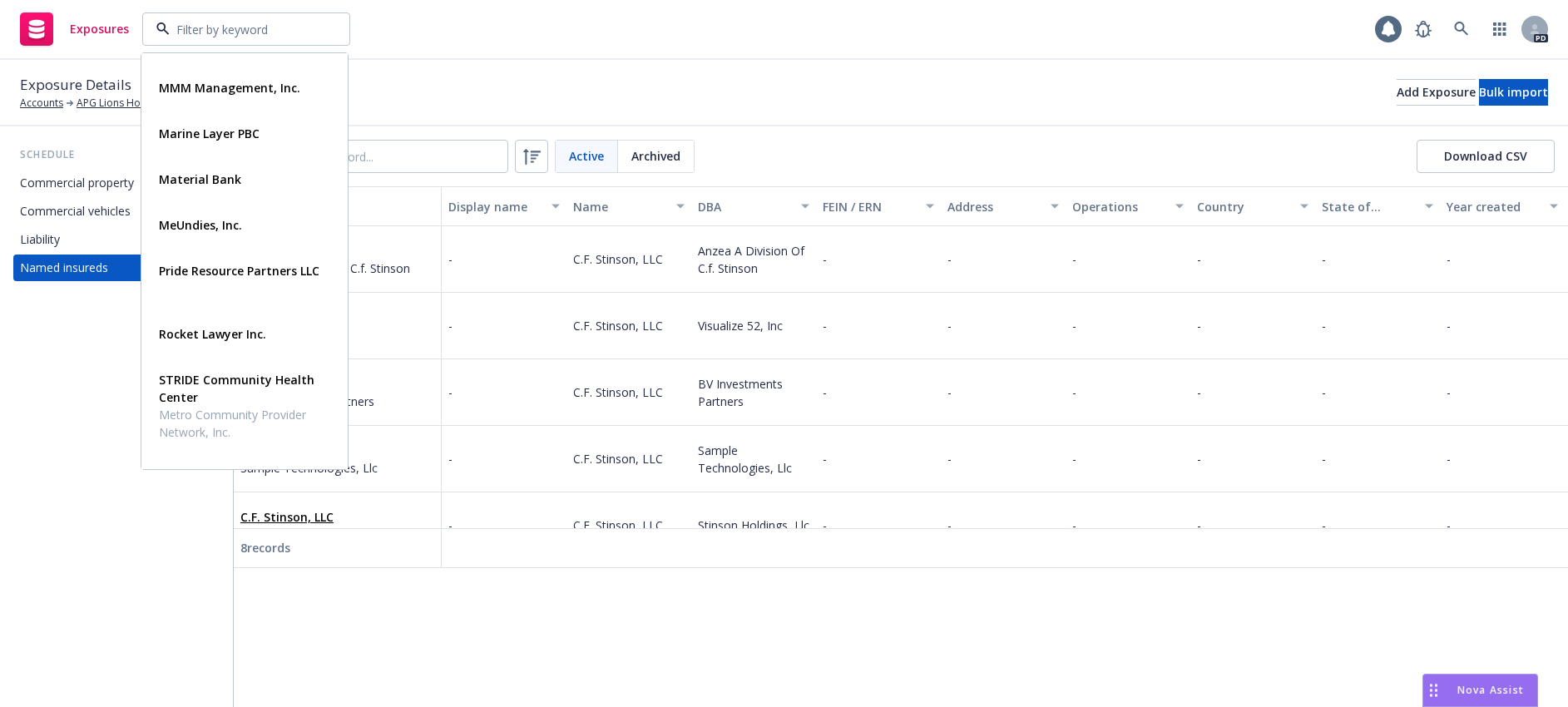 scroll, scrollTop: 571, scrollLeft: 0, axis: vertical 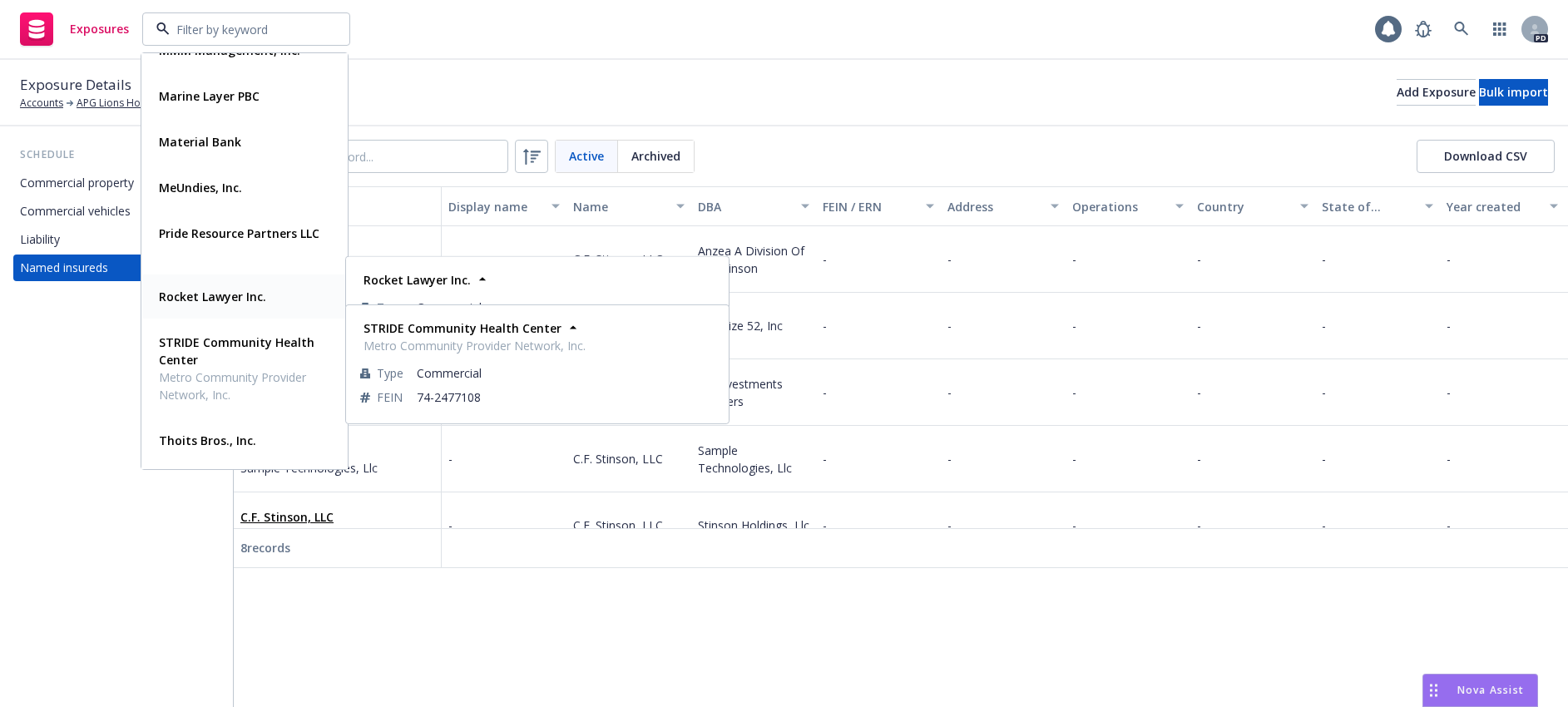 click on "Rocket Lawyer Inc." at bounding box center [212, 296] 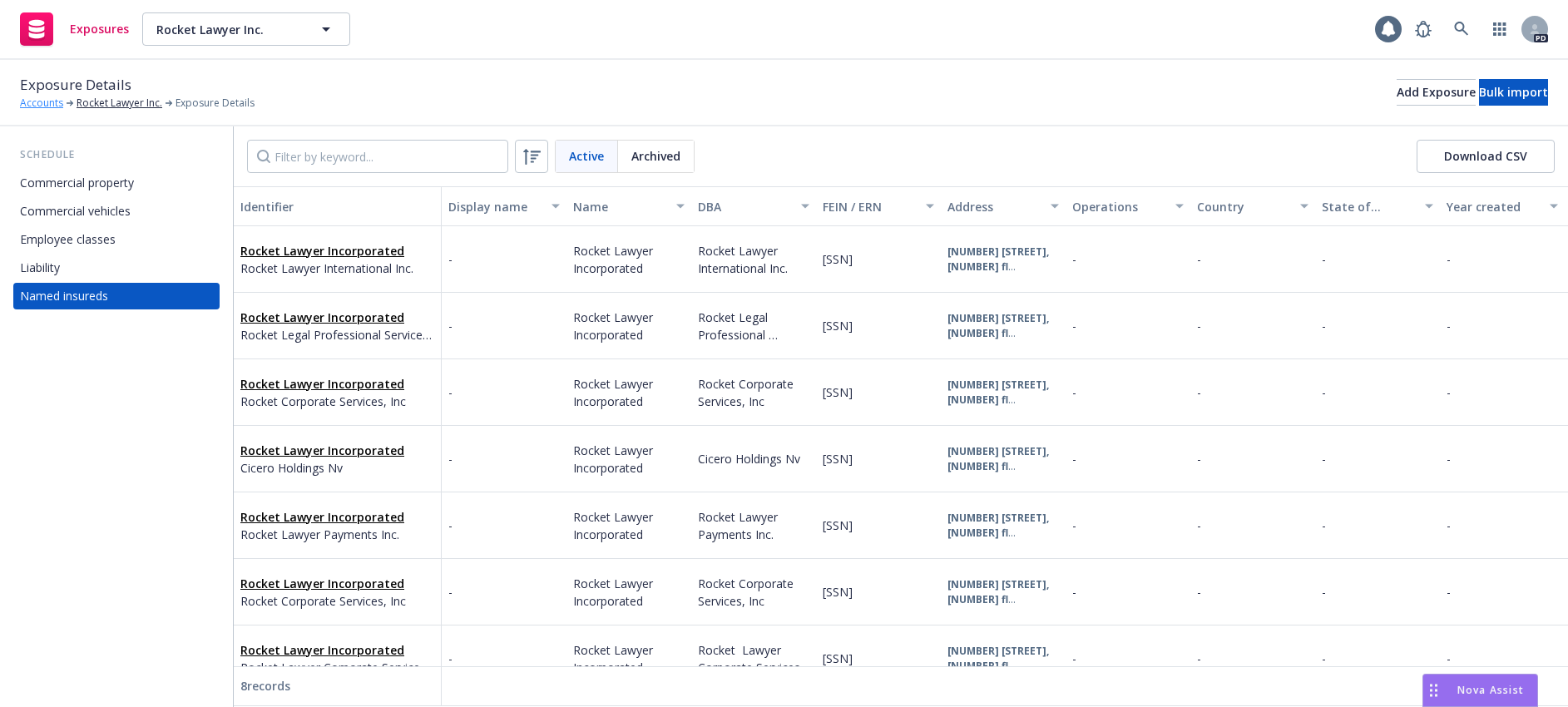 click on "Accounts" at bounding box center [42, 103] 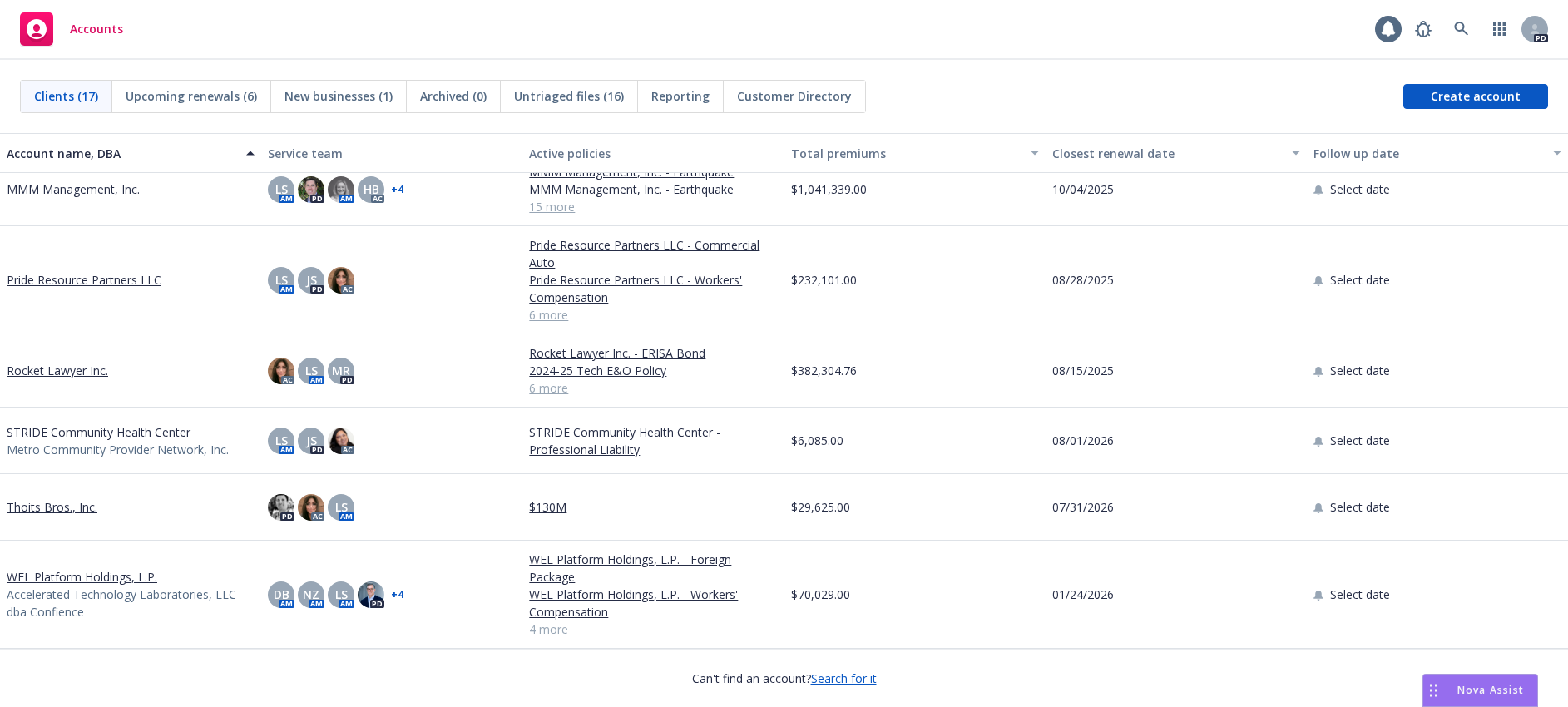 scroll, scrollTop: 759, scrollLeft: 0, axis: vertical 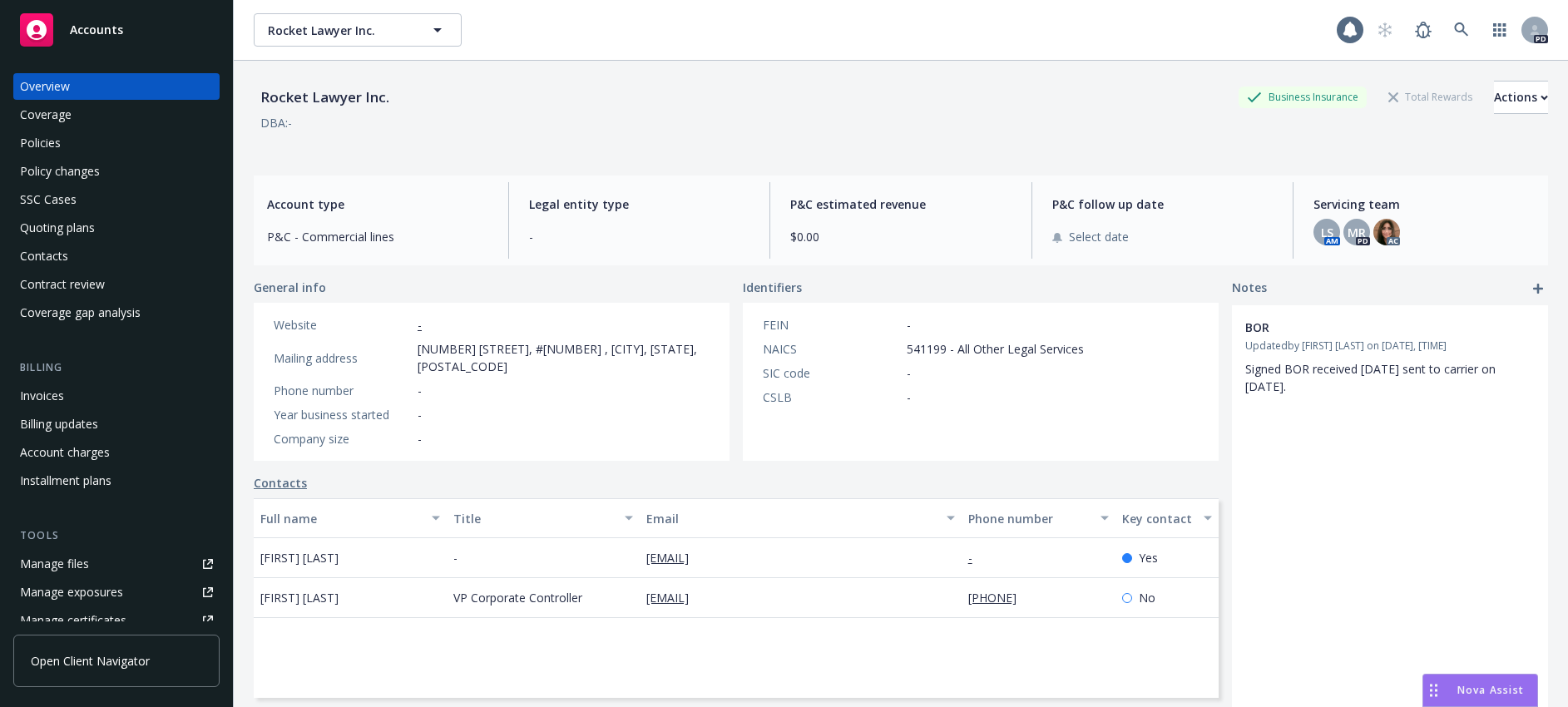 click on "Policies" at bounding box center [40, 143] 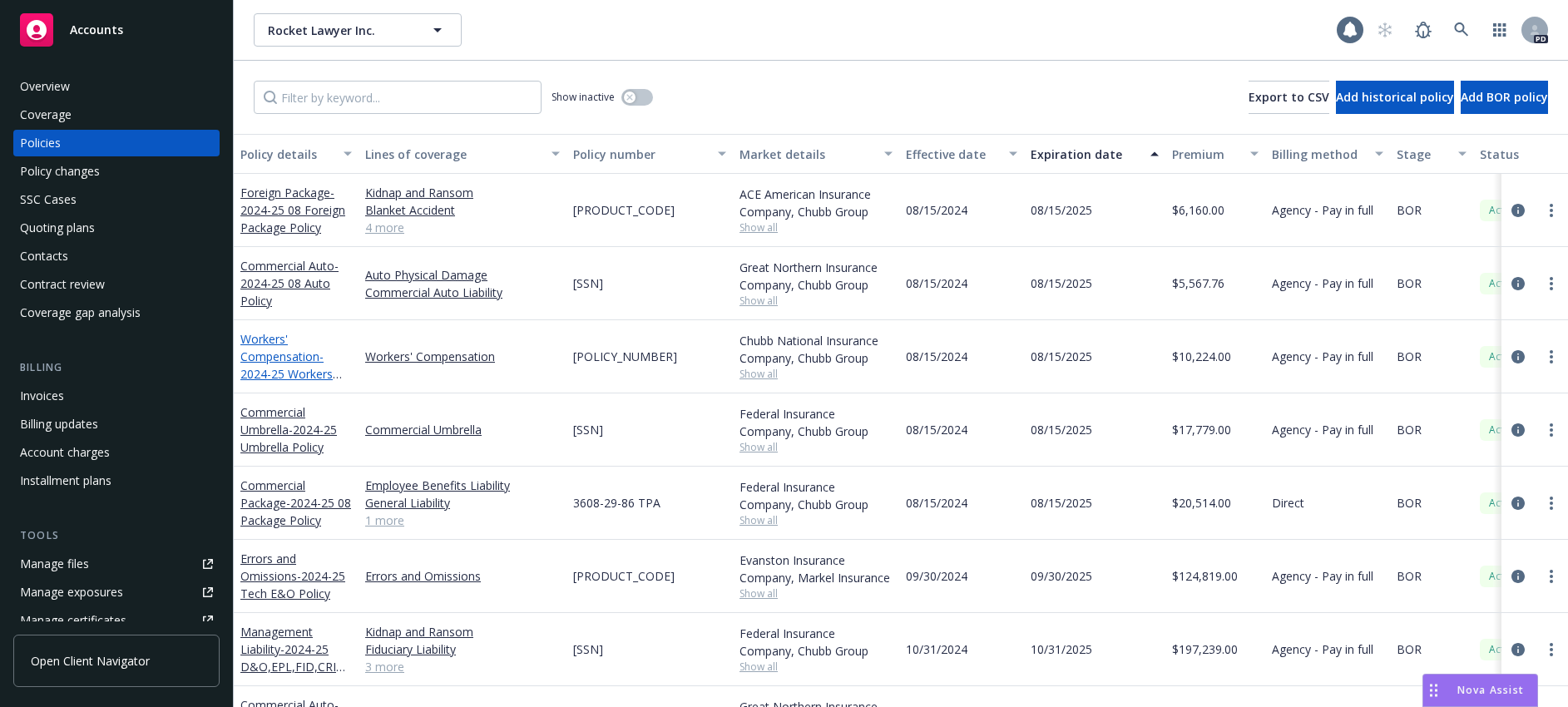 click on "Workers' Compensation  -  2024-25 Workers Compensation Policy" at bounding box center [286, 373] 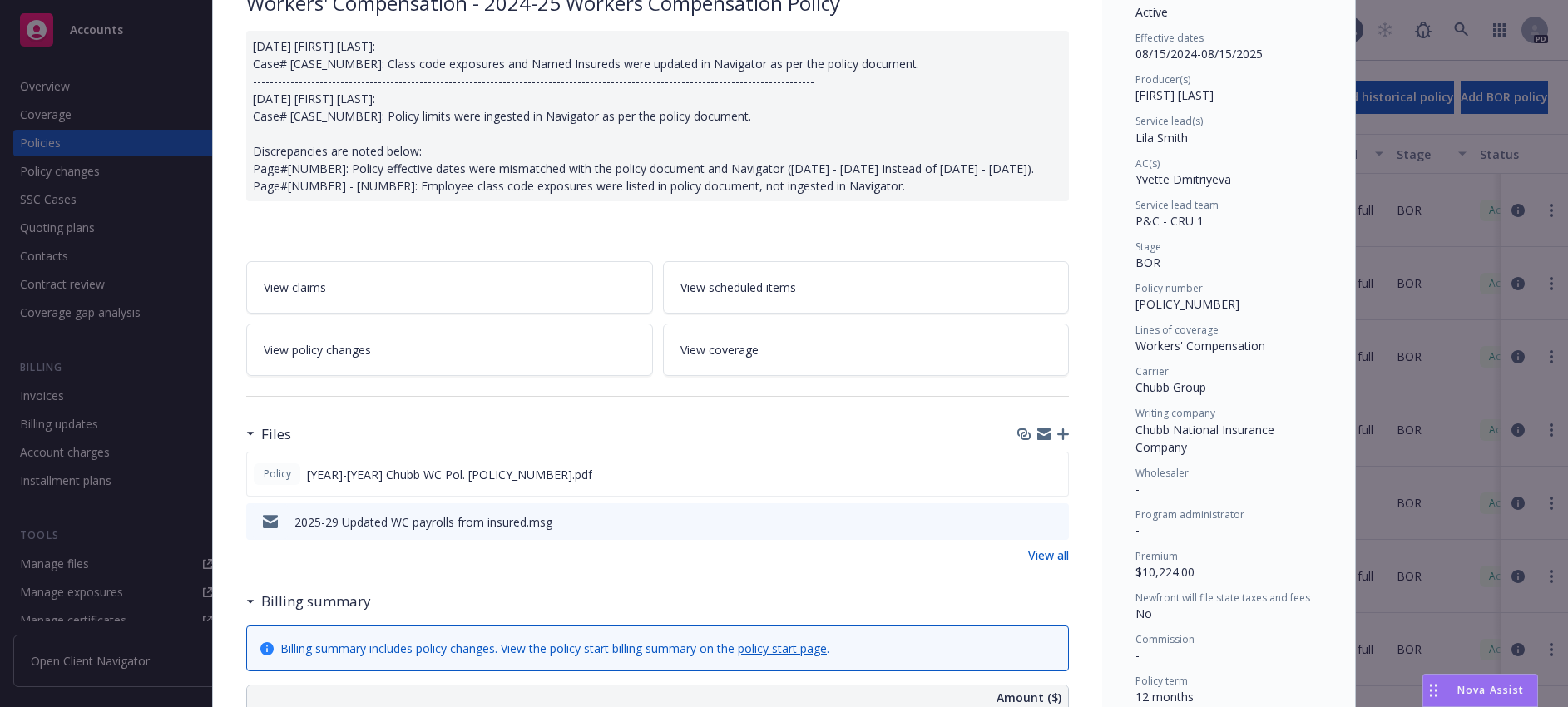 scroll, scrollTop: 205, scrollLeft: 0, axis: vertical 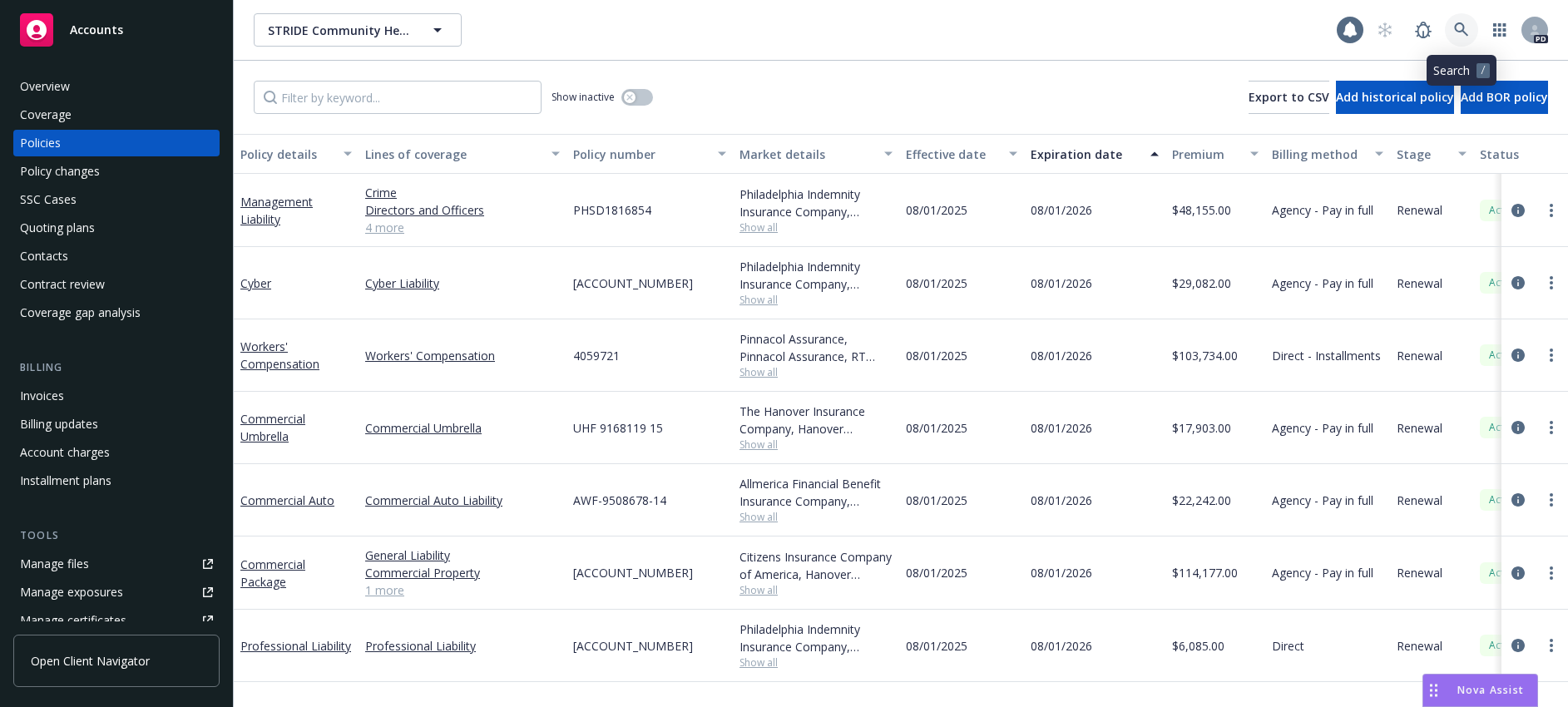 click 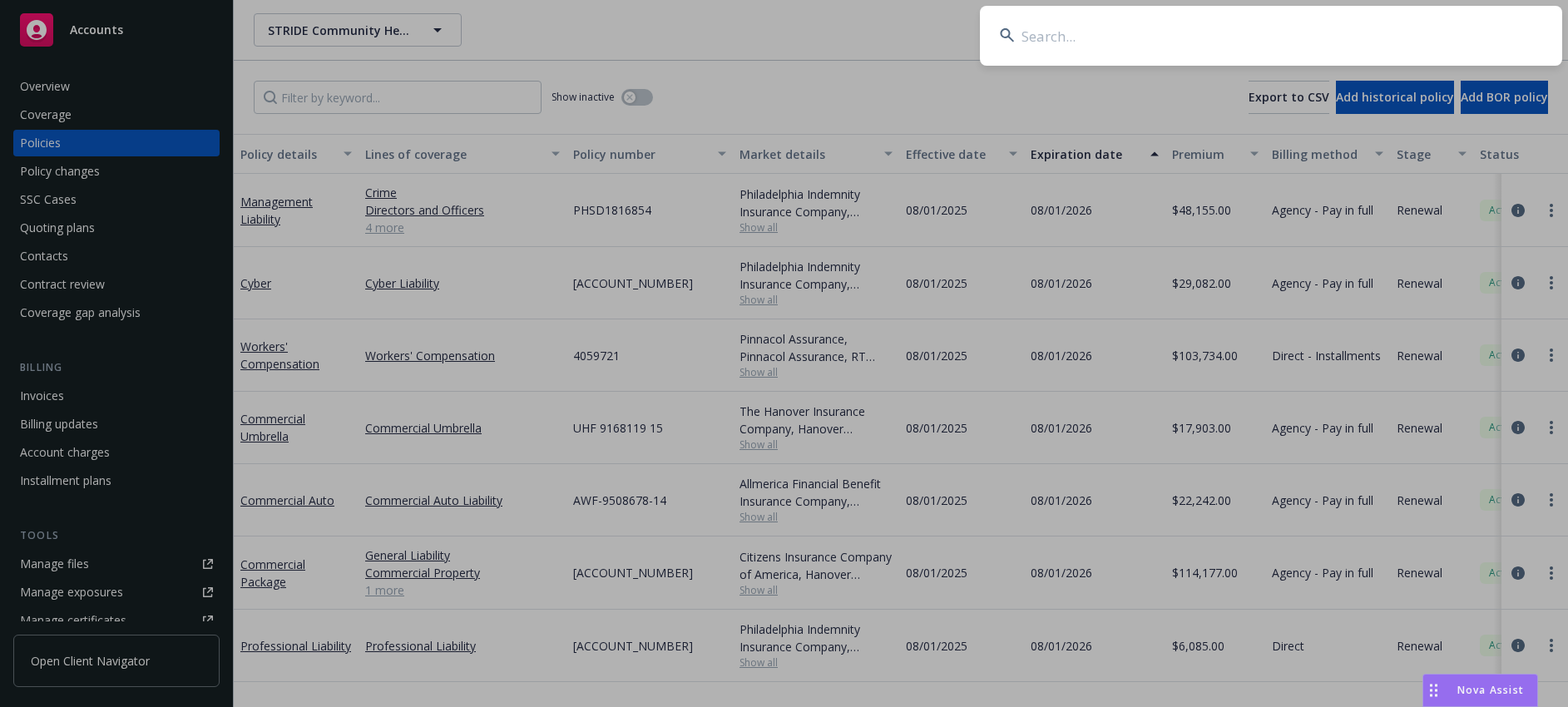 click at bounding box center (1271, 36) 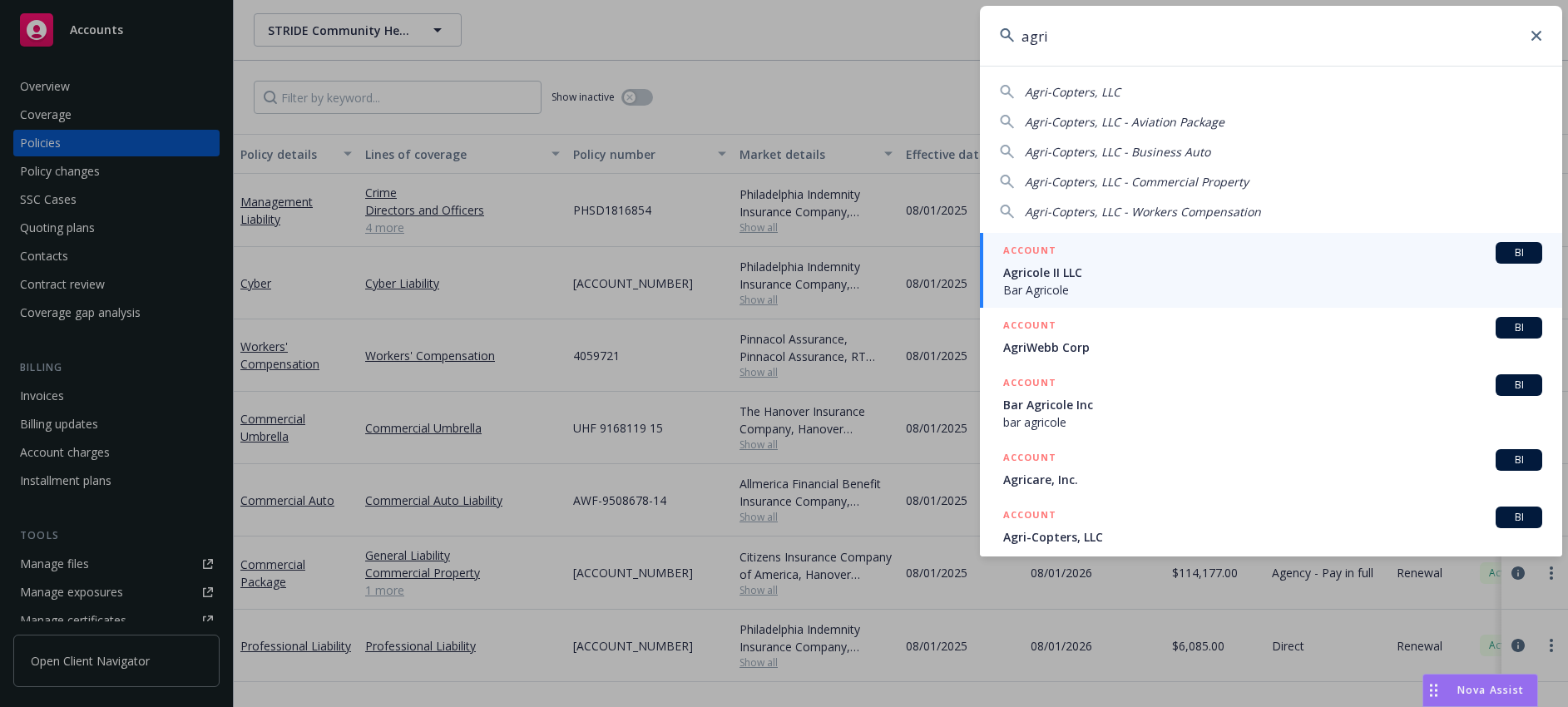click on "agri" at bounding box center [1271, 36] 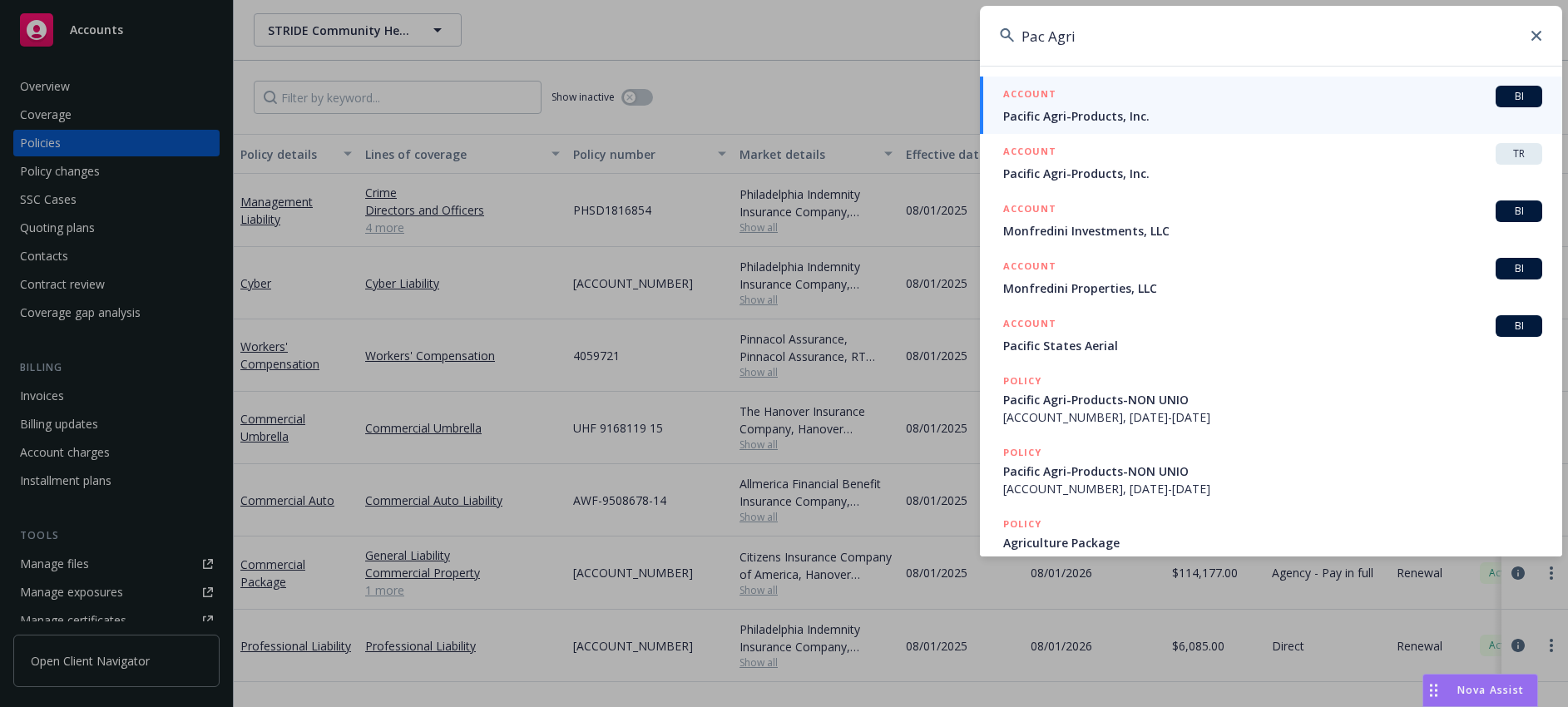type on "Pac Agri" 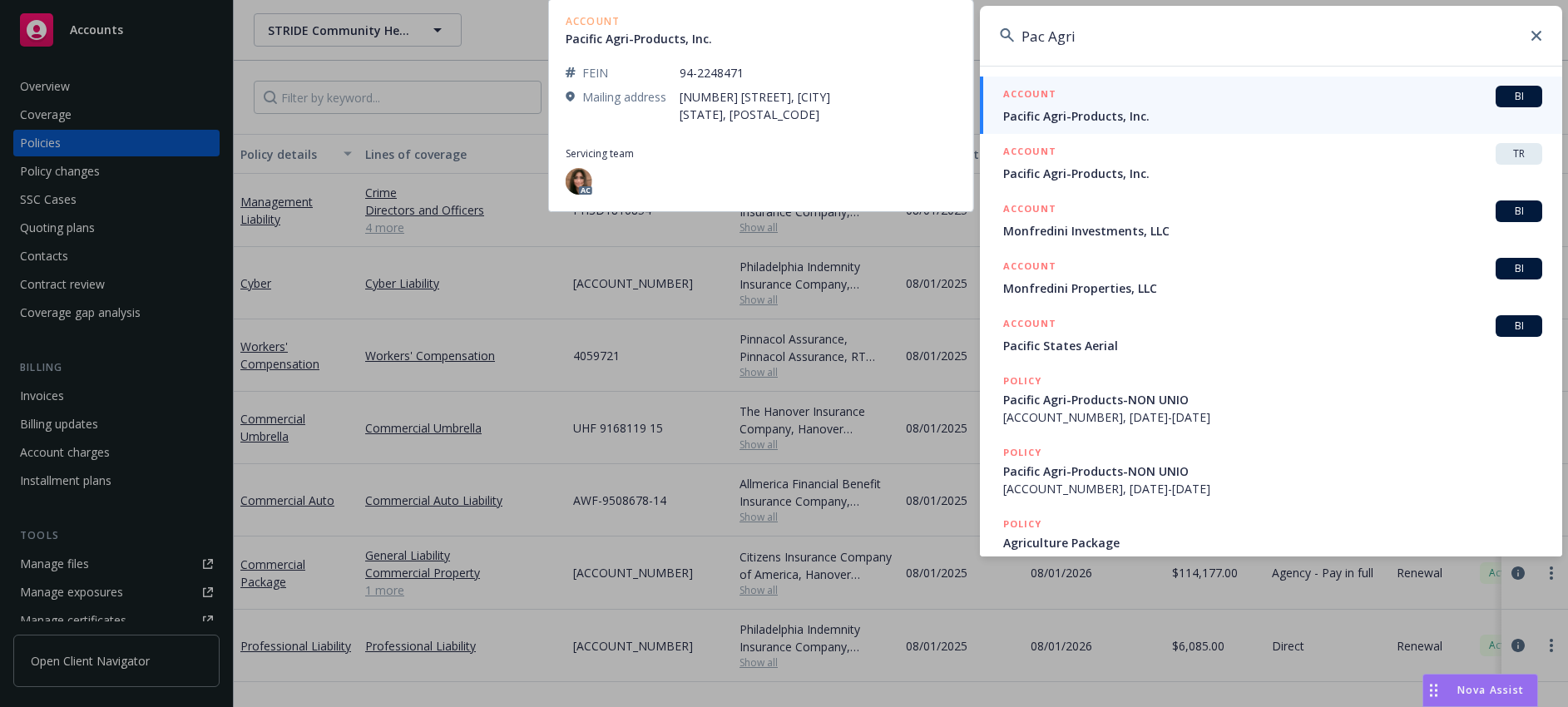 click on "Pacific Agri-Products, Inc." at bounding box center [1273, 116] 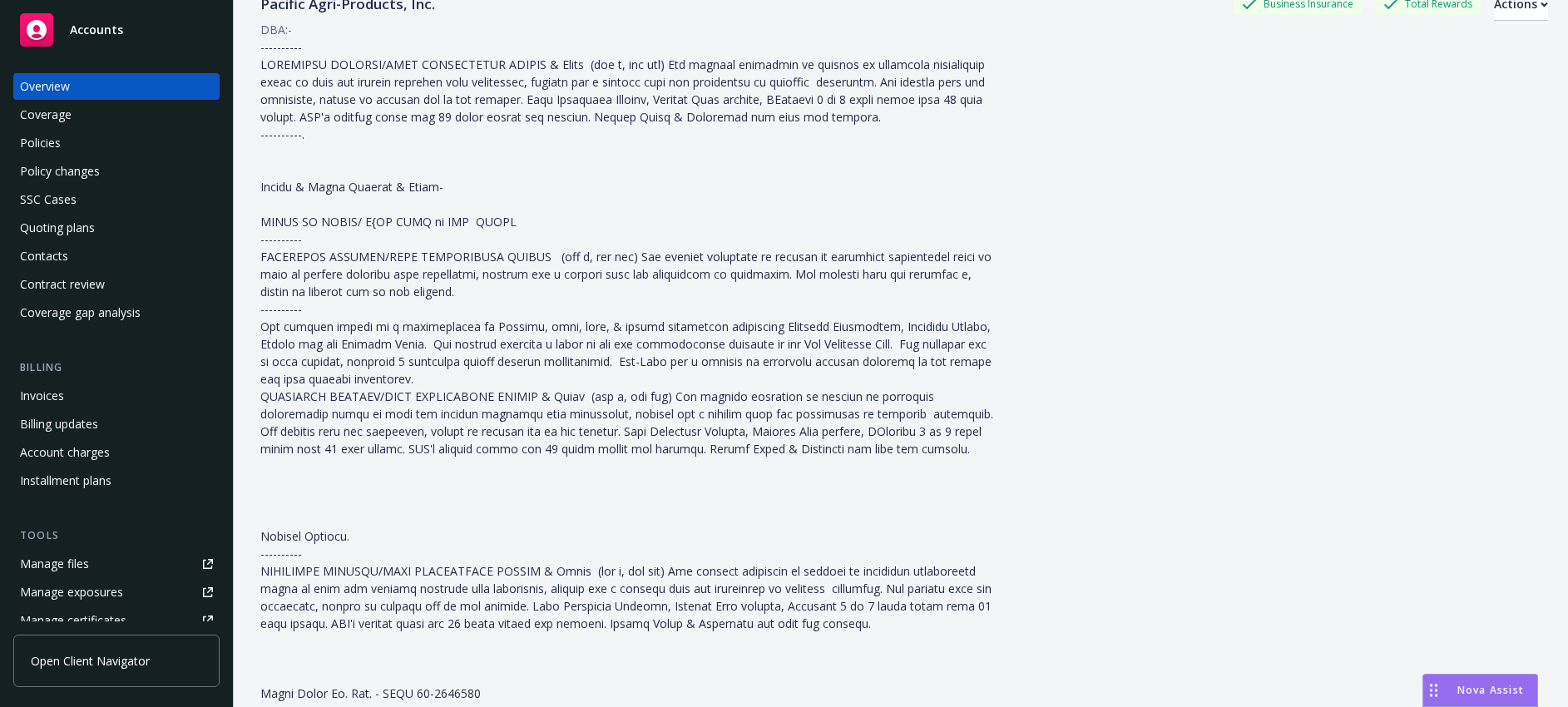 scroll, scrollTop: 0, scrollLeft: 0, axis: both 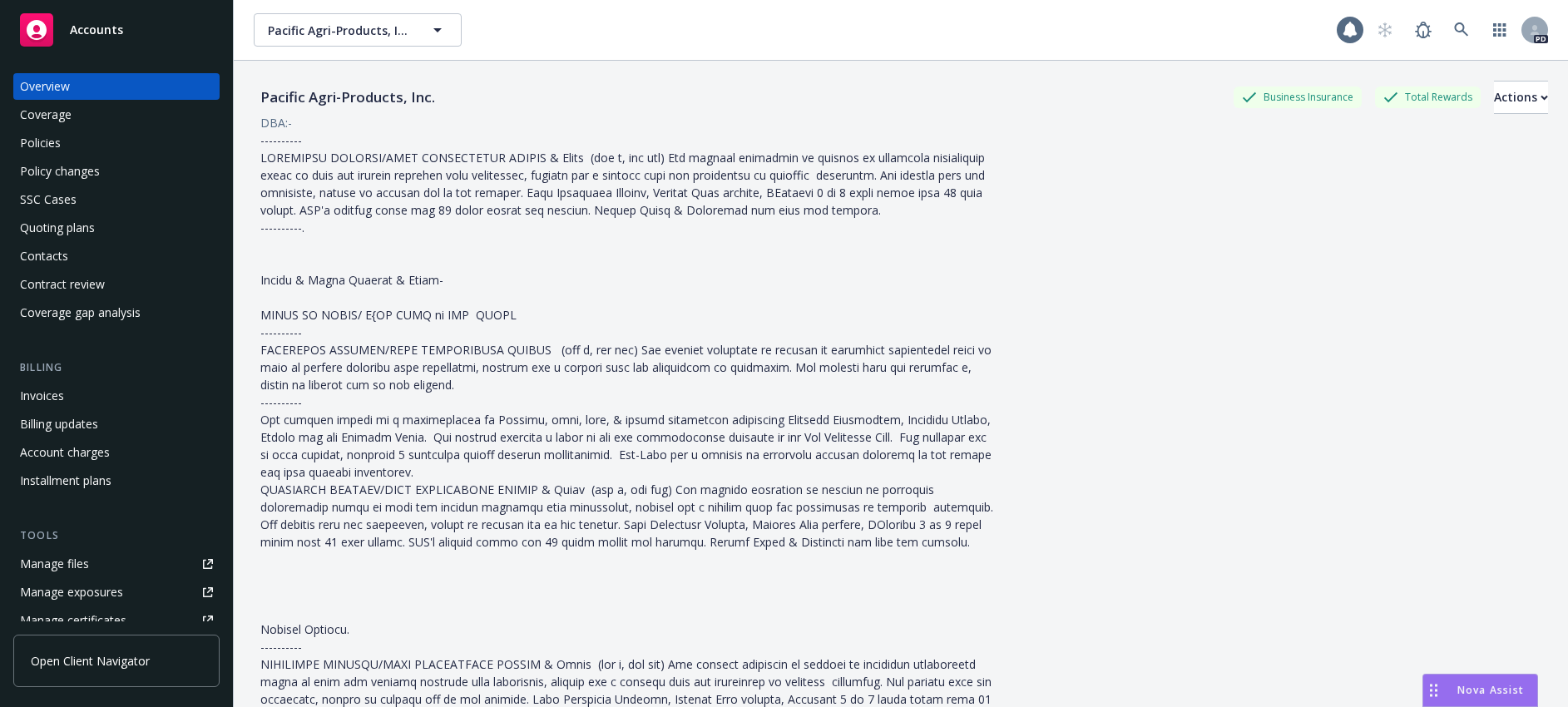 click on "Quoting plans" at bounding box center (57, 228) 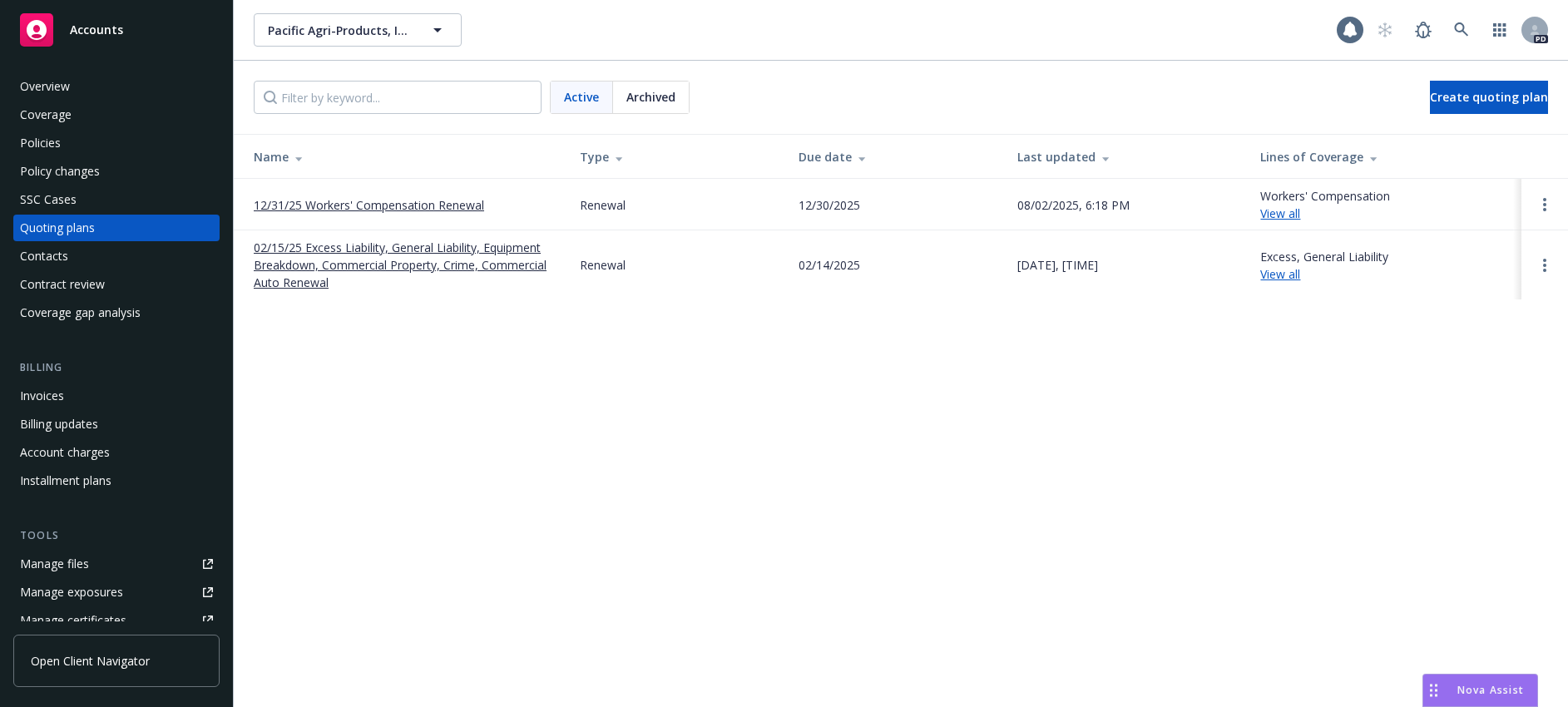 click on "02/15/25 Excess Liability, General Liability, Equipment Breakdown, Commercial Property, Crime, Commercial Auto Renewal" at bounding box center (403, 265) 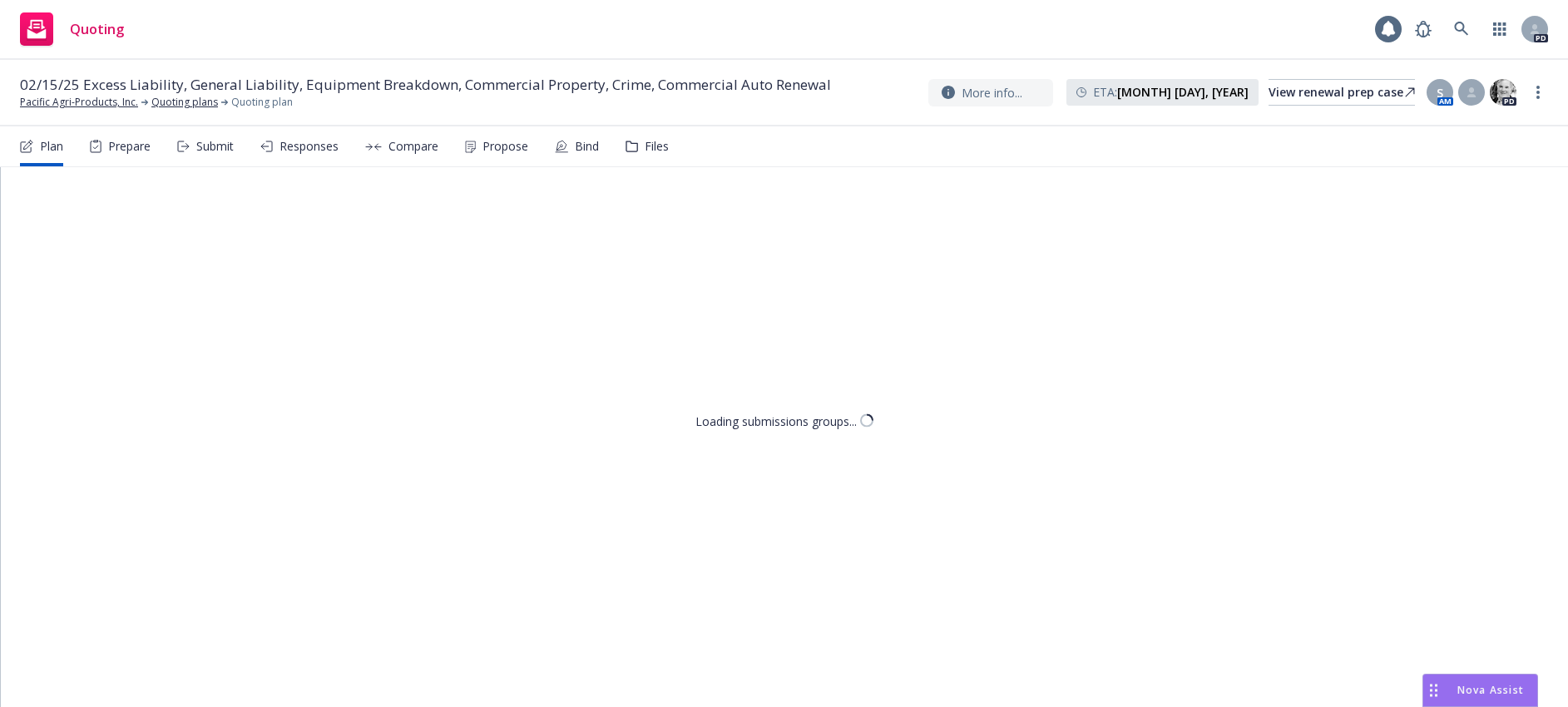 scroll, scrollTop: 0, scrollLeft: 0, axis: both 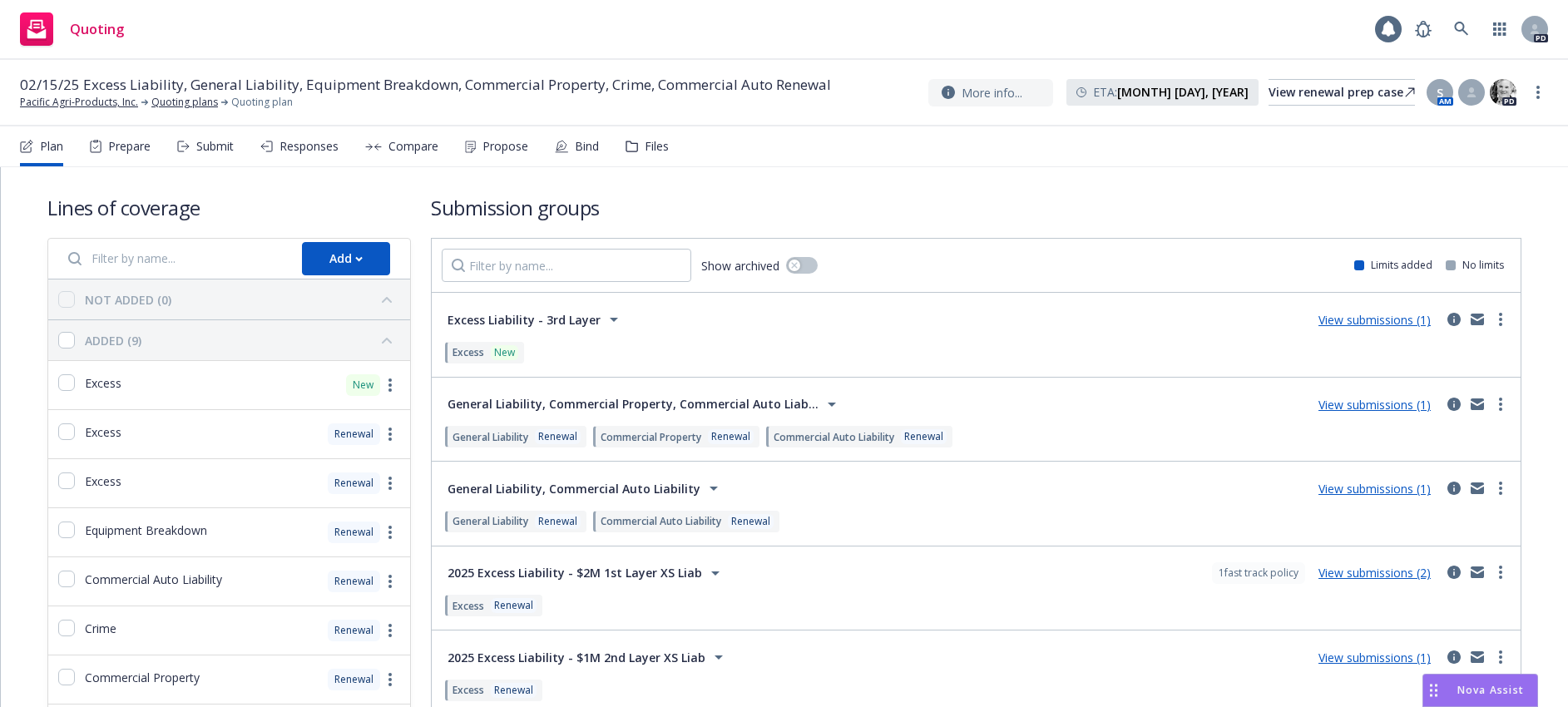 click on "Propose" at bounding box center [505, 146] 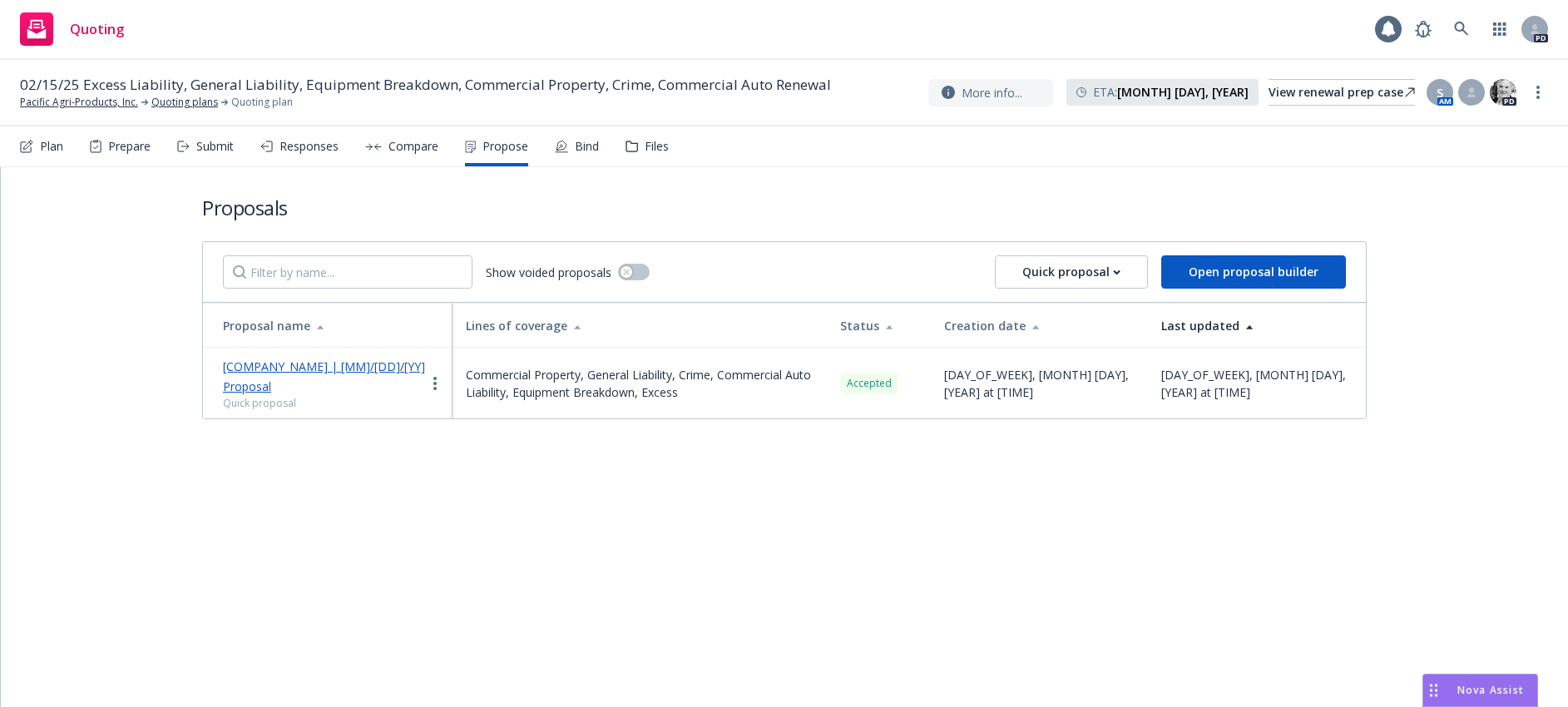 click on "[COMPANY_NAME] | [MM]/[DD]/[YY] Proposal" at bounding box center (324, 376) 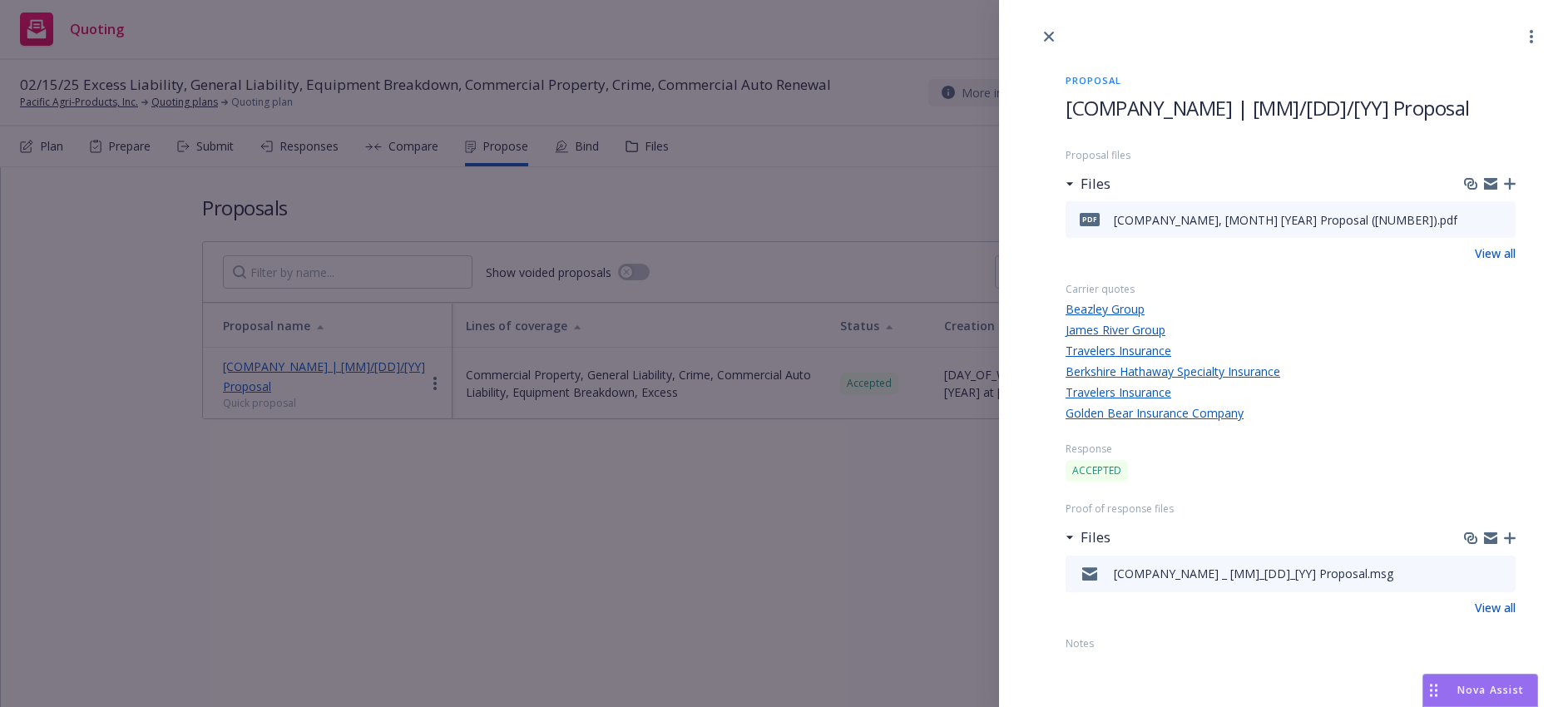 click 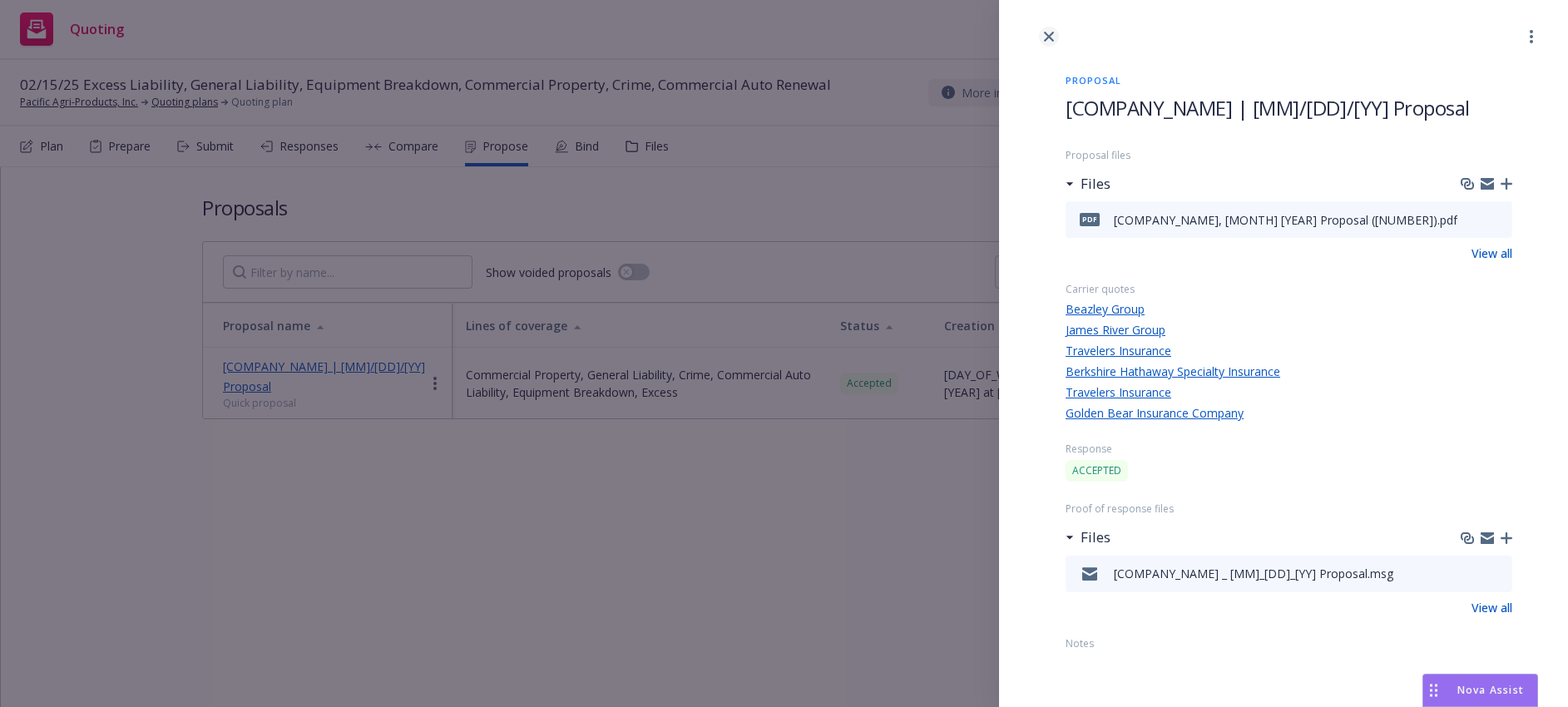click 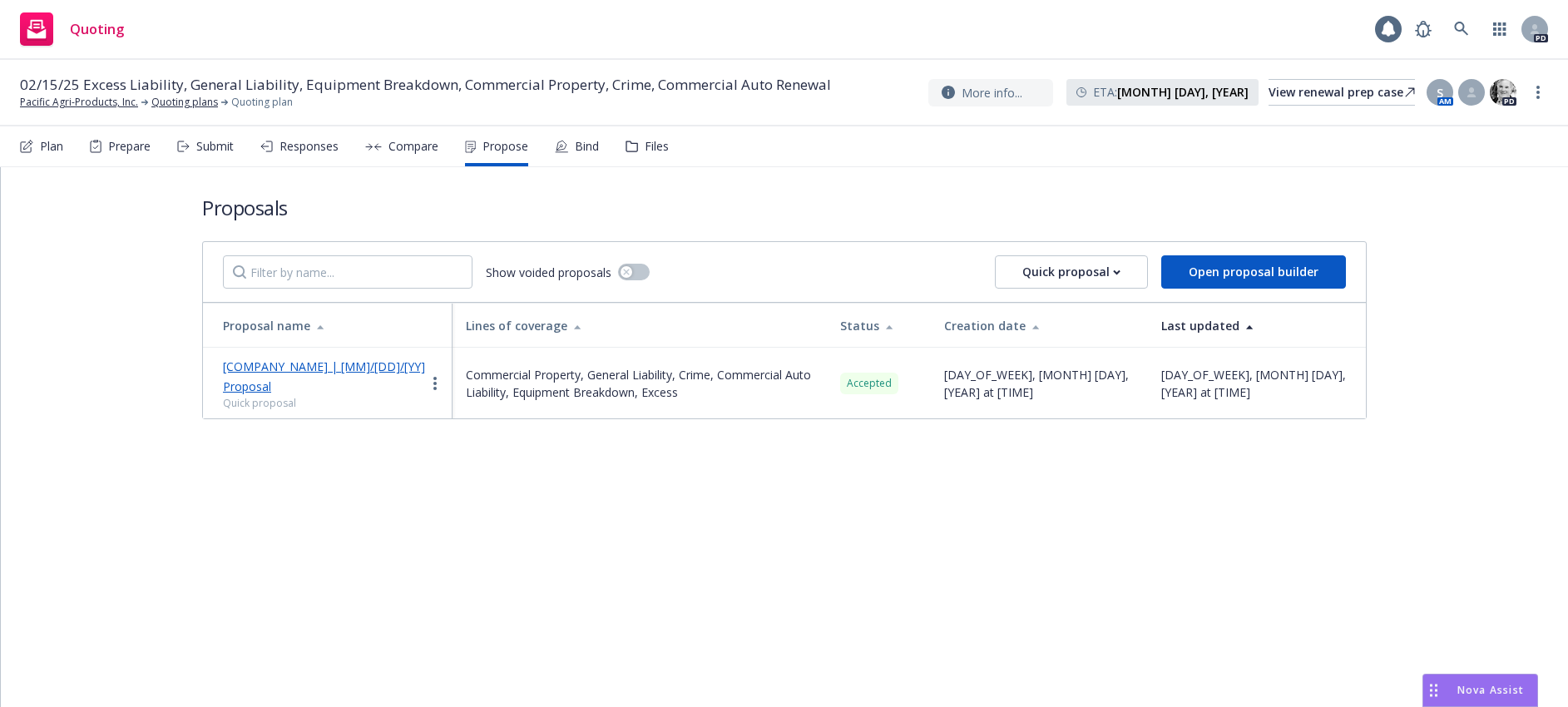 click on "Proposals Show voided proposals Quick proposal Open proposal builder Proposal name Lines of coverage Status Creation date Last updated Pacific Agri Products Inc | 2/15/2025 Proposal Quick proposal Commercial Property, General Liability, Crime, Commercial Auto Liability, Equipment Breakdown, Excess Accepted Friday, February 14, 2025 at 1:10 PM Friday, February 14, 2025 at 1:10 PM" at bounding box center (784, 306) 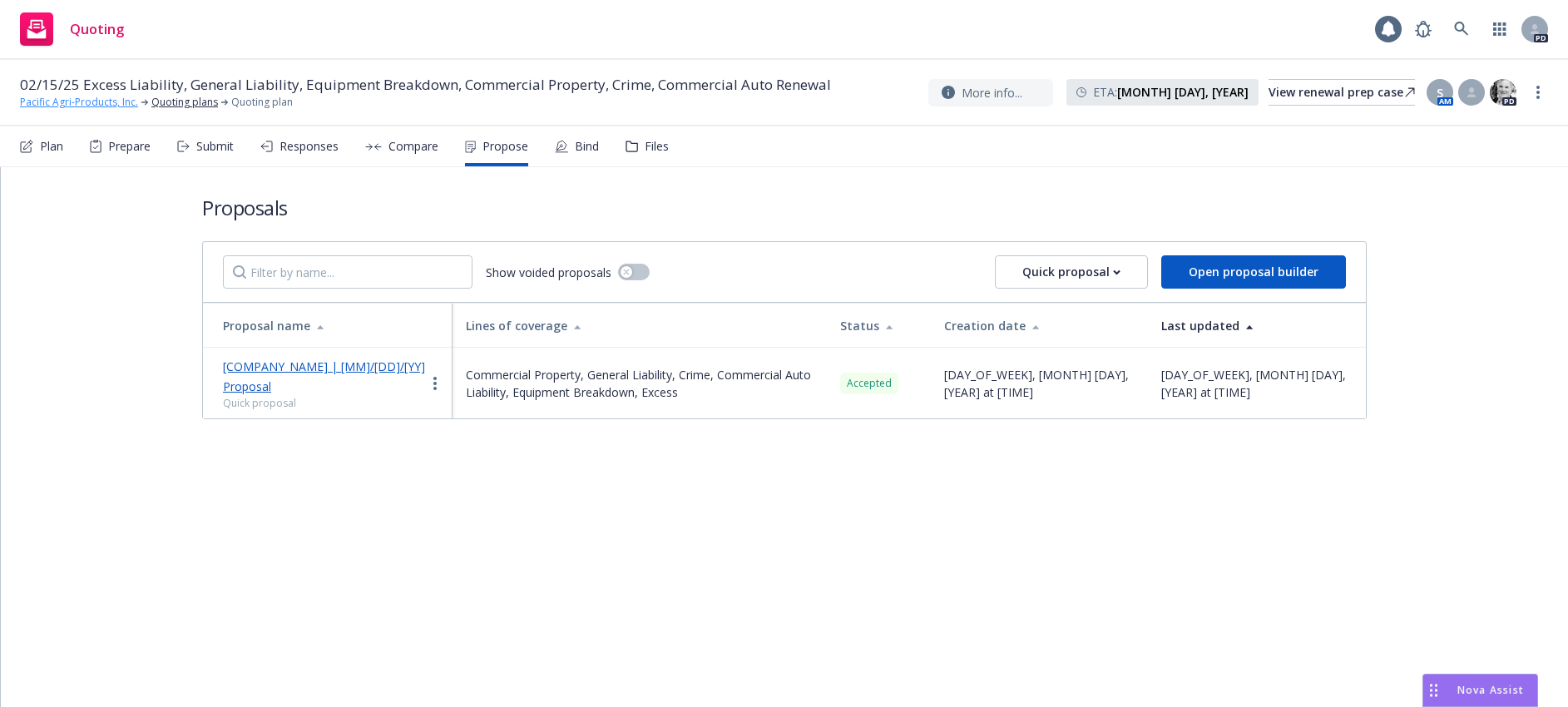 click on "Pacific Agri-Products, Inc." at bounding box center [79, 102] 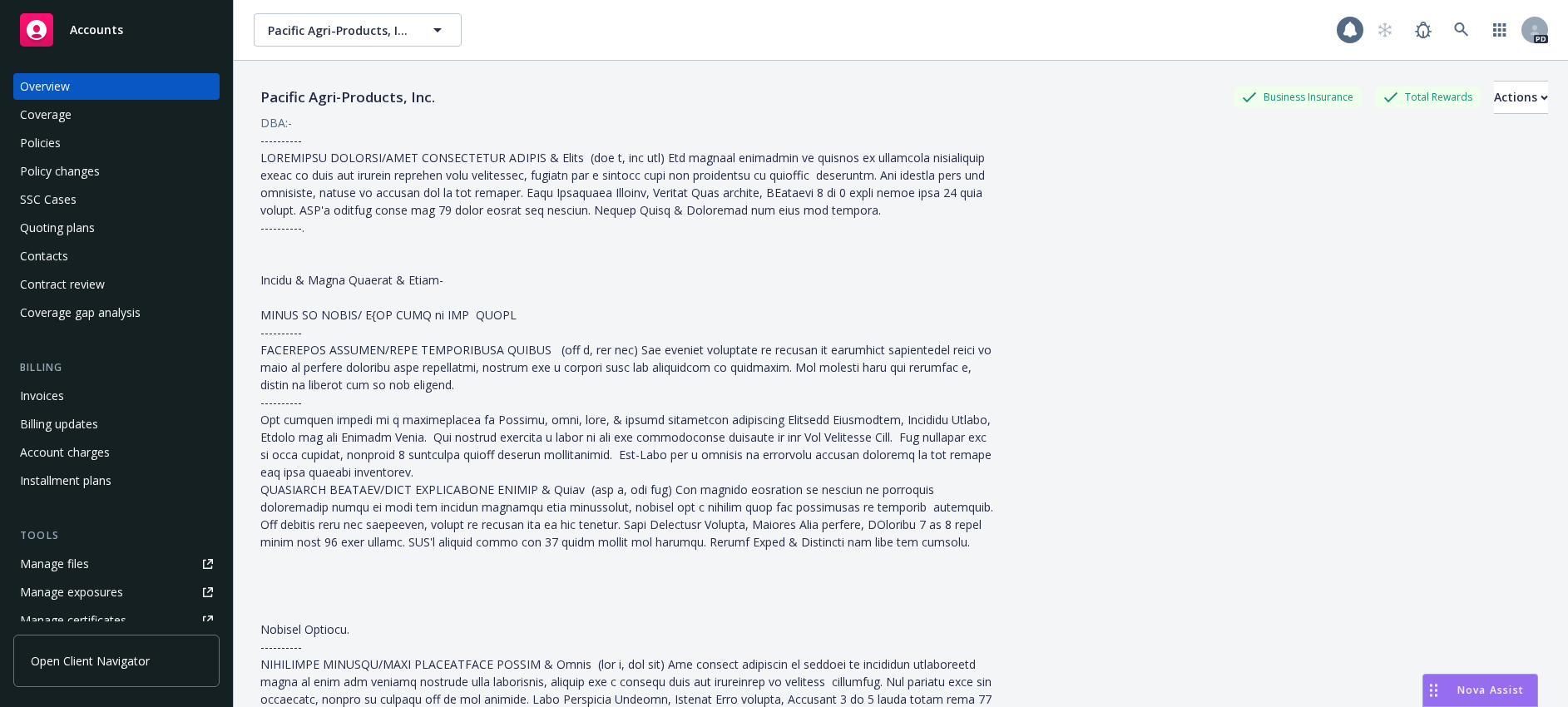 scroll, scrollTop: 0, scrollLeft: 0, axis: both 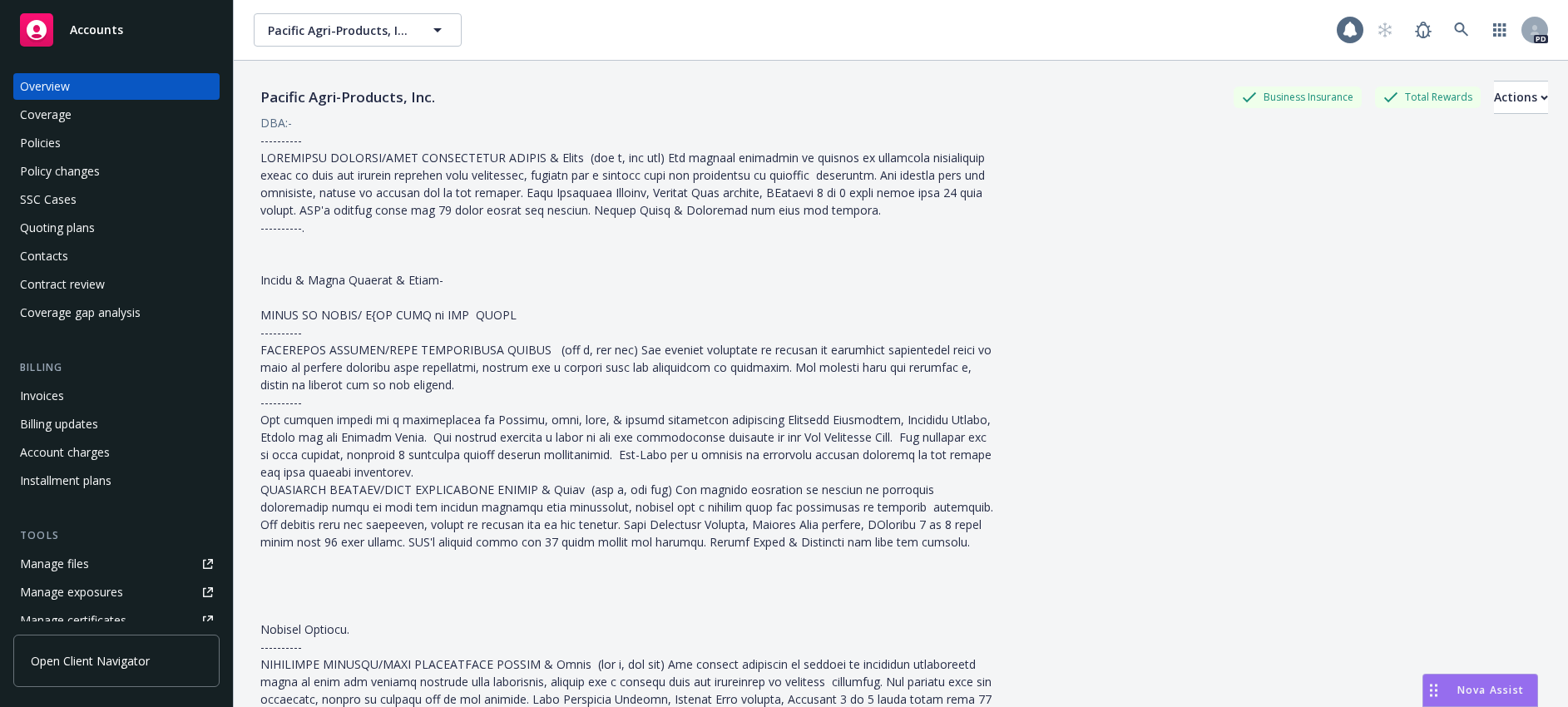 click on "Policies" at bounding box center [40, 143] 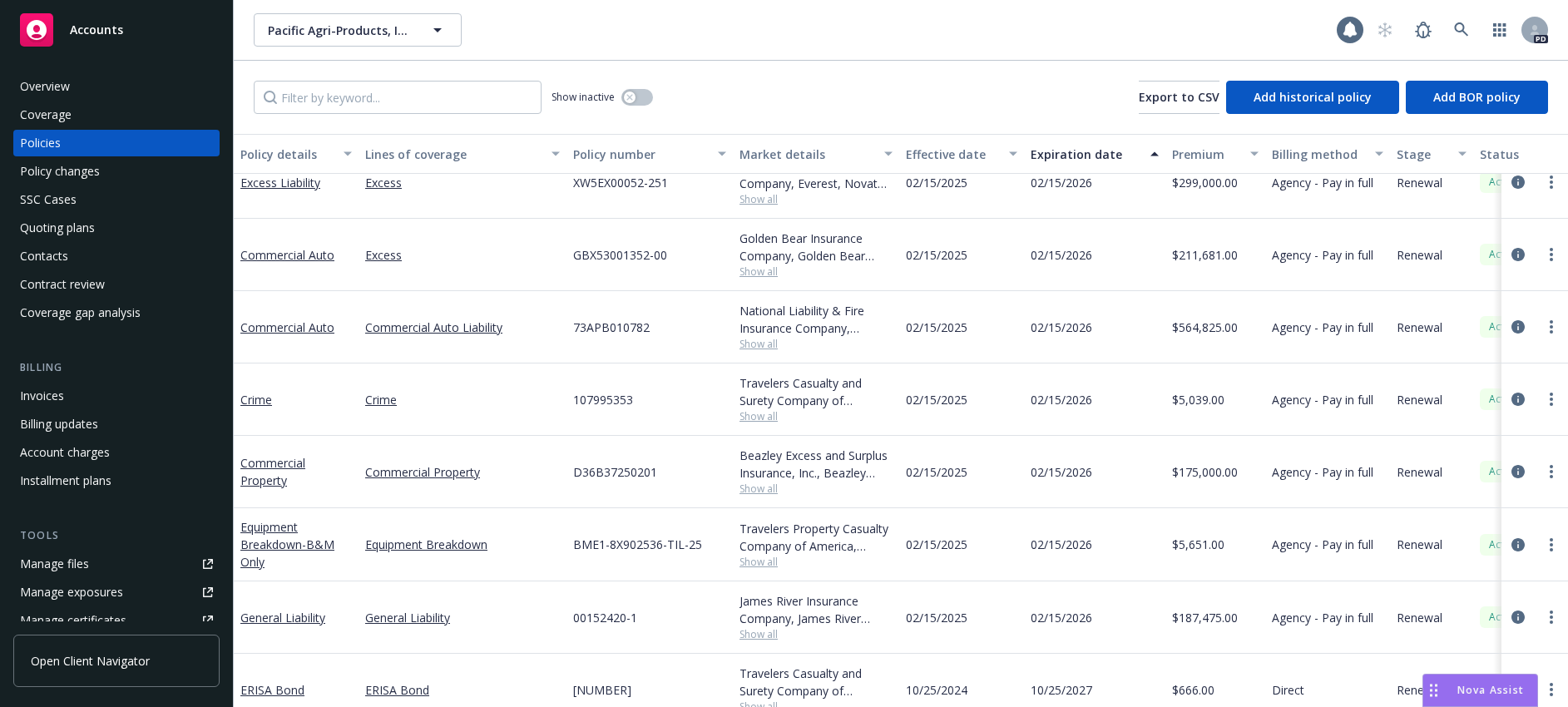 scroll, scrollTop: 103, scrollLeft: 0, axis: vertical 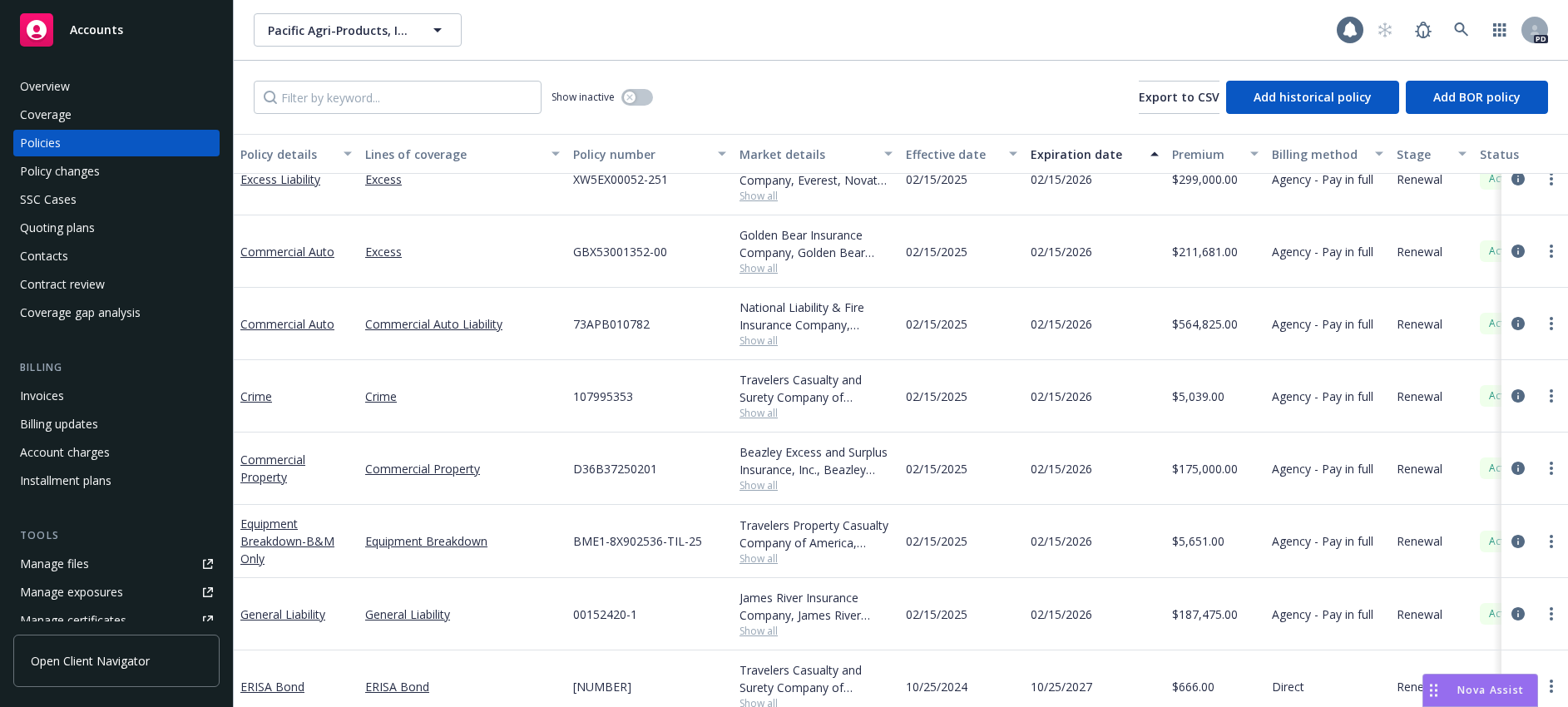 click on "Manage files" at bounding box center [54, 564] 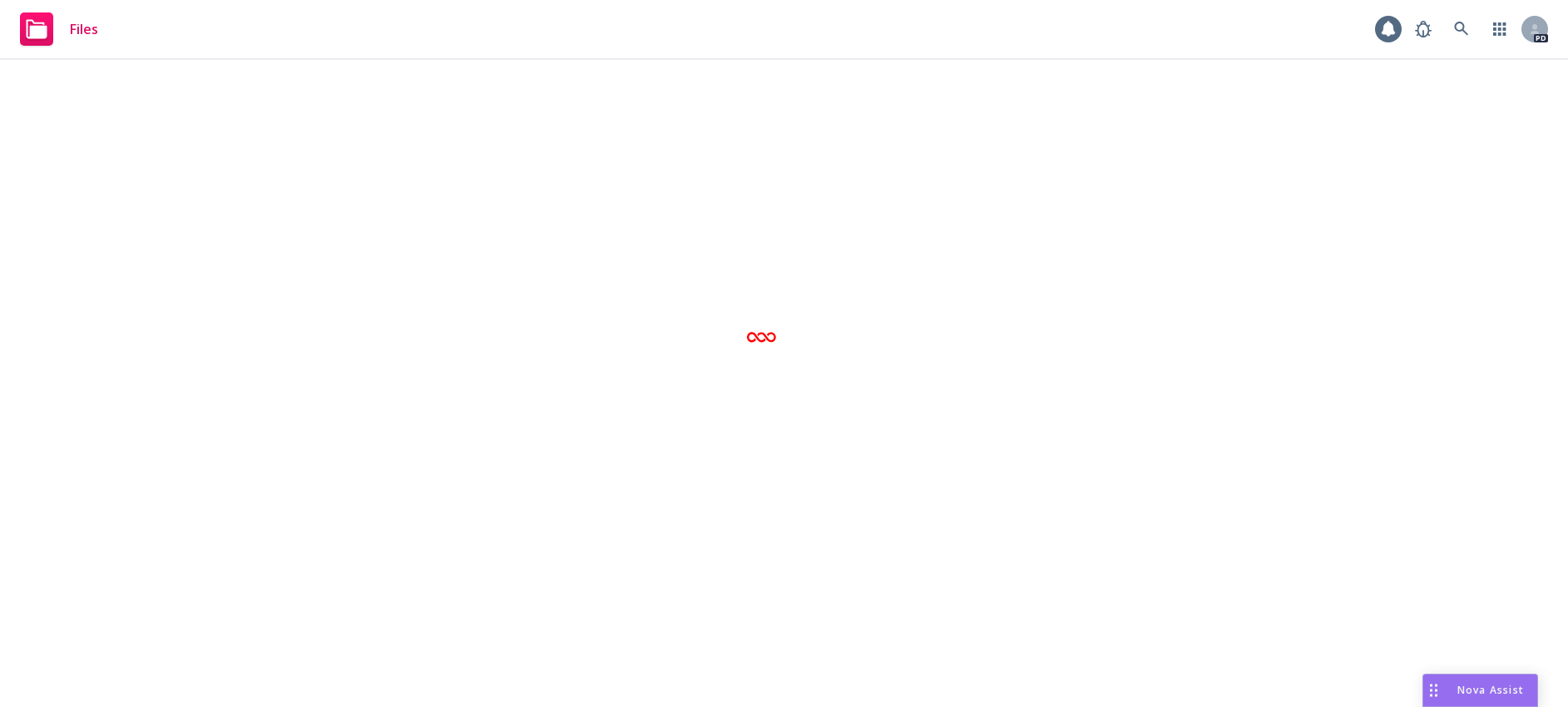 scroll, scrollTop: 0, scrollLeft: 0, axis: both 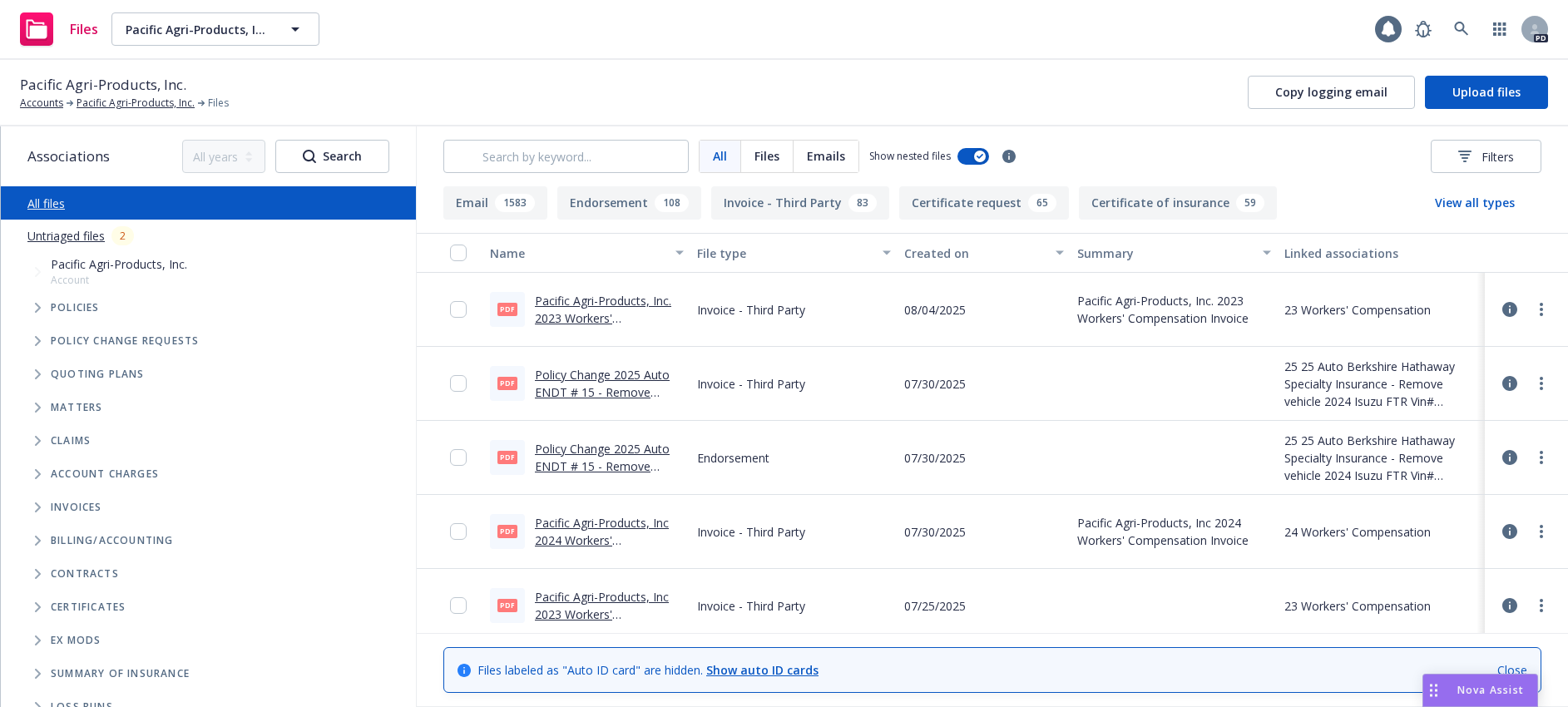 click at bounding box center (37, 308) 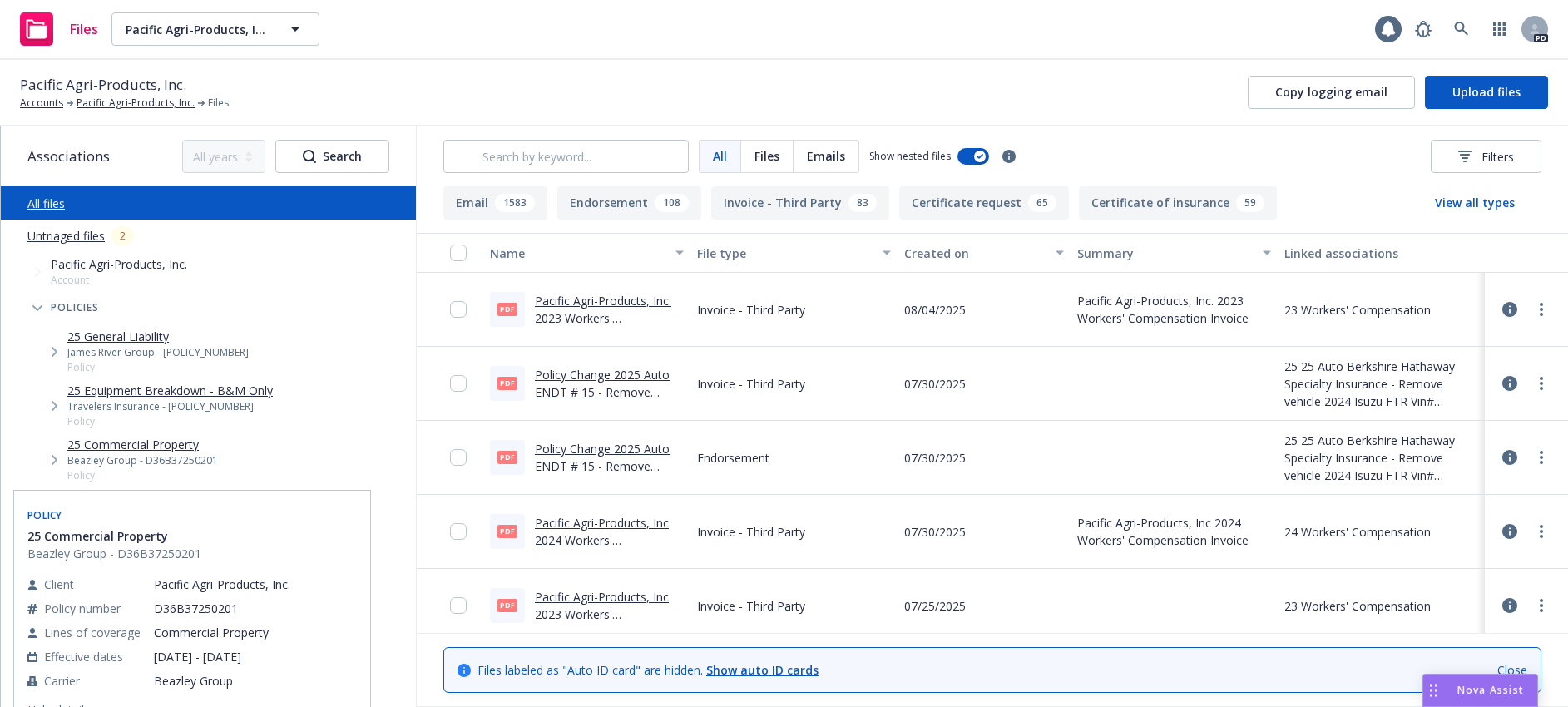 click on "25 Commercial Property" at bounding box center (142, 444) 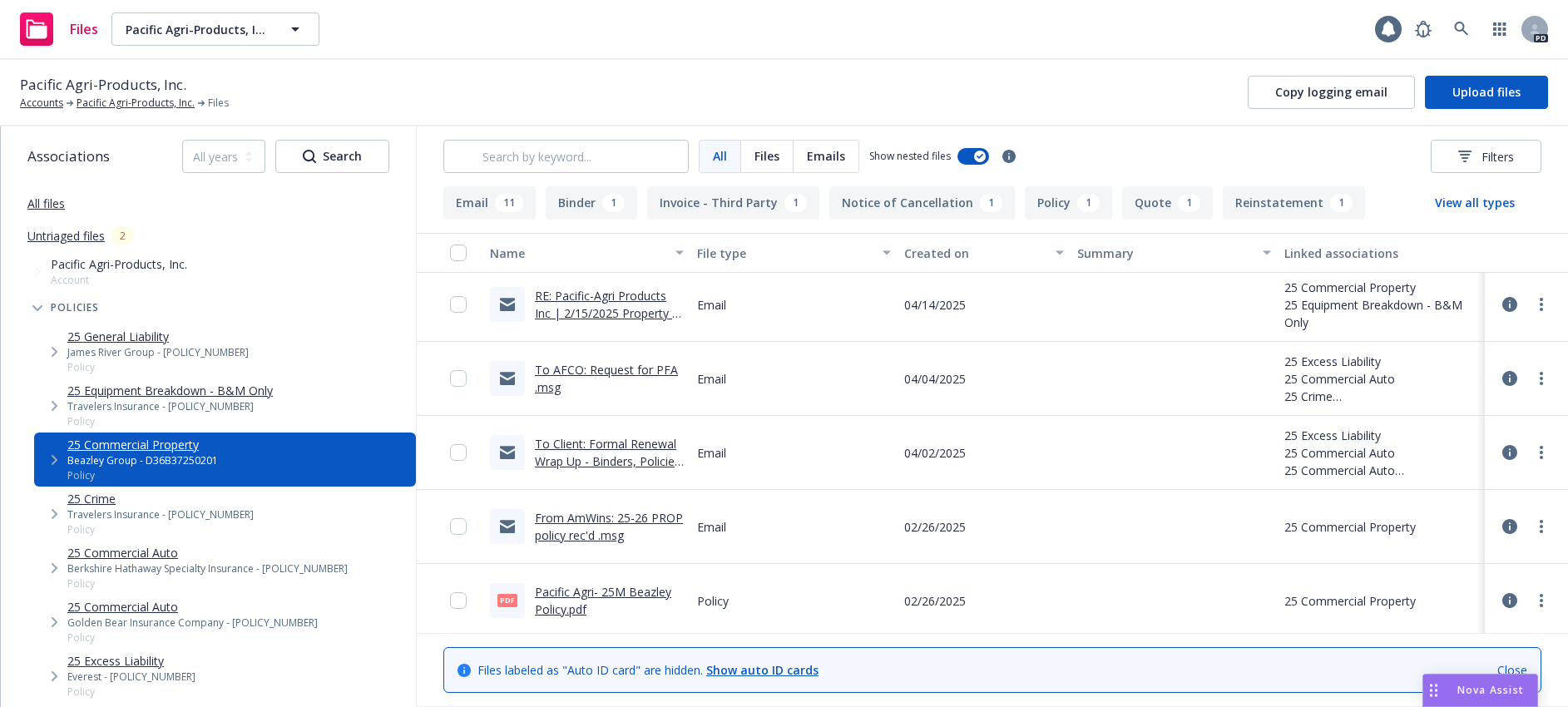scroll, scrollTop: 231, scrollLeft: 0, axis: vertical 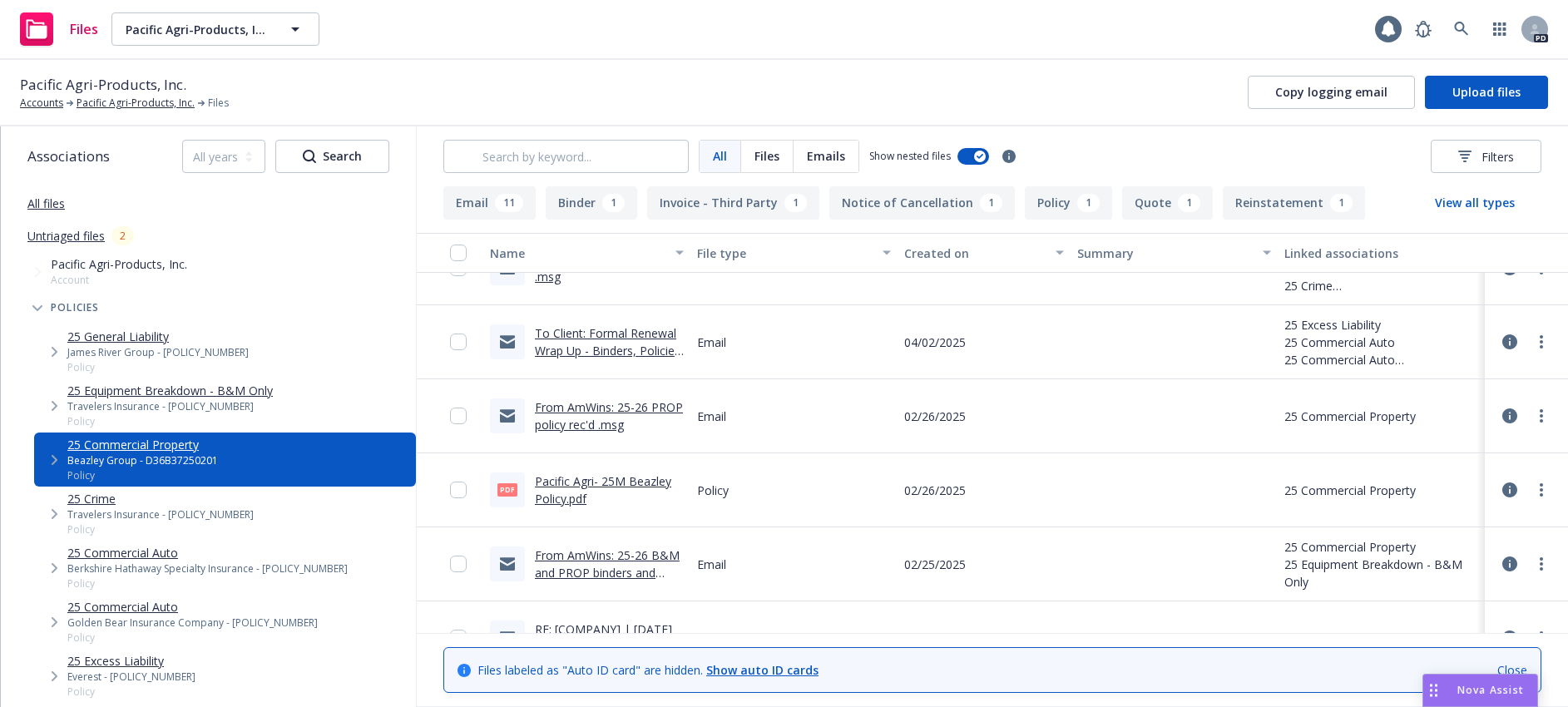 click on "From AmWins: 25-26 B&M and PROP binders and invoices rec'd .msg" at bounding box center [607, 572] 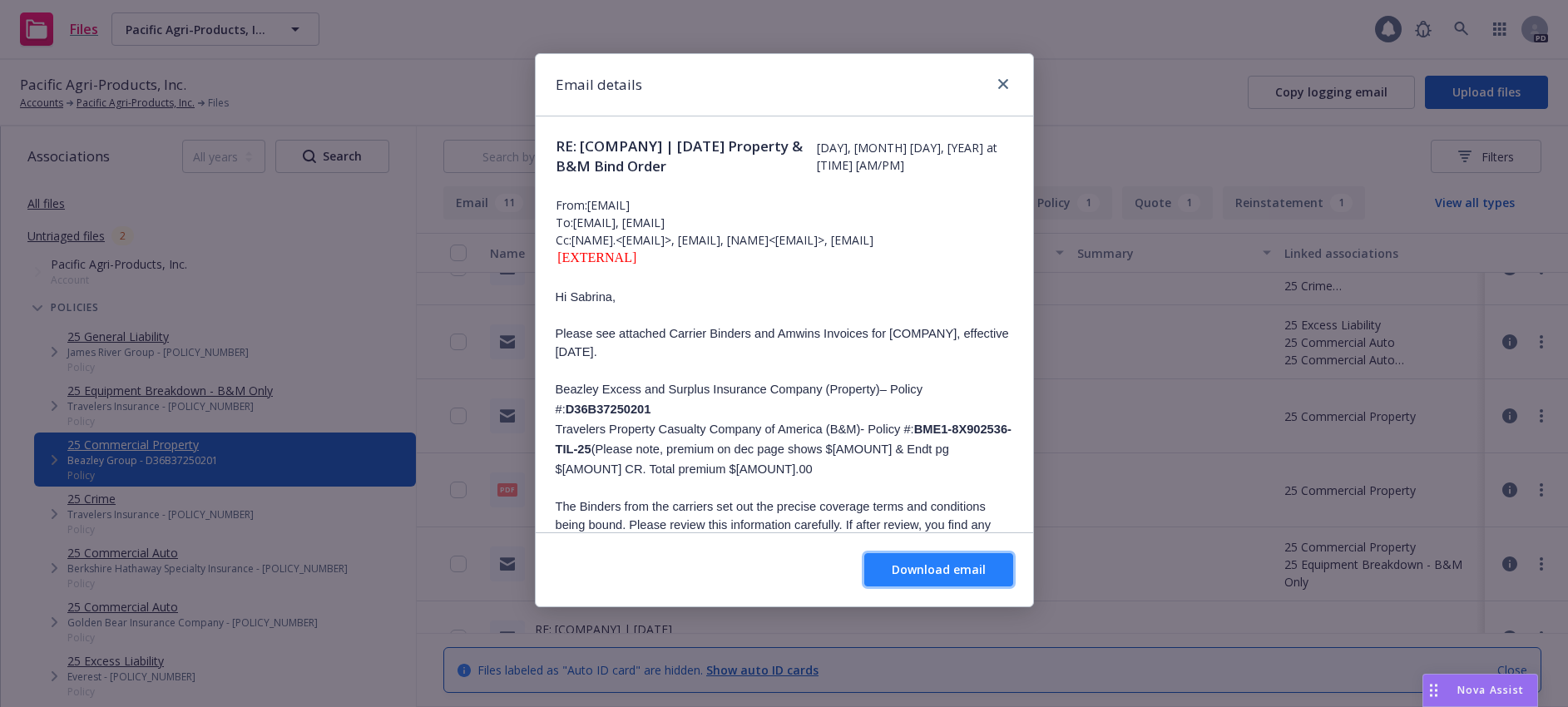 click on "Download email" at bounding box center (938, 569) 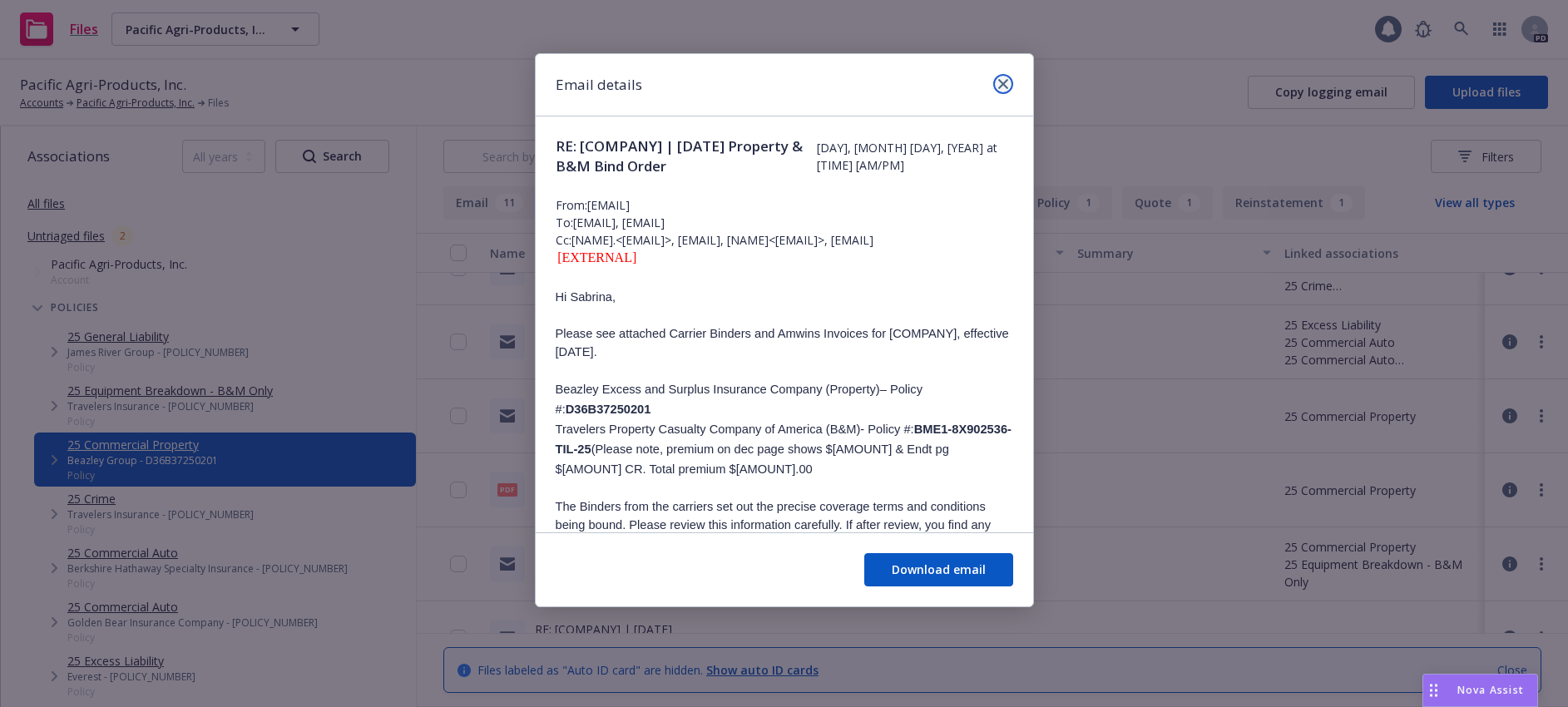 click 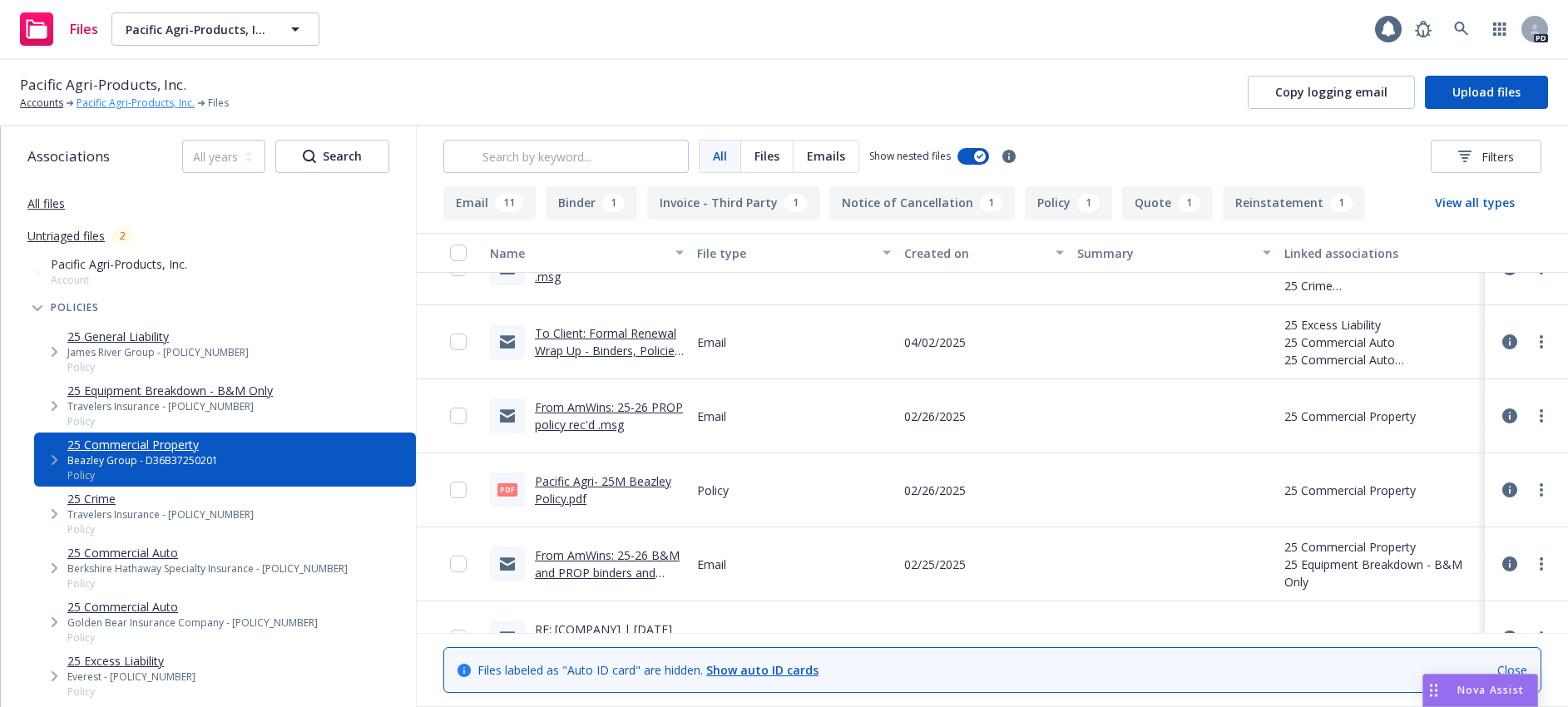 click on "Pacific Agri-Products, Inc." at bounding box center [136, 103] 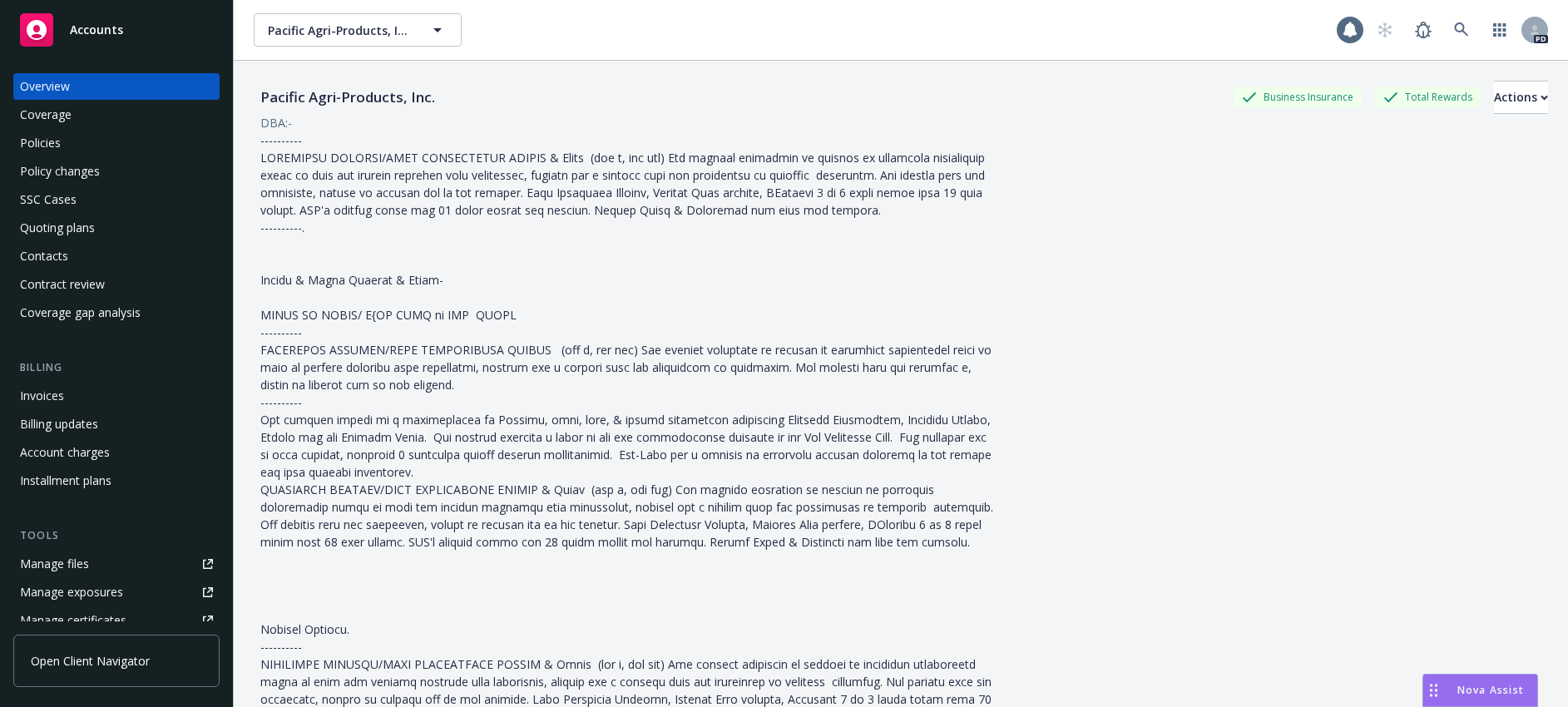 scroll, scrollTop: 0, scrollLeft: 0, axis: both 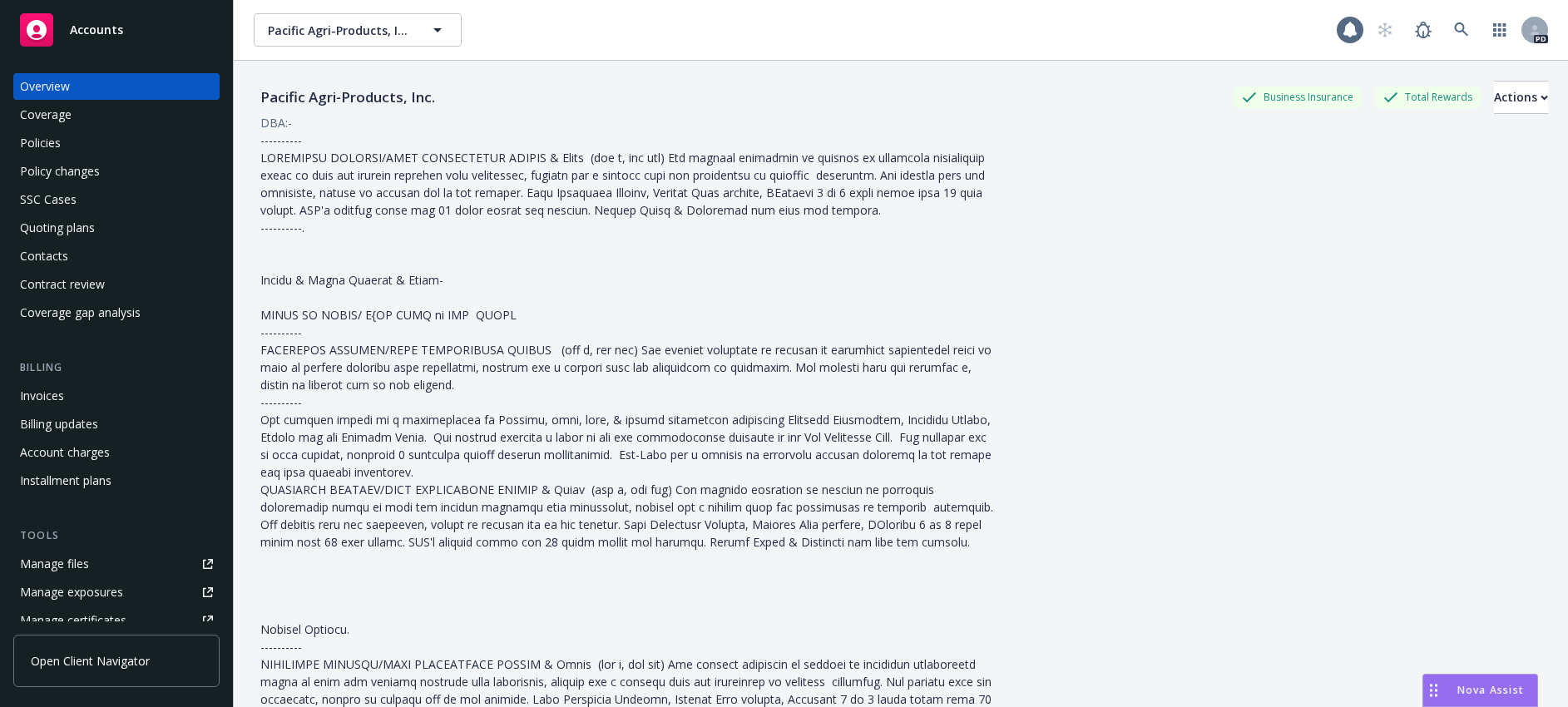 click on "Quoting plans" at bounding box center [57, 228] 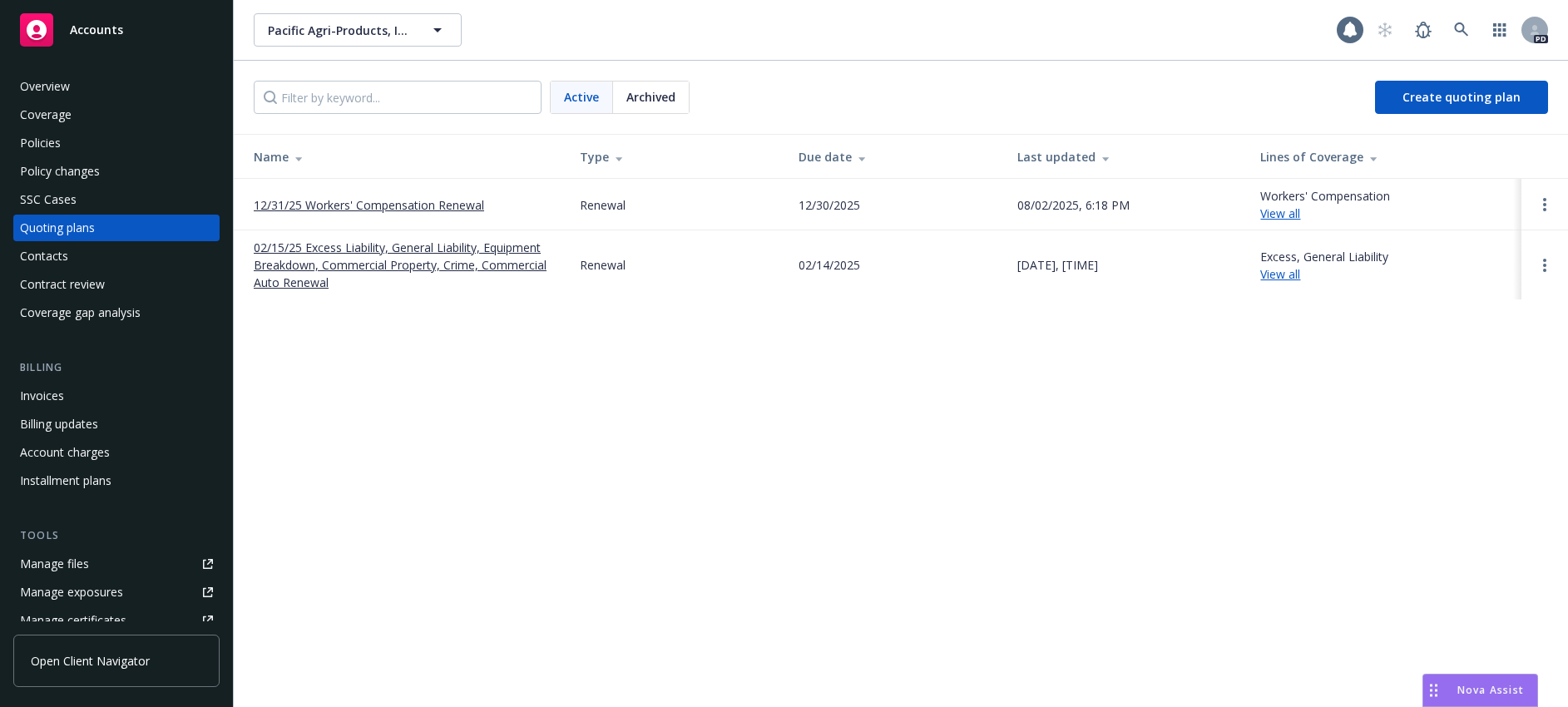 click on "02/15/25 Excess Liability, General Liability, Equipment Breakdown, Commercial Property, Crime, Commercial Auto Renewal" at bounding box center (403, 265) 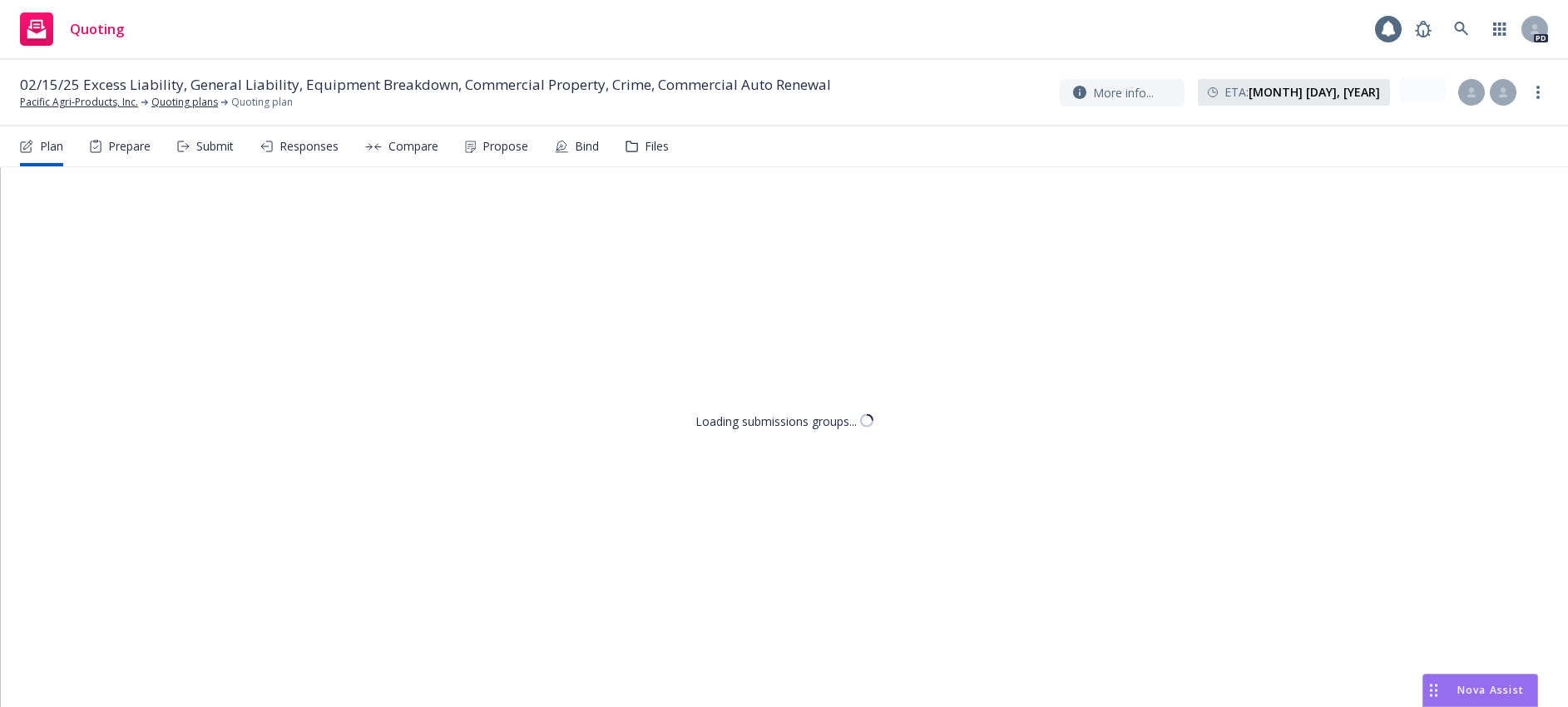 scroll, scrollTop: 0, scrollLeft: 0, axis: both 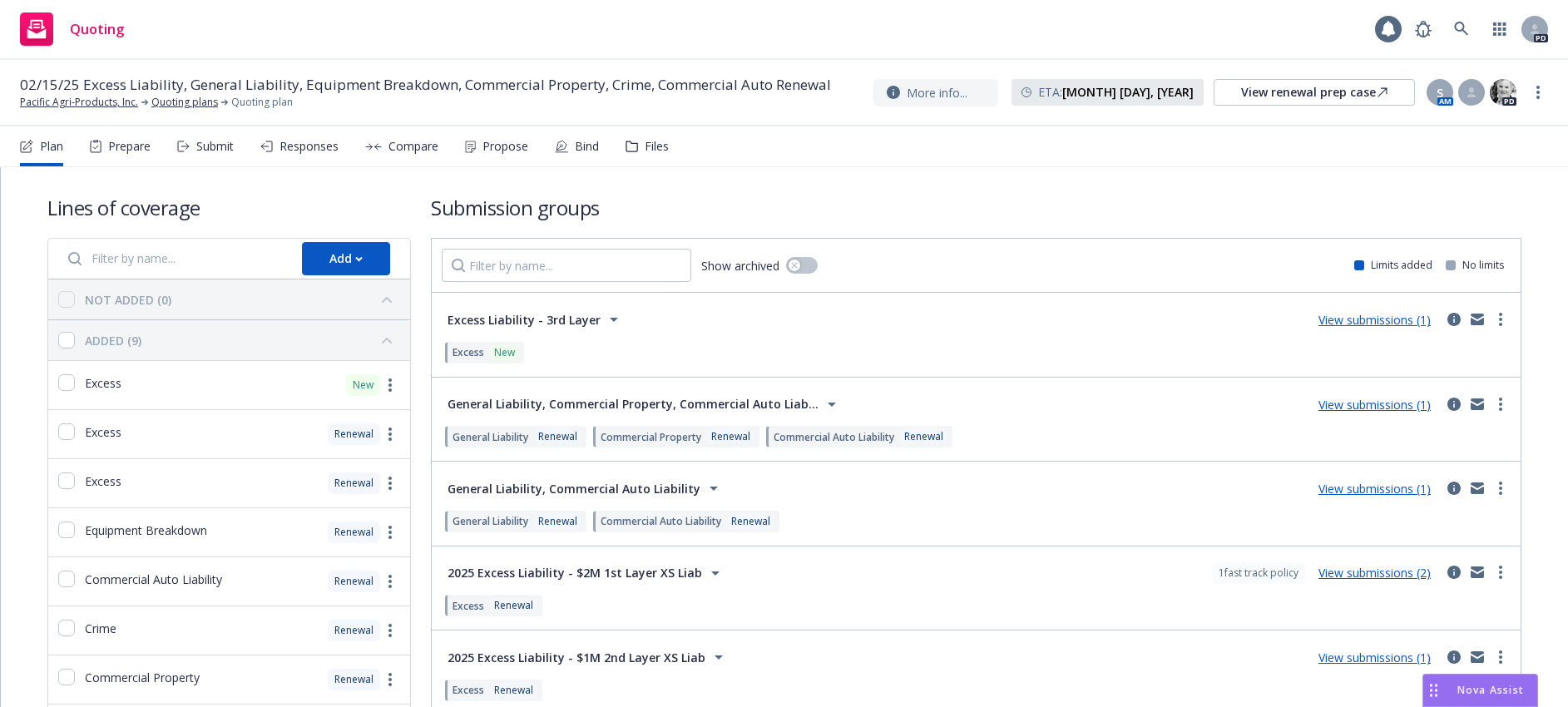 click on "Propose" at bounding box center [505, 146] 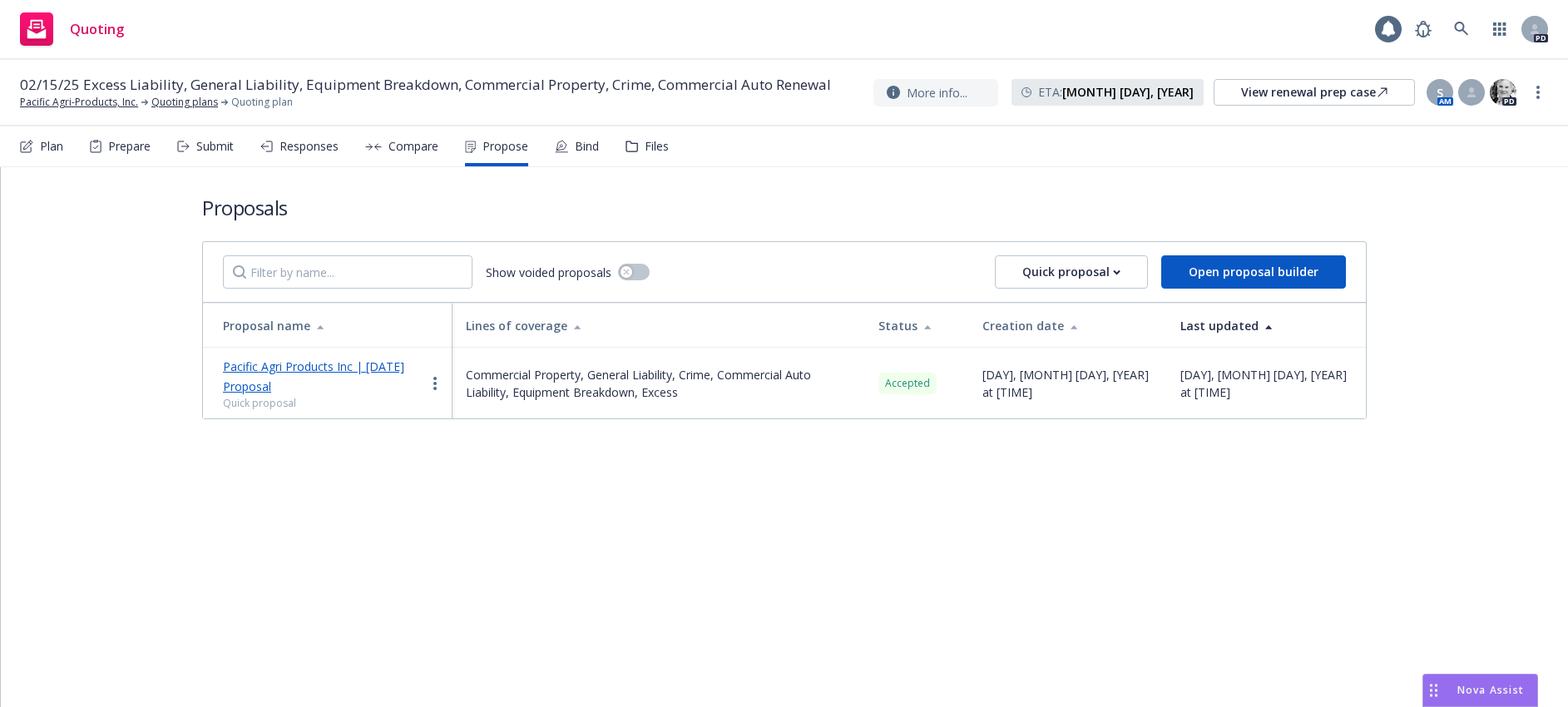 click on "Pacific Agri Products Inc | 2/15/2025 Proposal" at bounding box center [314, 376] 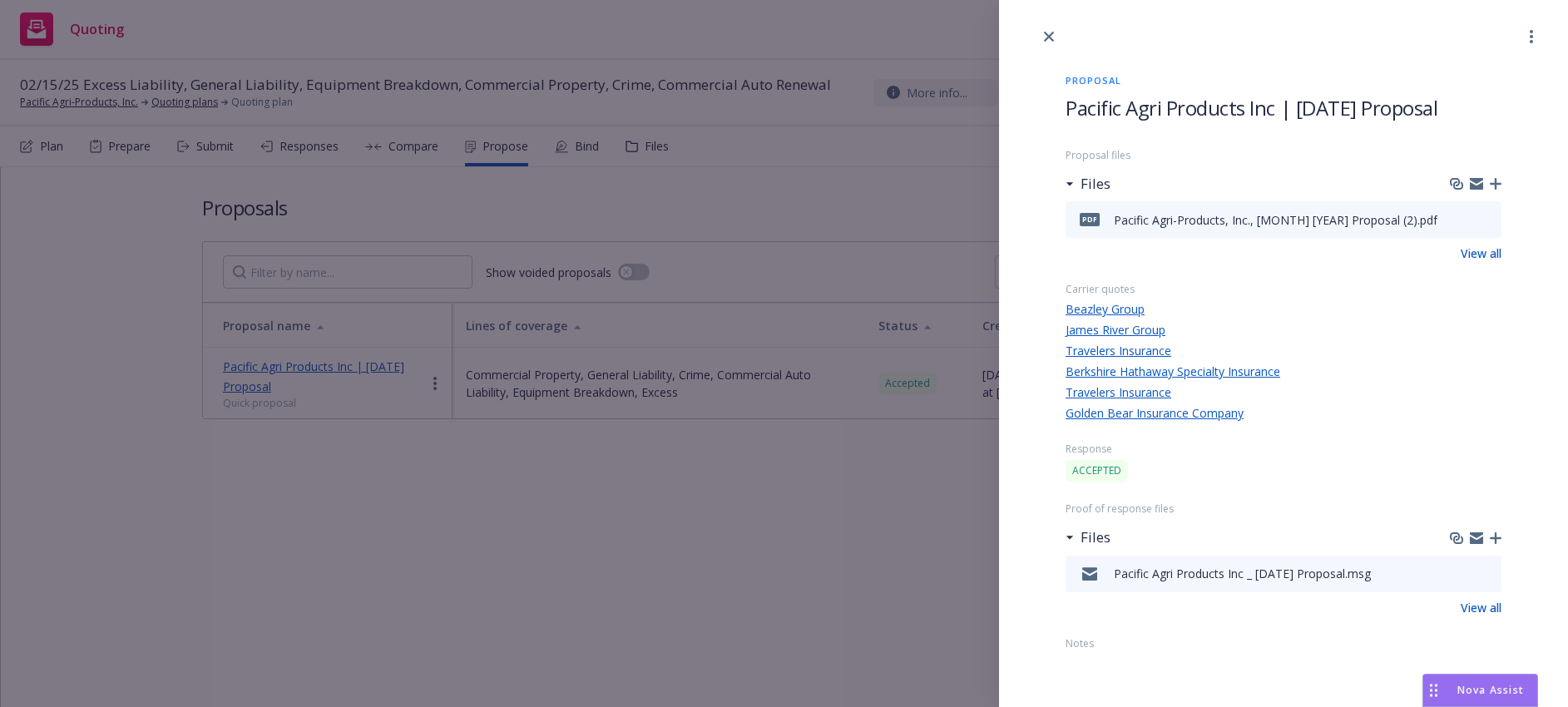 click 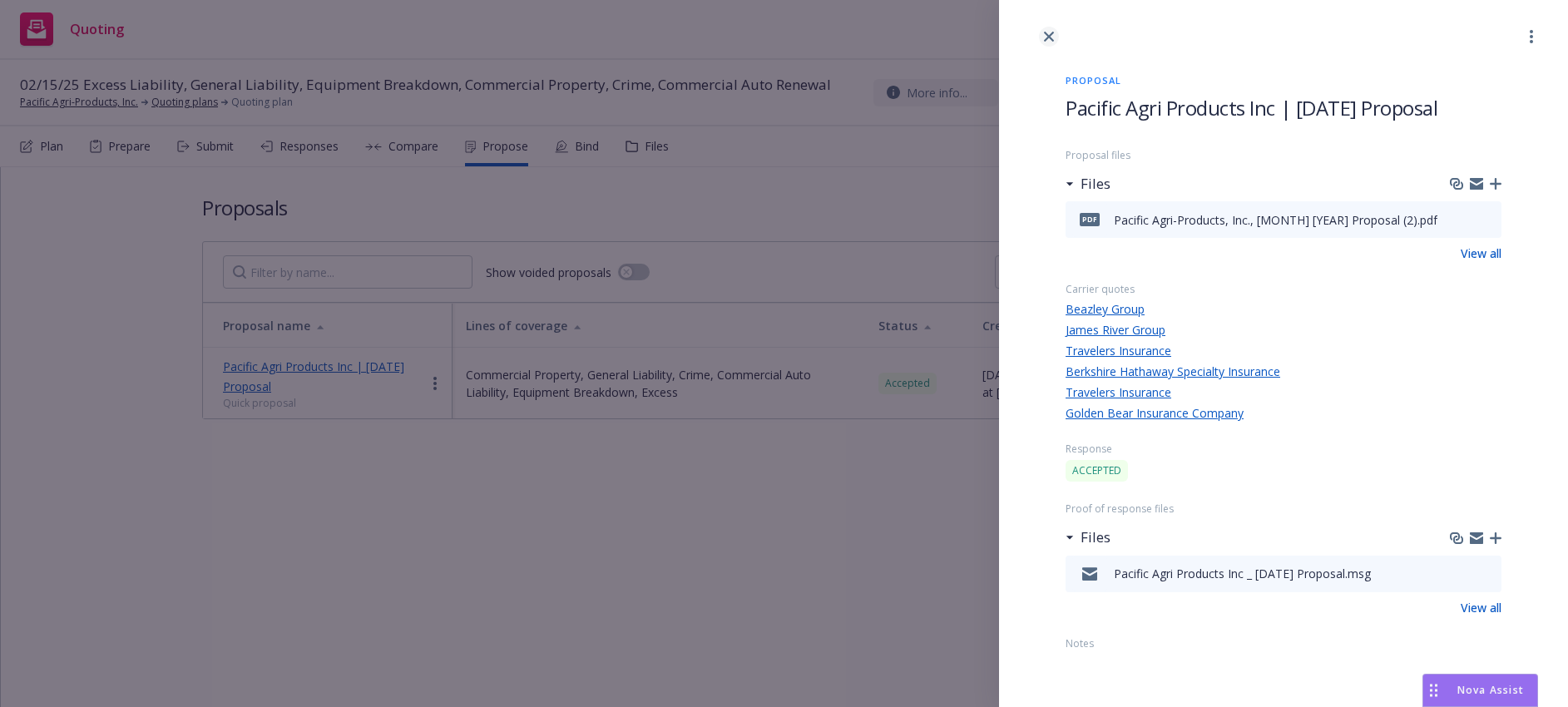 click 